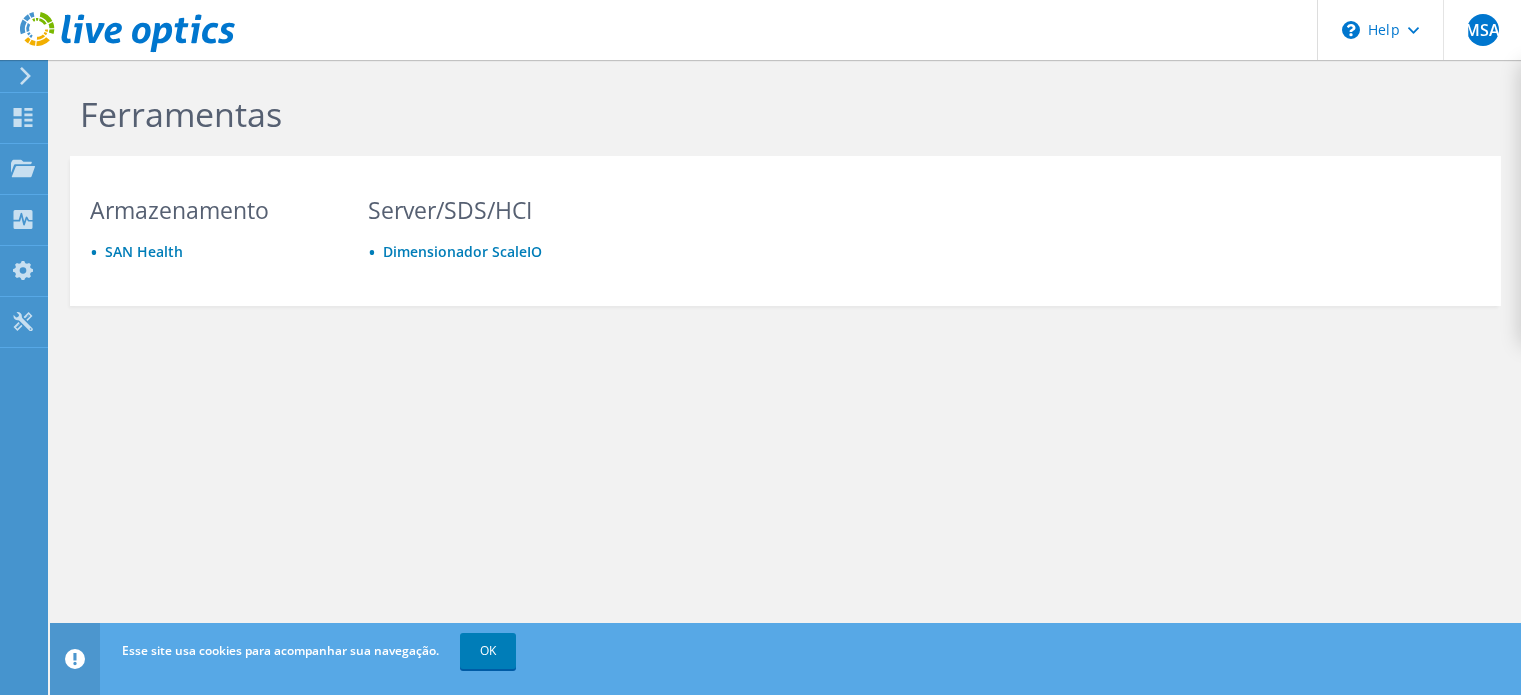 scroll, scrollTop: 0, scrollLeft: 0, axis: both 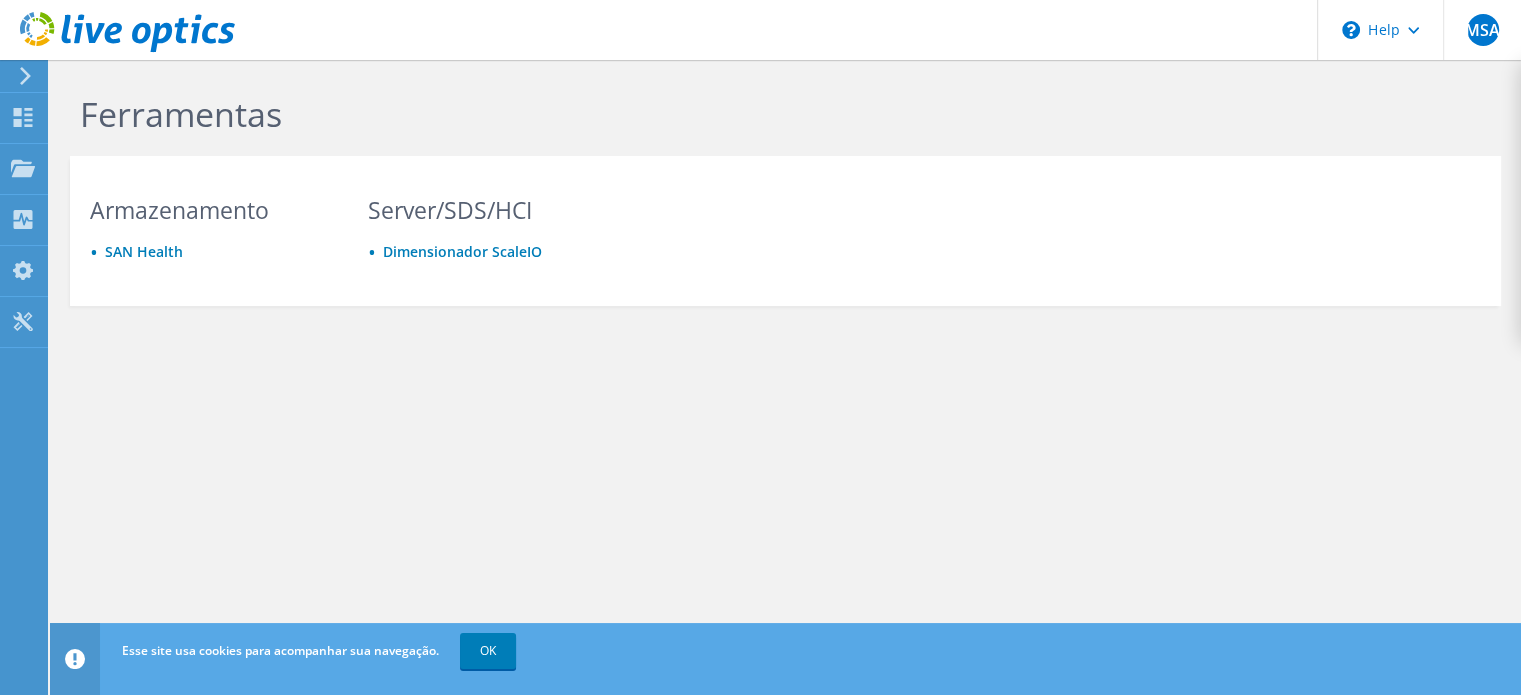 click 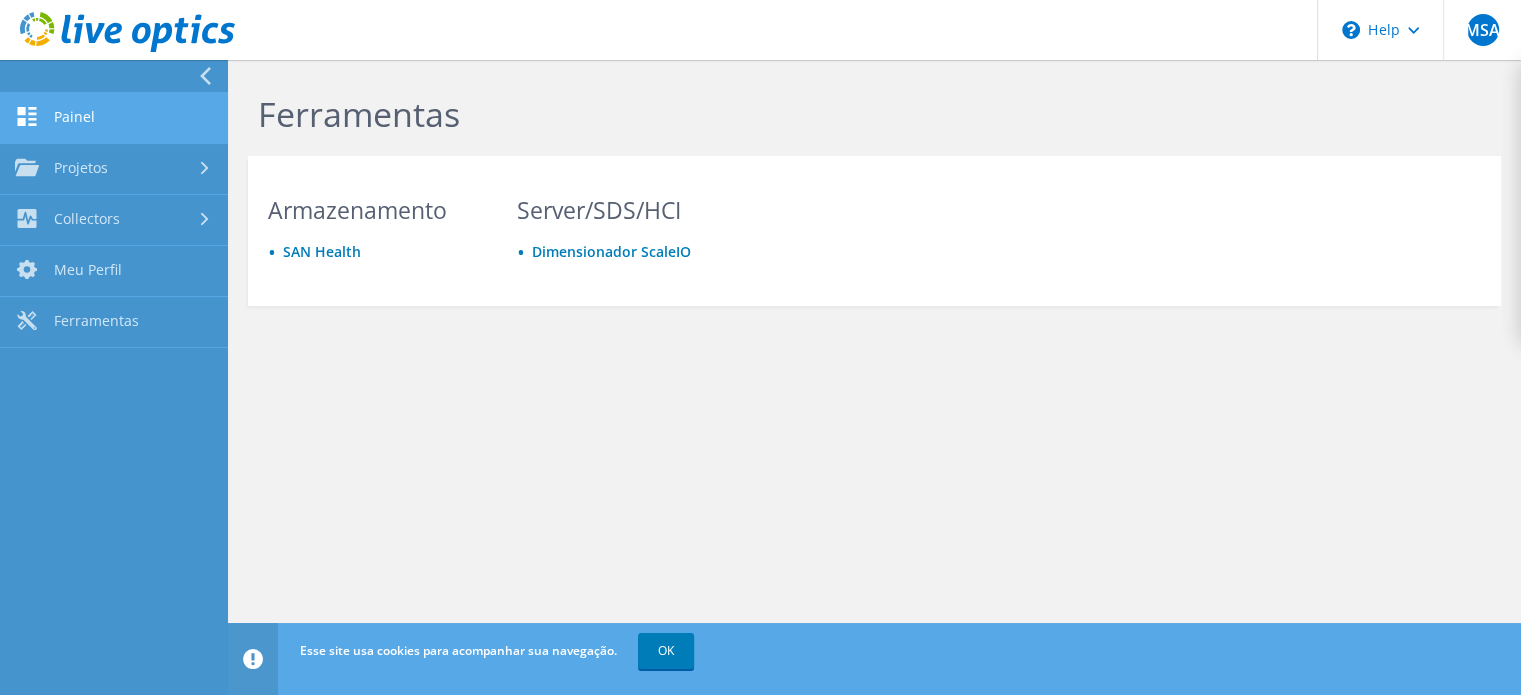 click on "Painel" at bounding box center (114, 118) 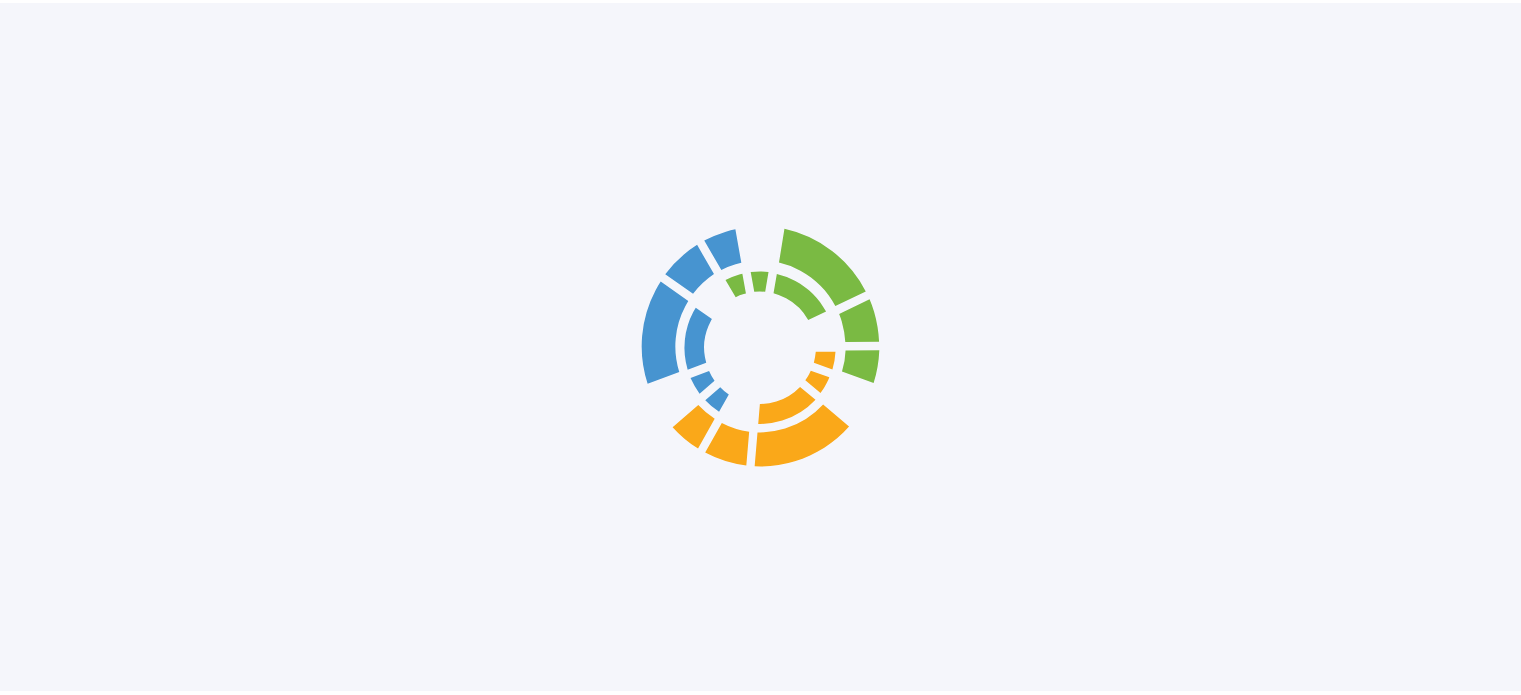 scroll, scrollTop: 0, scrollLeft: 0, axis: both 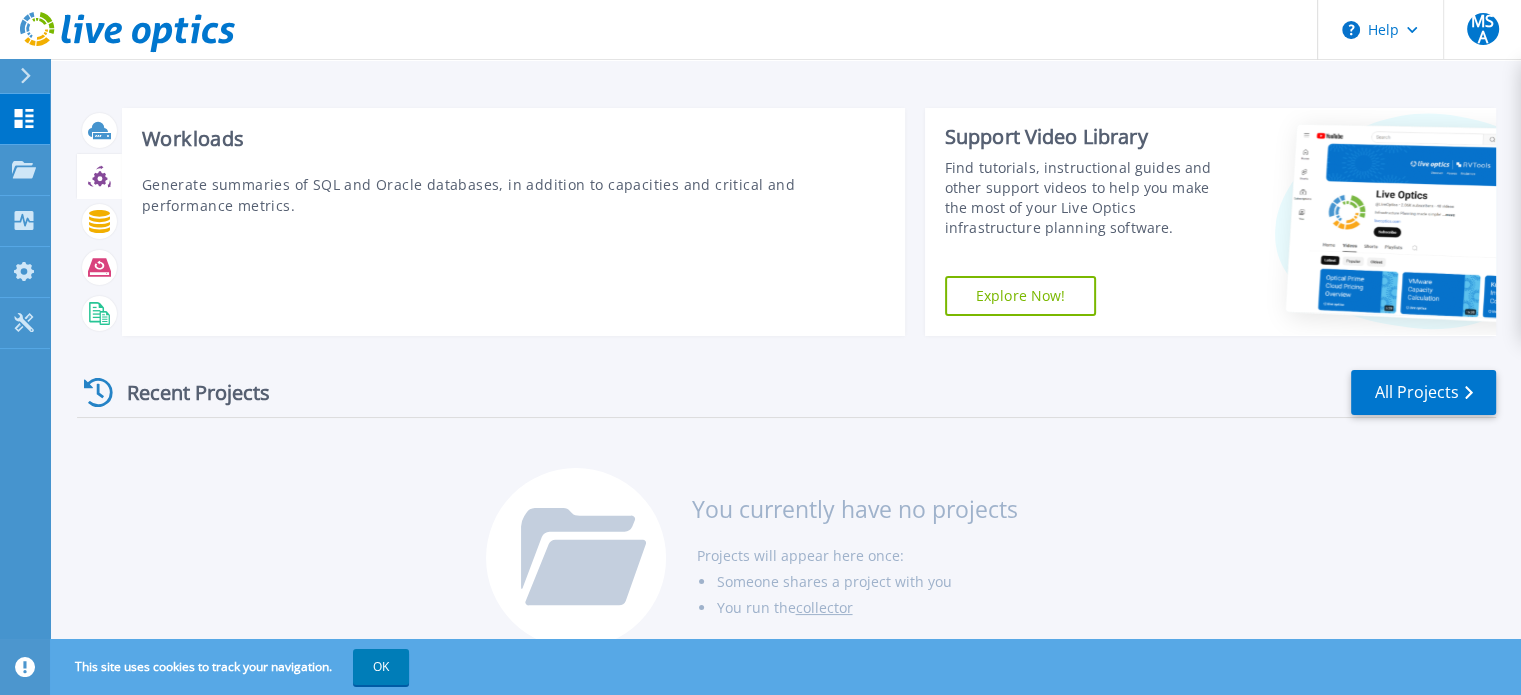 click 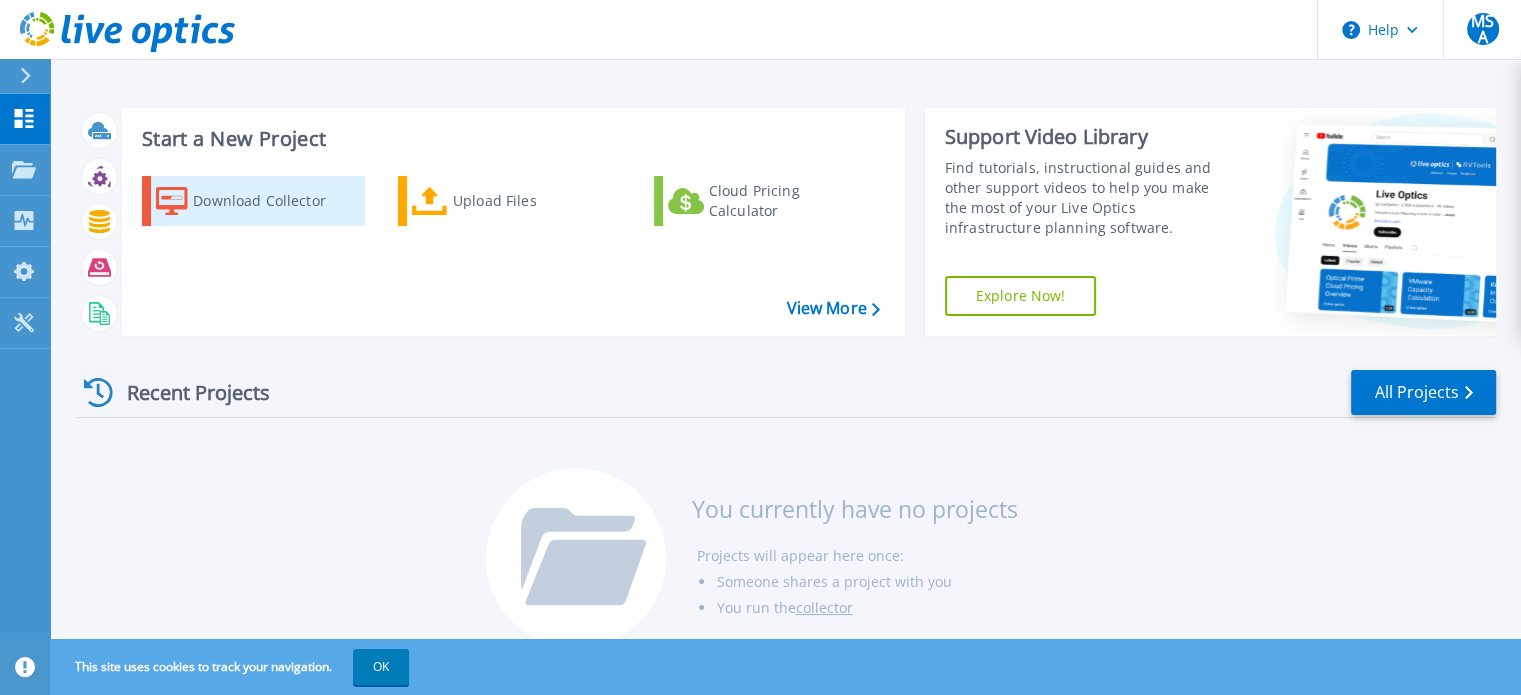 click on "Download Collector" at bounding box center [273, 201] 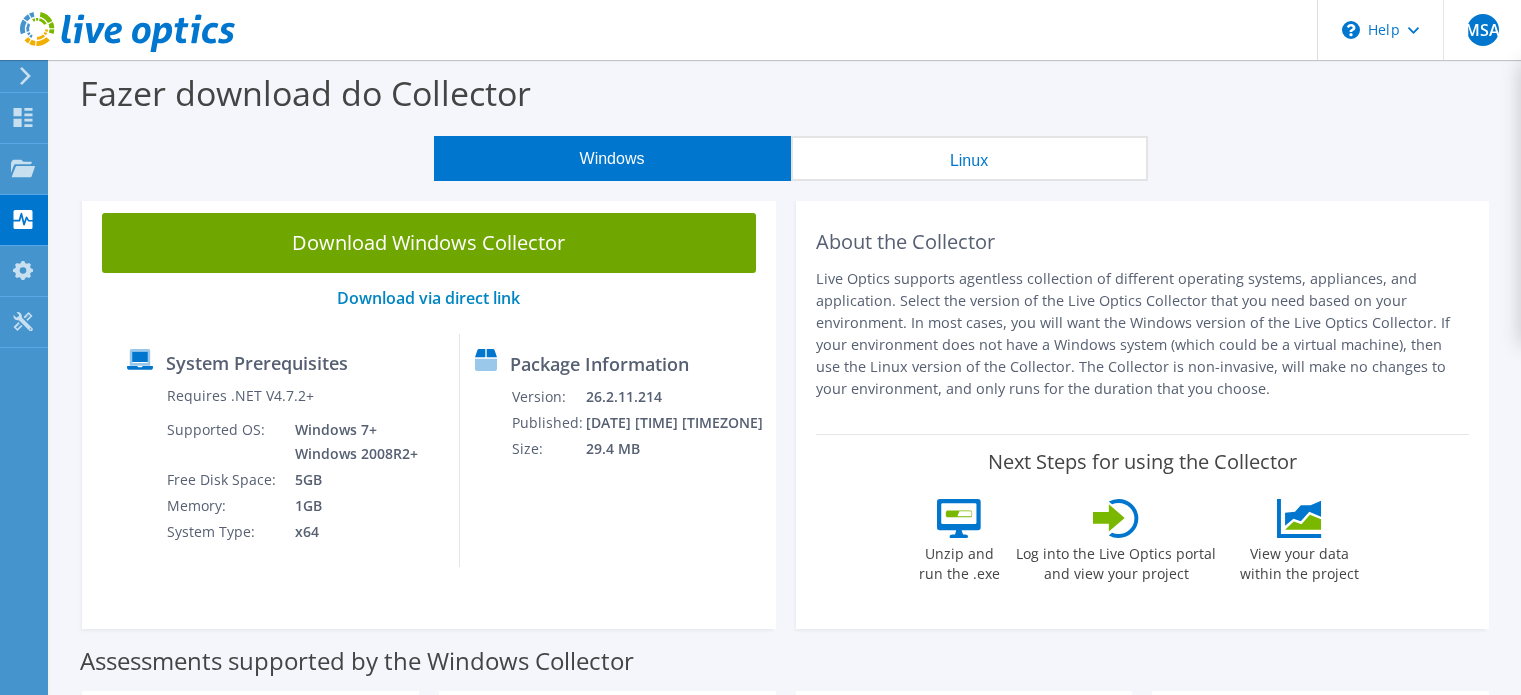scroll, scrollTop: 0, scrollLeft: 0, axis: both 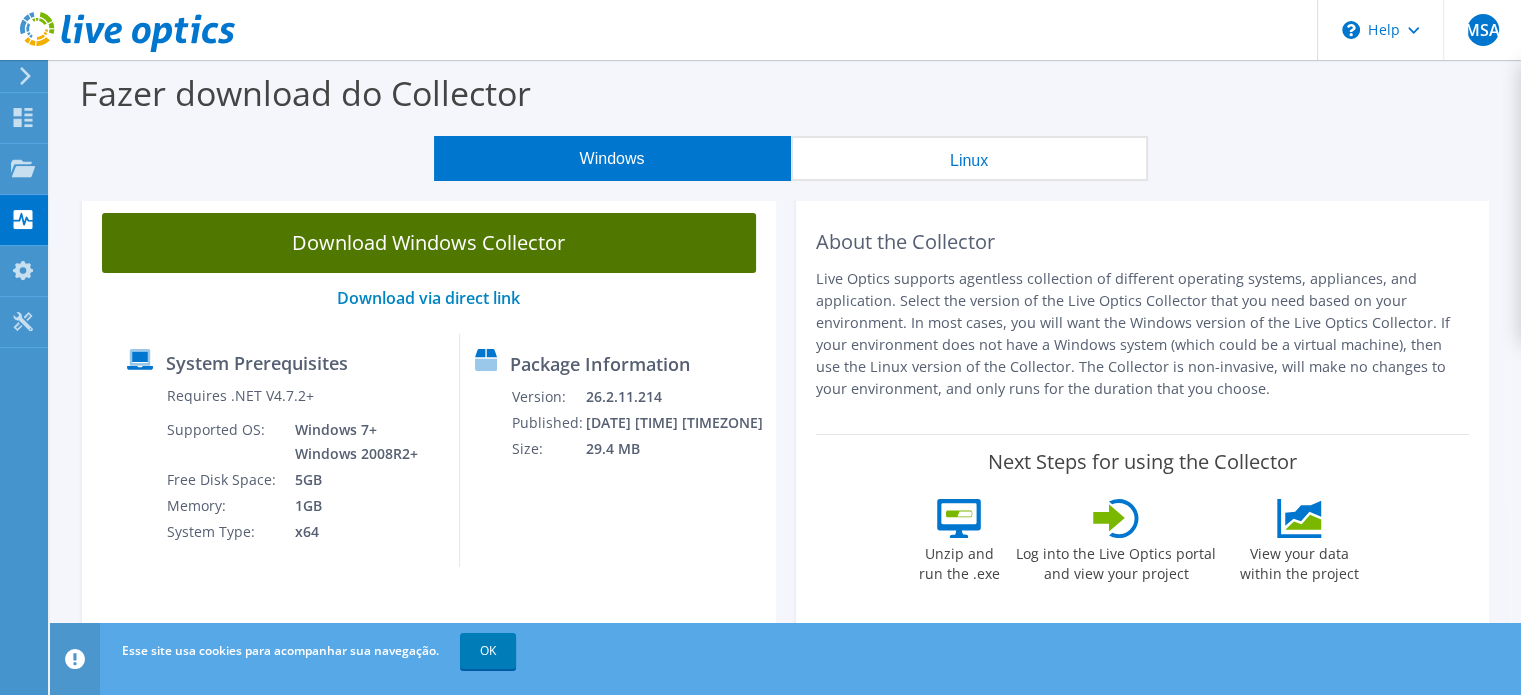 click on "Download Windows Collector" at bounding box center [429, 243] 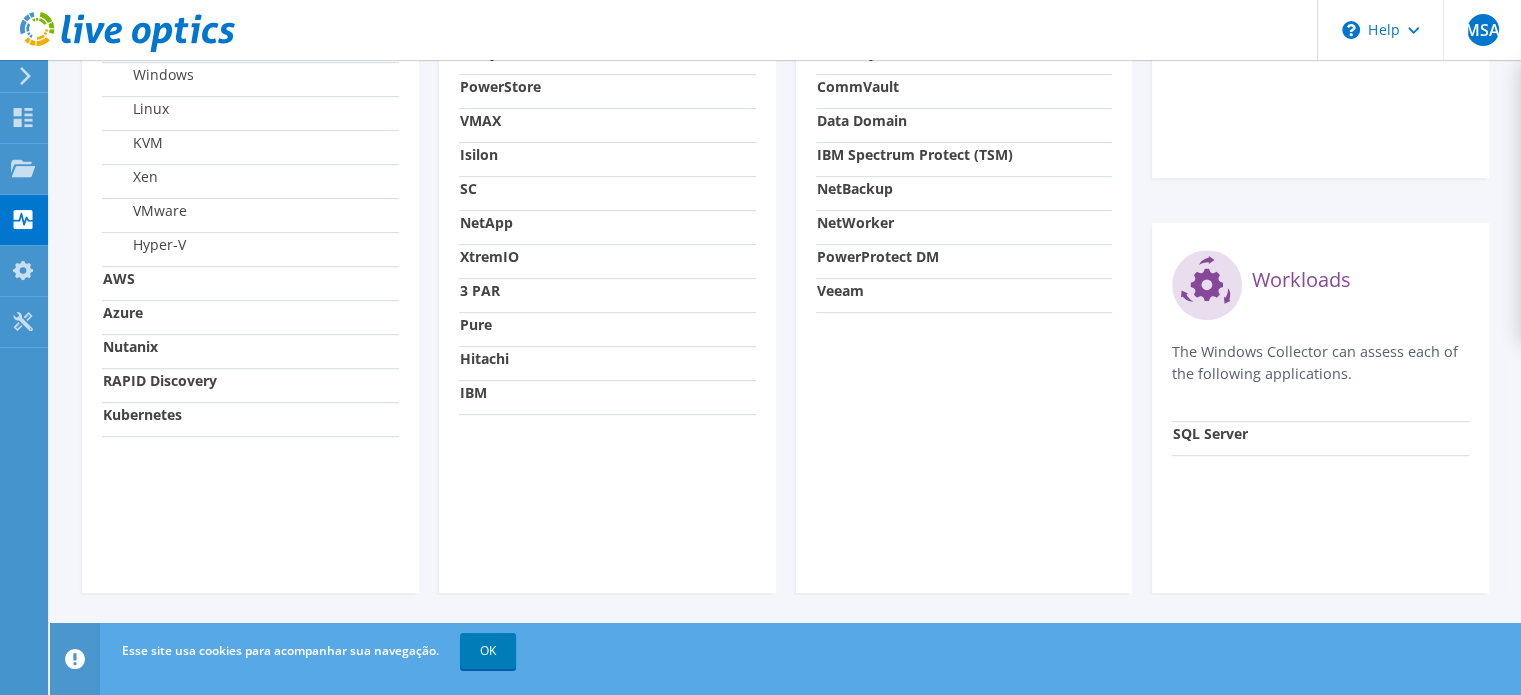 scroll, scrollTop: 0, scrollLeft: 0, axis: both 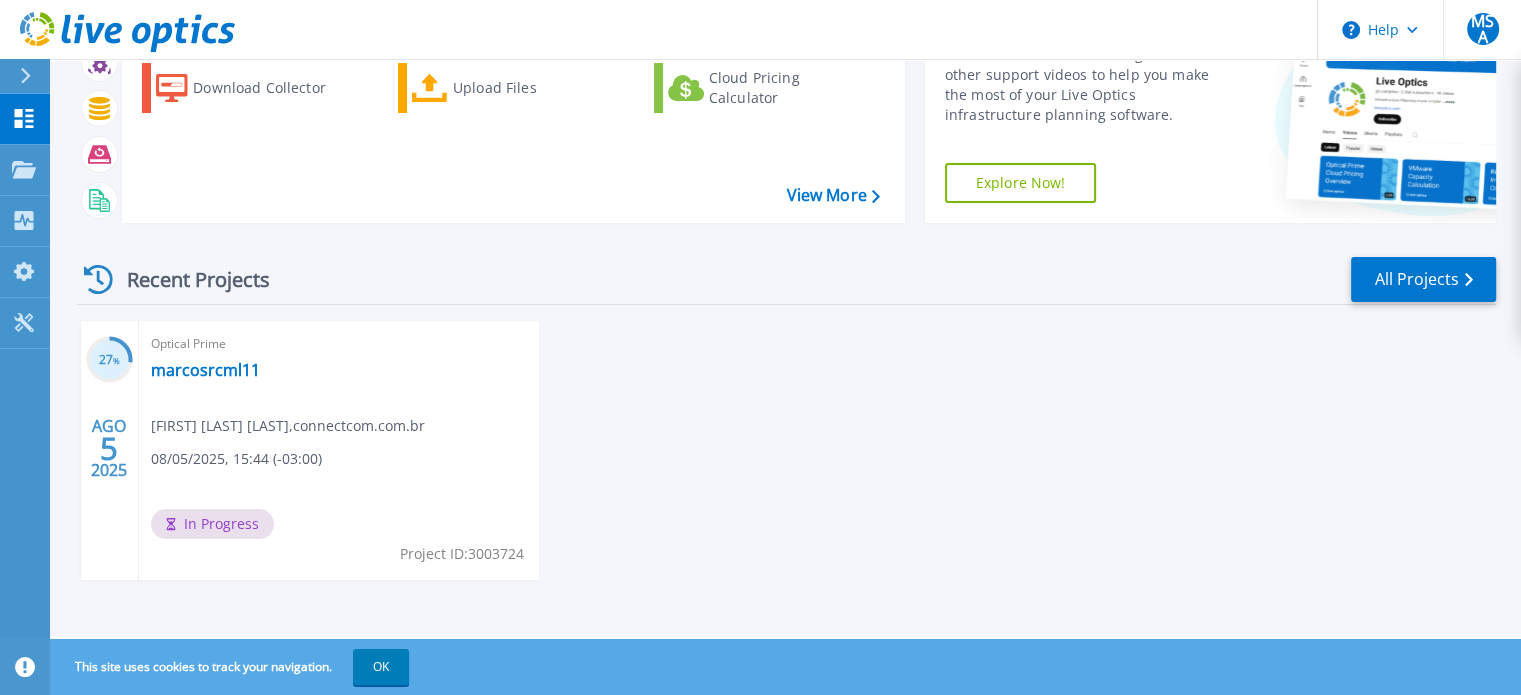 click on "27 % AGO   5   2025 Optical Prime marcosrcml11 [FIRST] [LAST] ,  [EMAIL] 08/05/2025, 15:44 (-03:00) In Progress Project ID:  3003724" at bounding box center [778, 470] 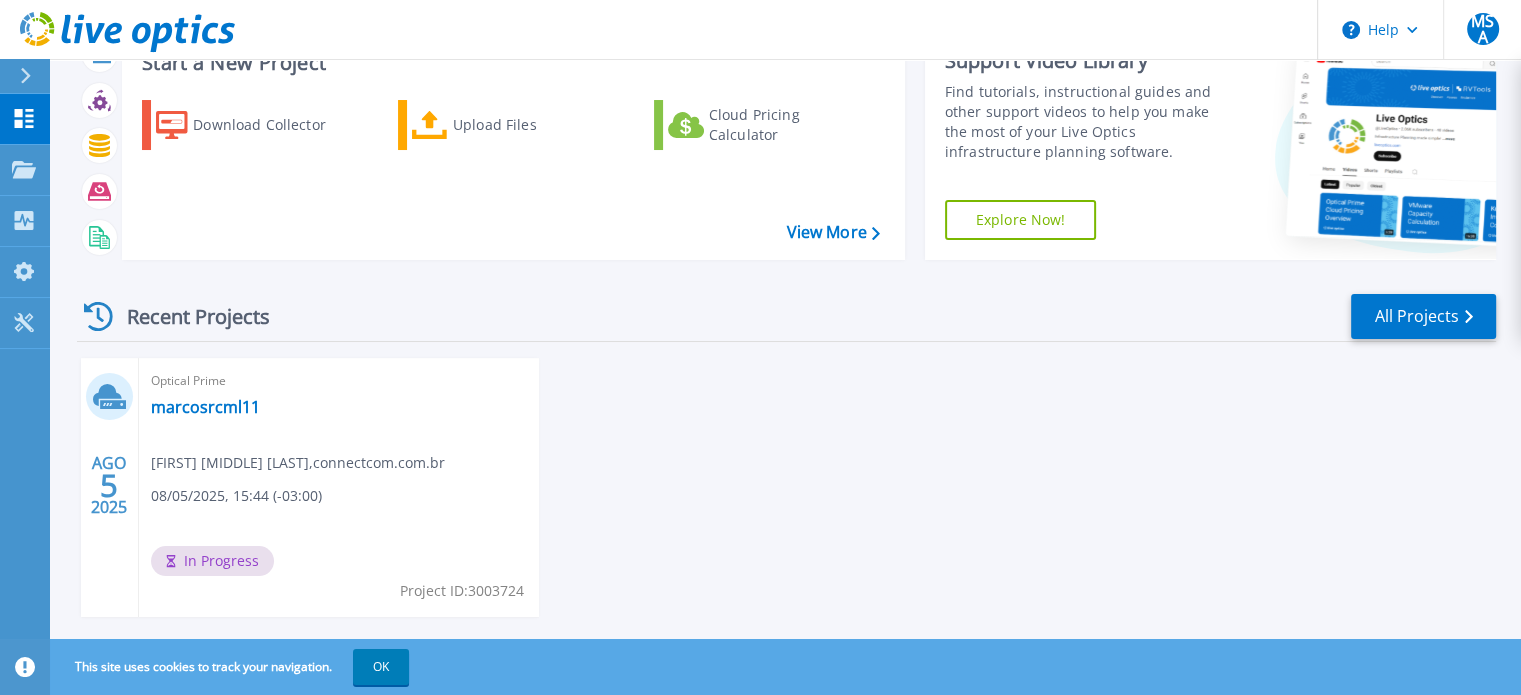 scroll, scrollTop: 113, scrollLeft: 0, axis: vertical 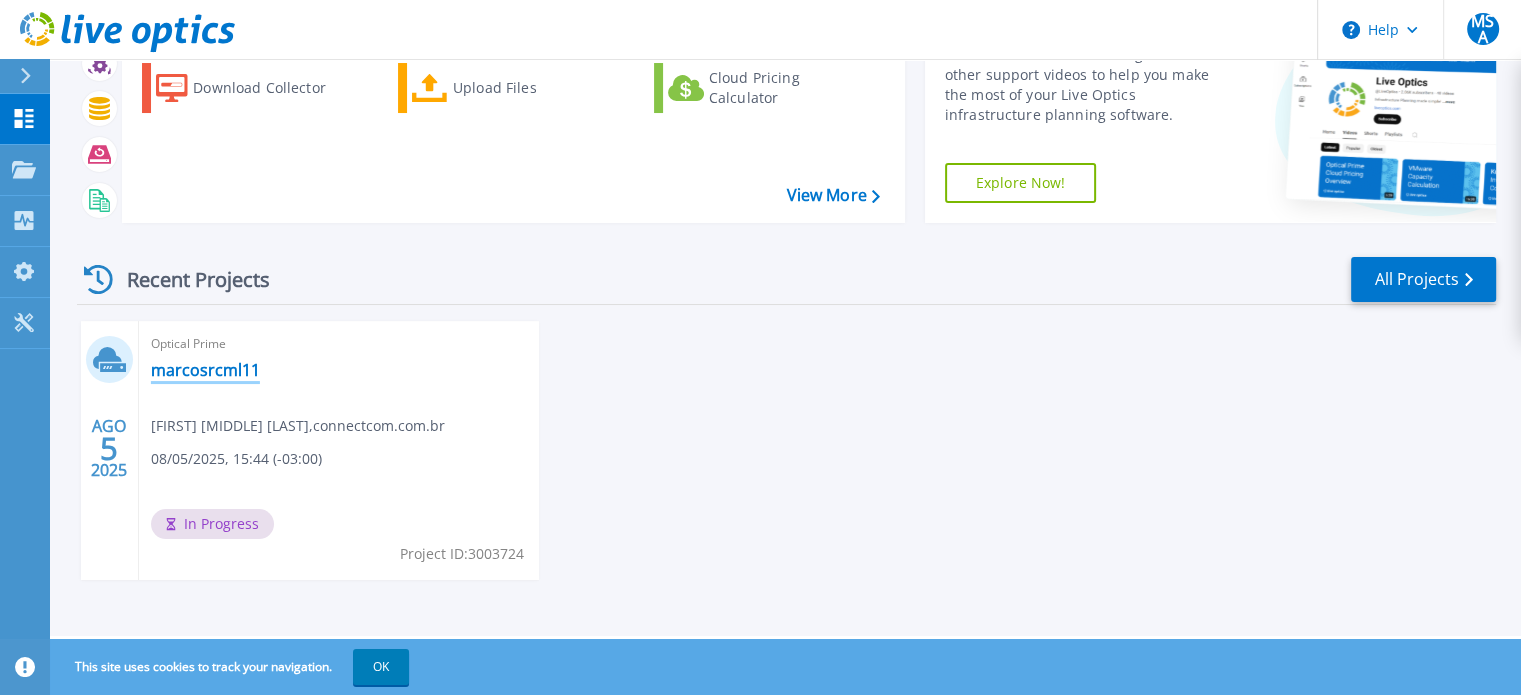 click on "marcosrcml11" at bounding box center [205, 370] 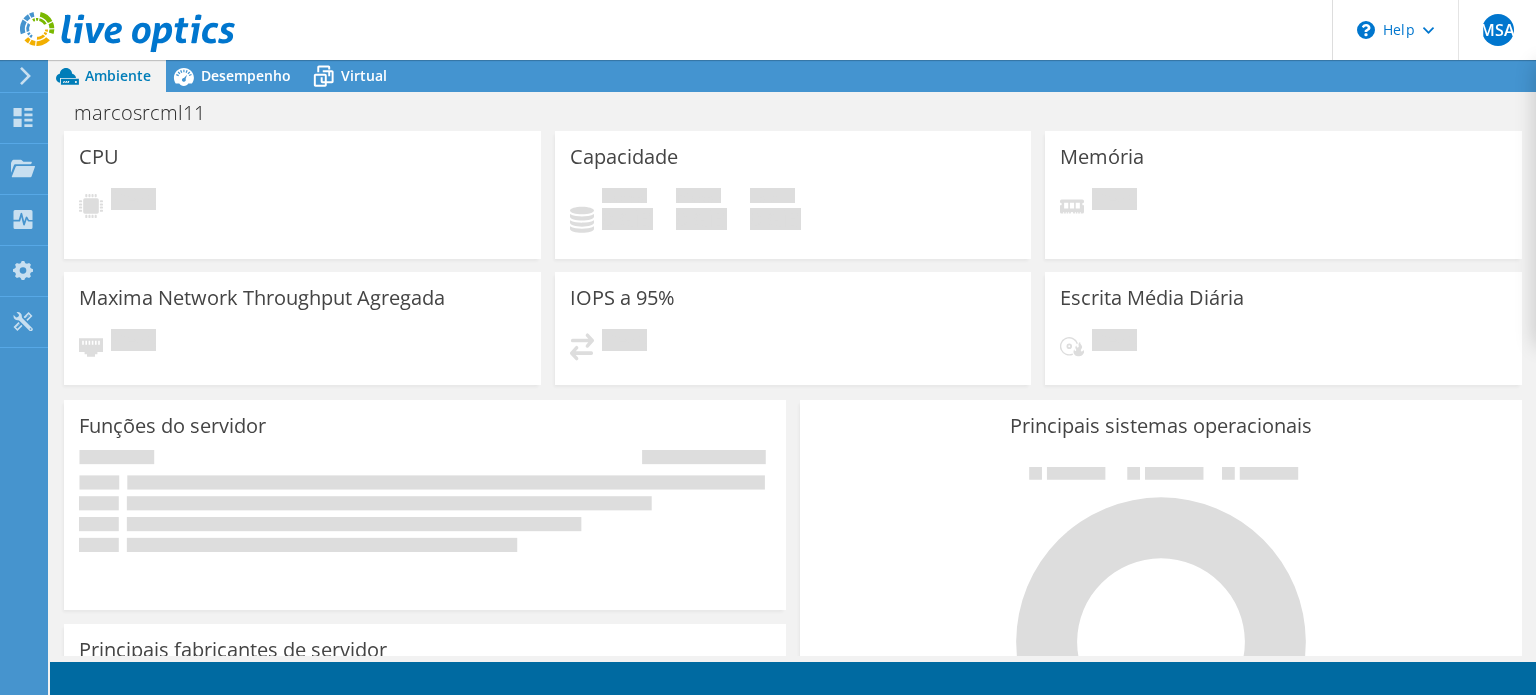 scroll, scrollTop: 0, scrollLeft: 0, axis: both 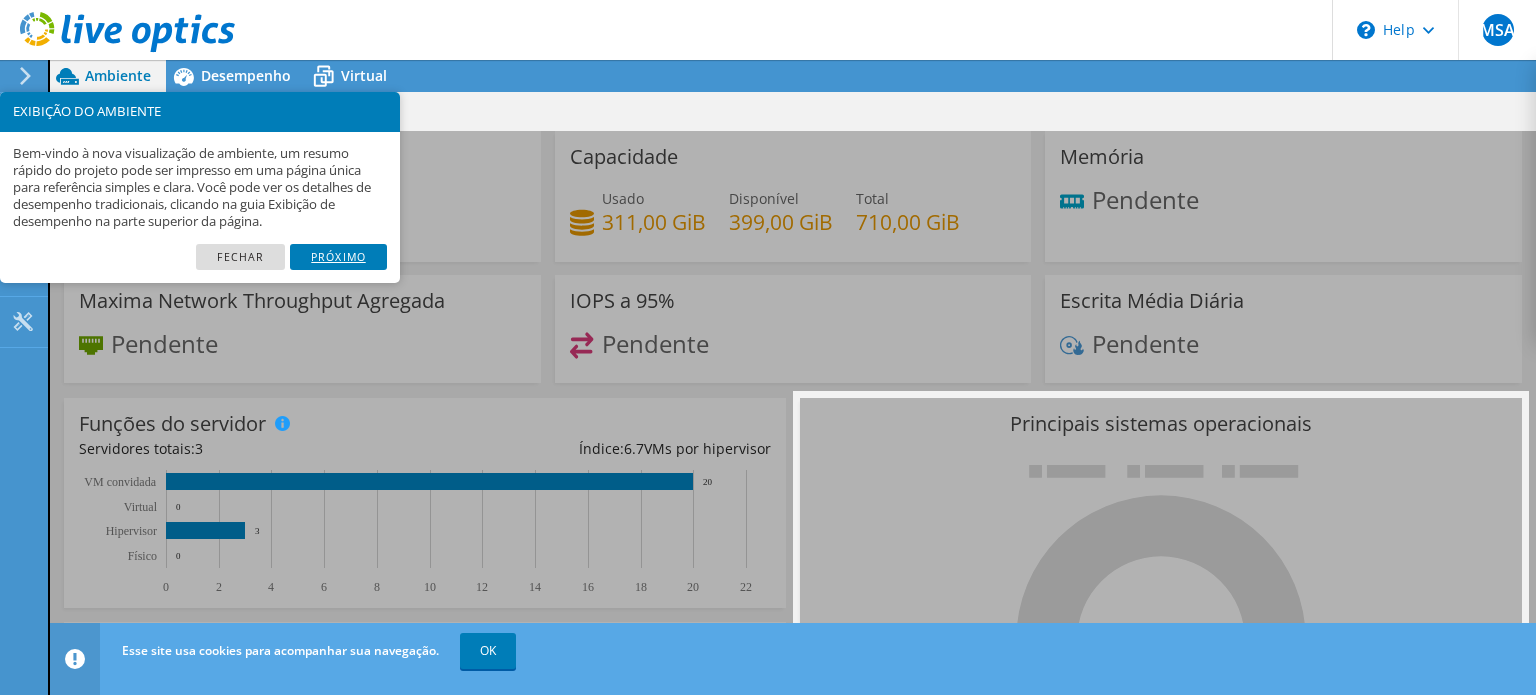 click on "Próximo" at bounding box center (338, 257) 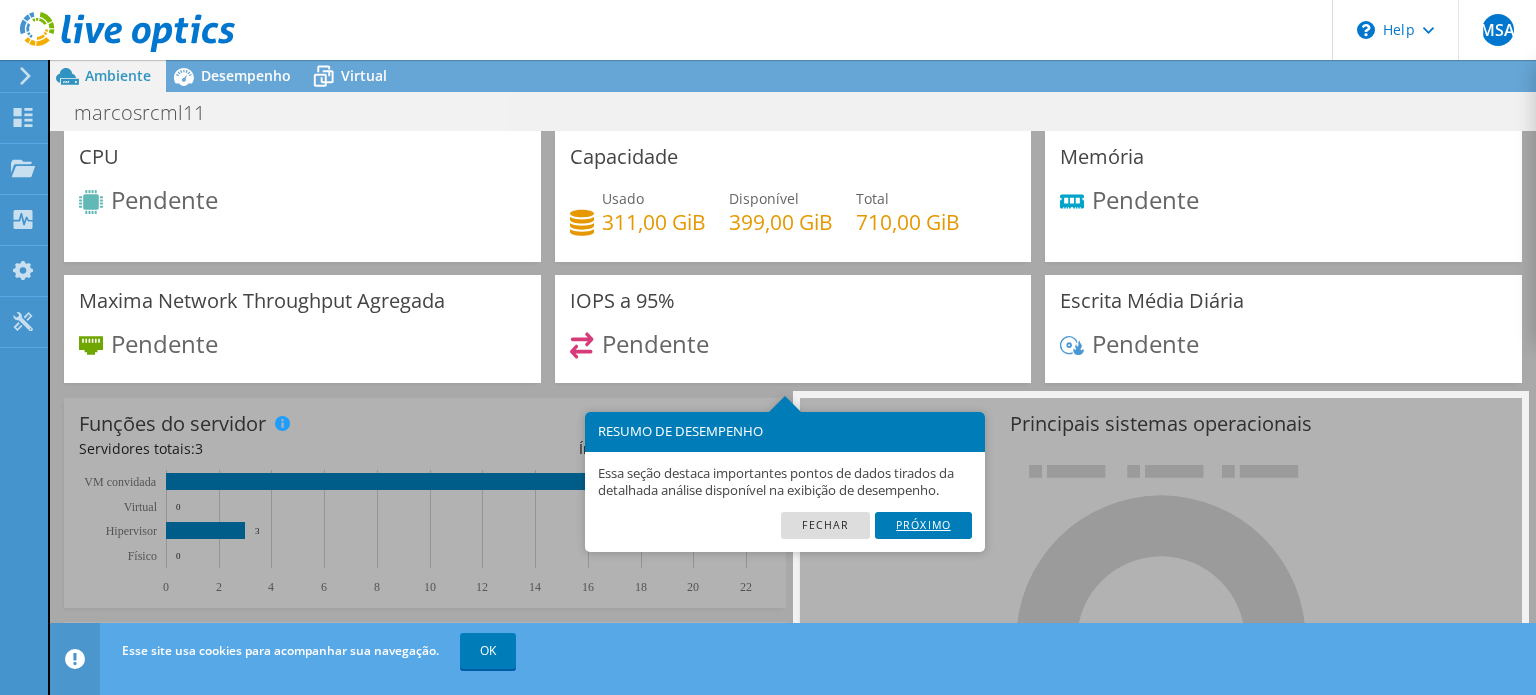 click on "Próximo" at bounding box center (923, 525) 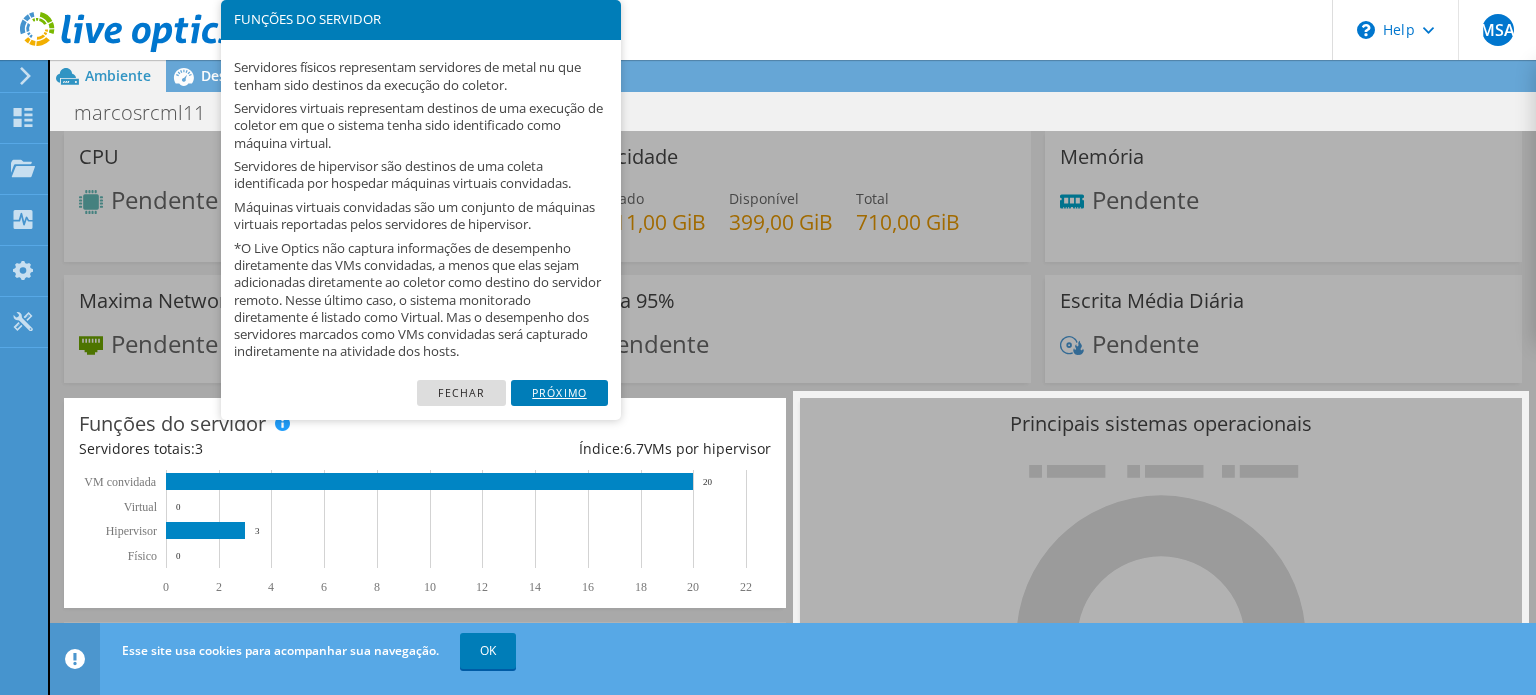 click on "Próximo" at bounding box center [559, 393] 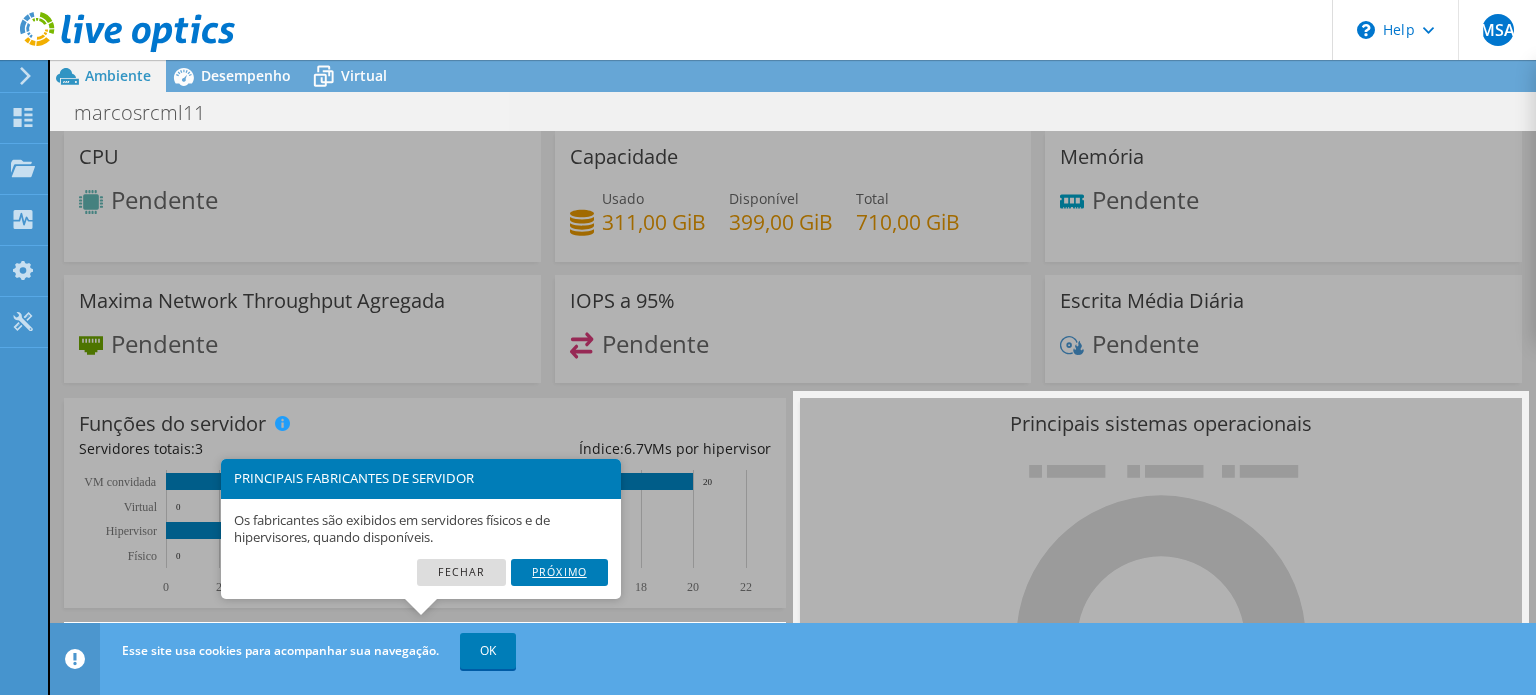 click on "Próximo" at bounding box center (559, 572) 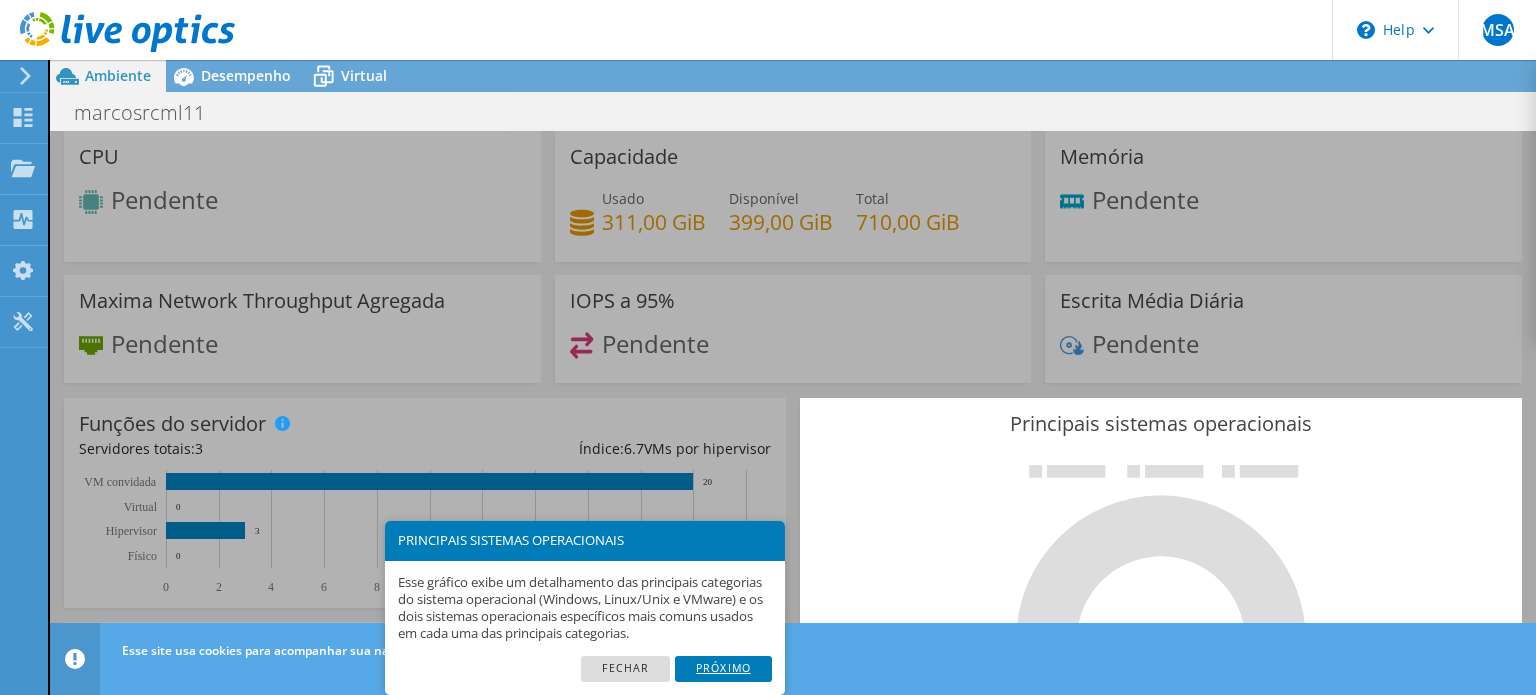 click on "Próximo" at bounding box center [723, 669] 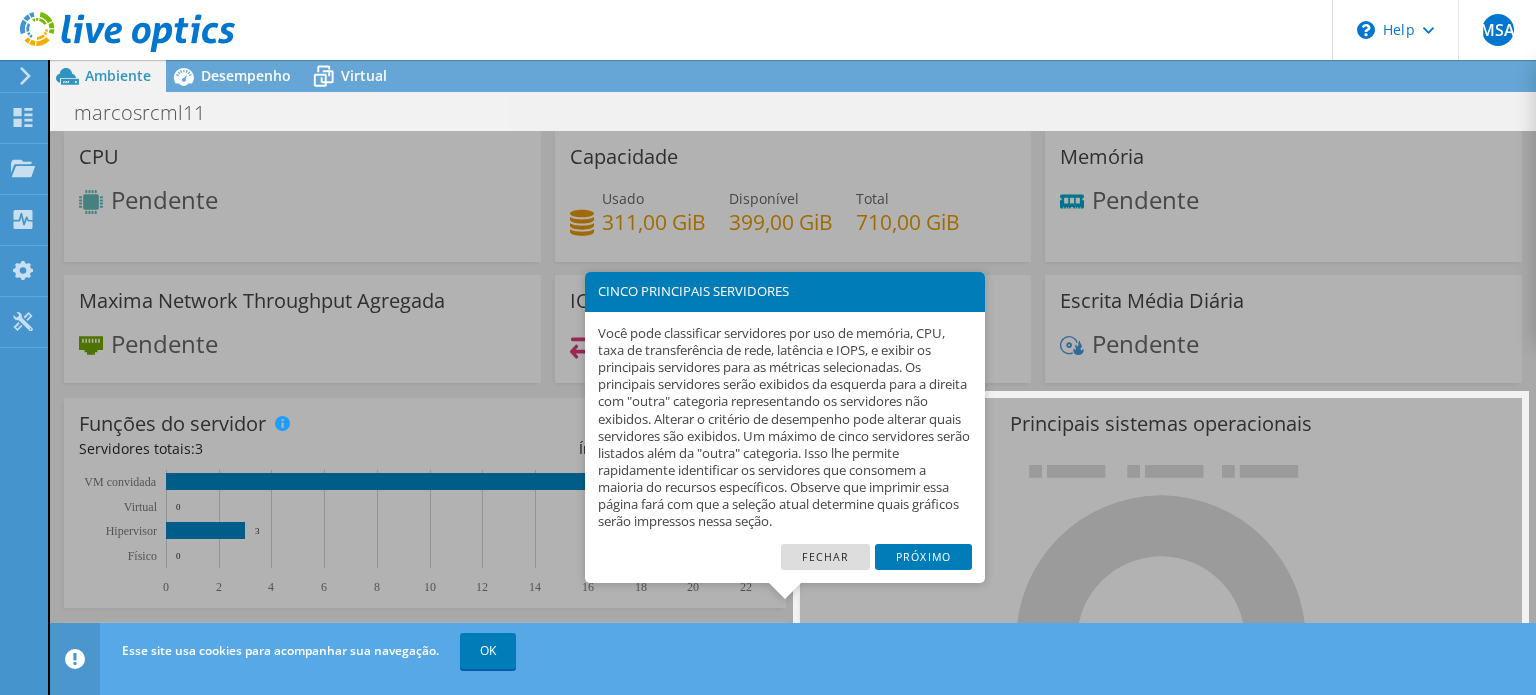 scroll, scrollTop: 300, scrollLeft: 0, axis: vertical 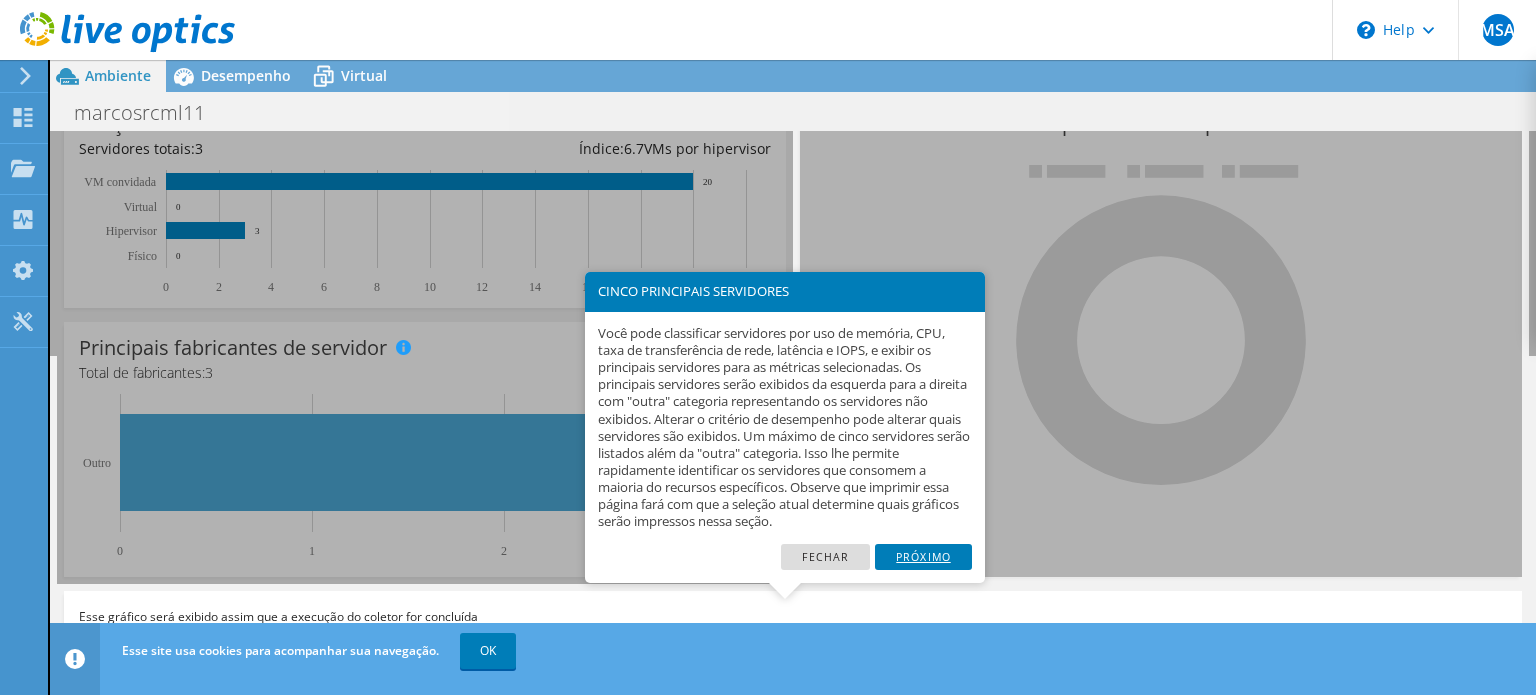 click on "Próximo" at bounding box center (923, 557) 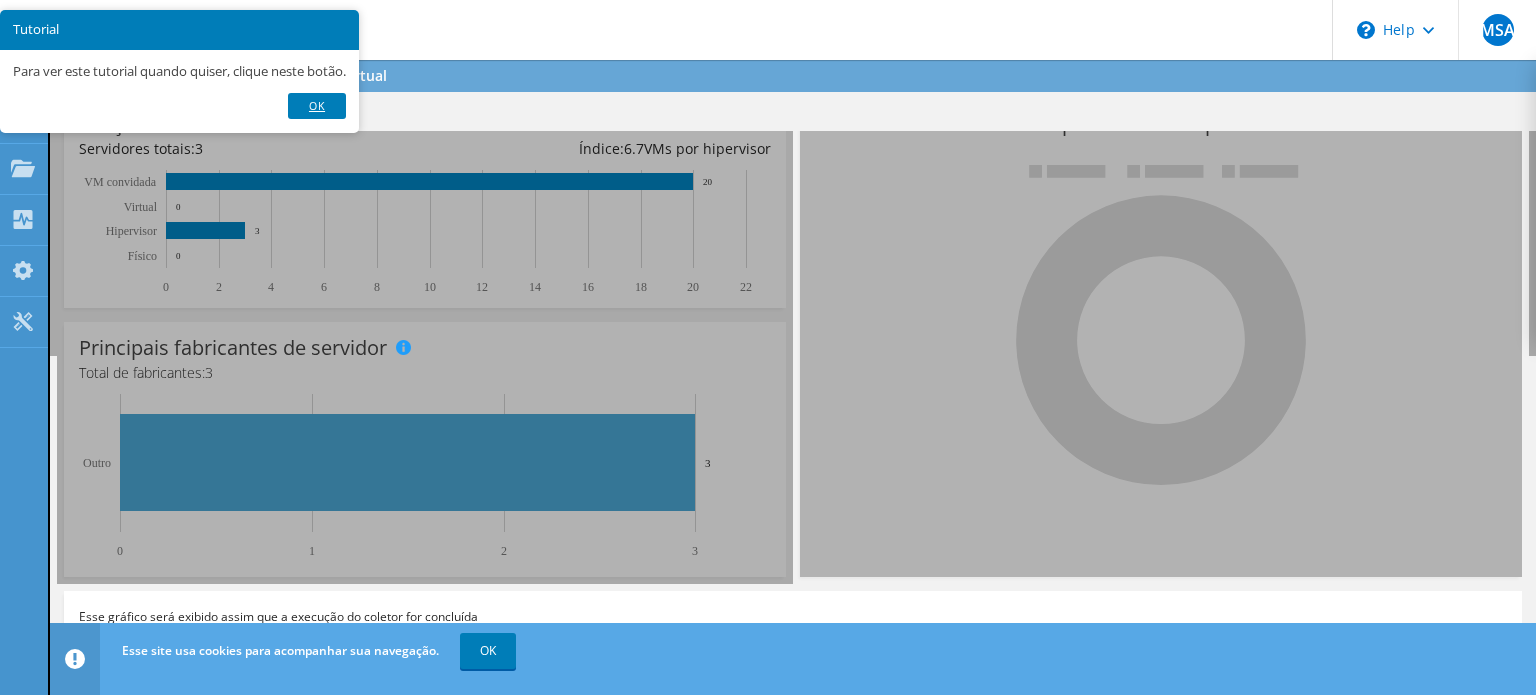click on "Ok" at bounding box center [317, 106] 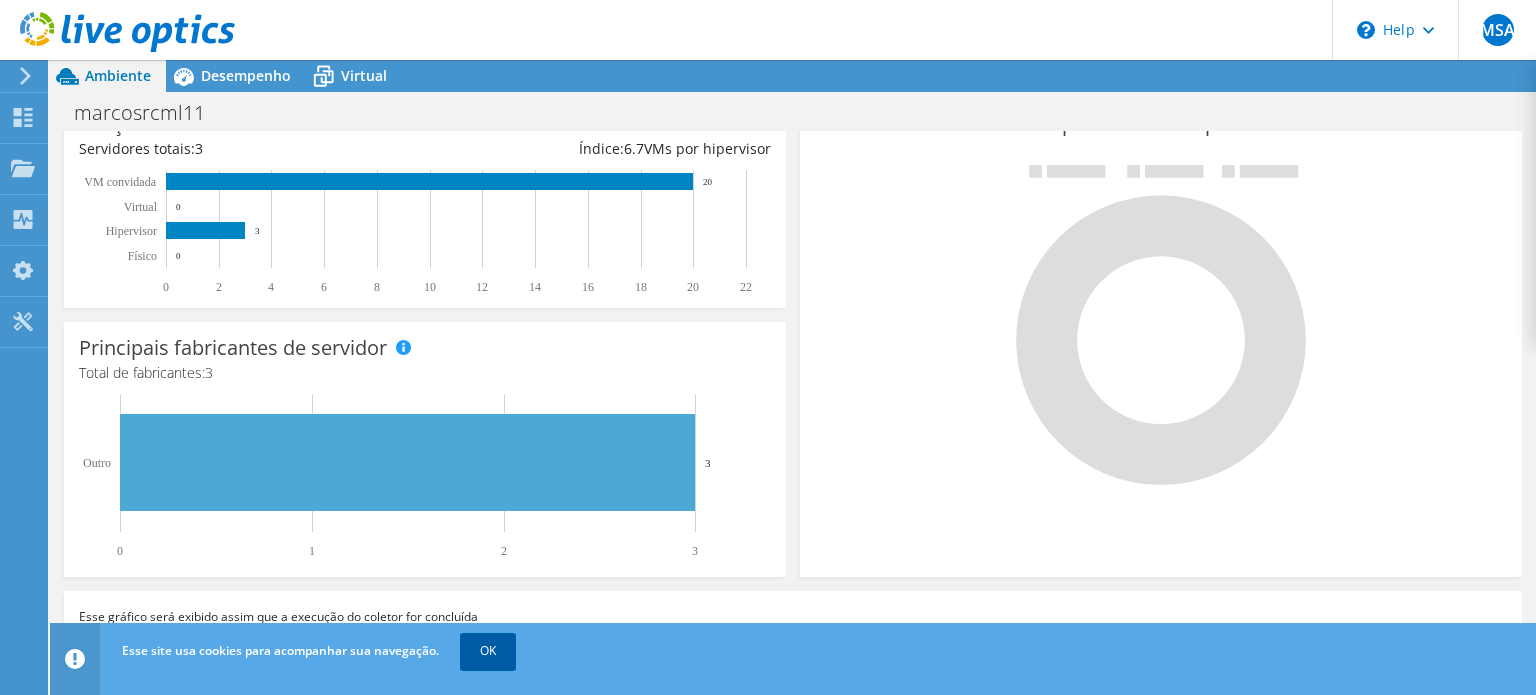 click on "OK" at bounding box center (488, 651) 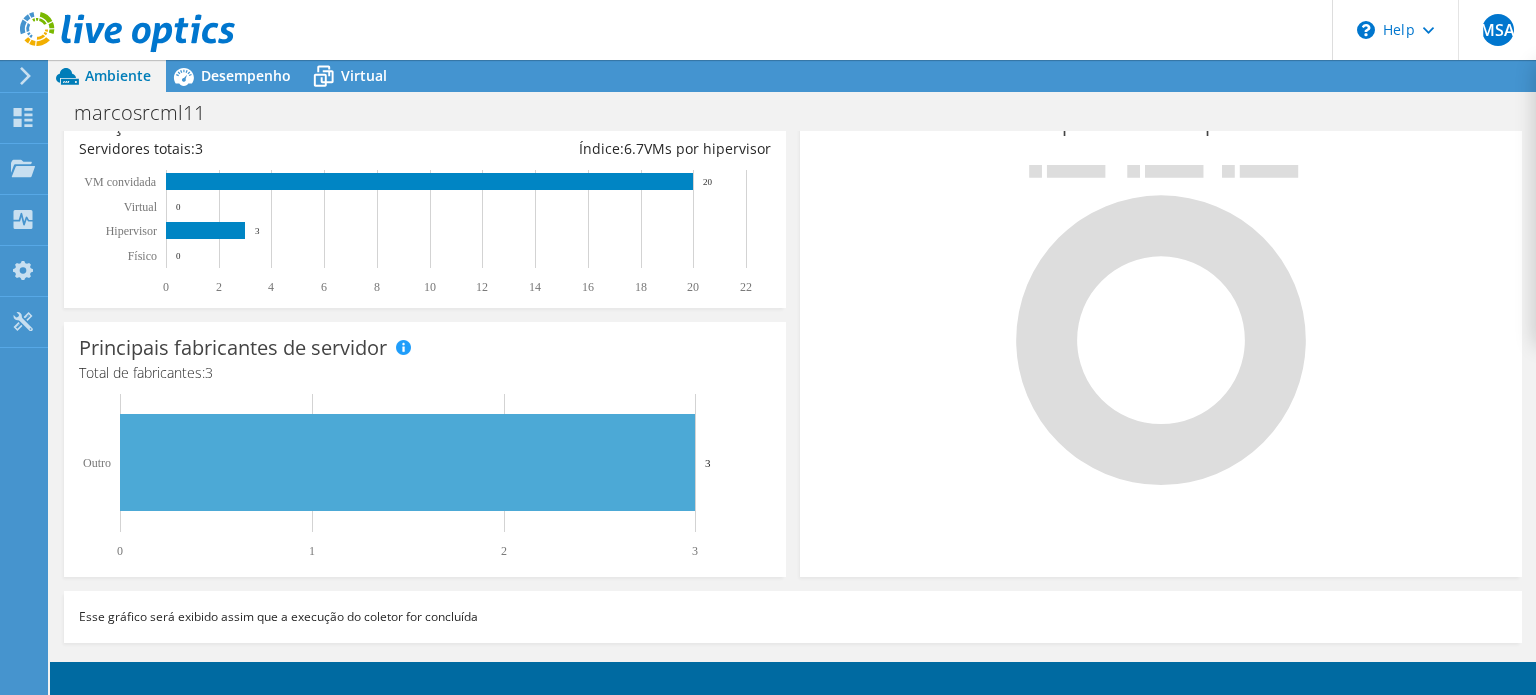 scroll, scrollTop: 0, scrollLeft: 0, axis: both 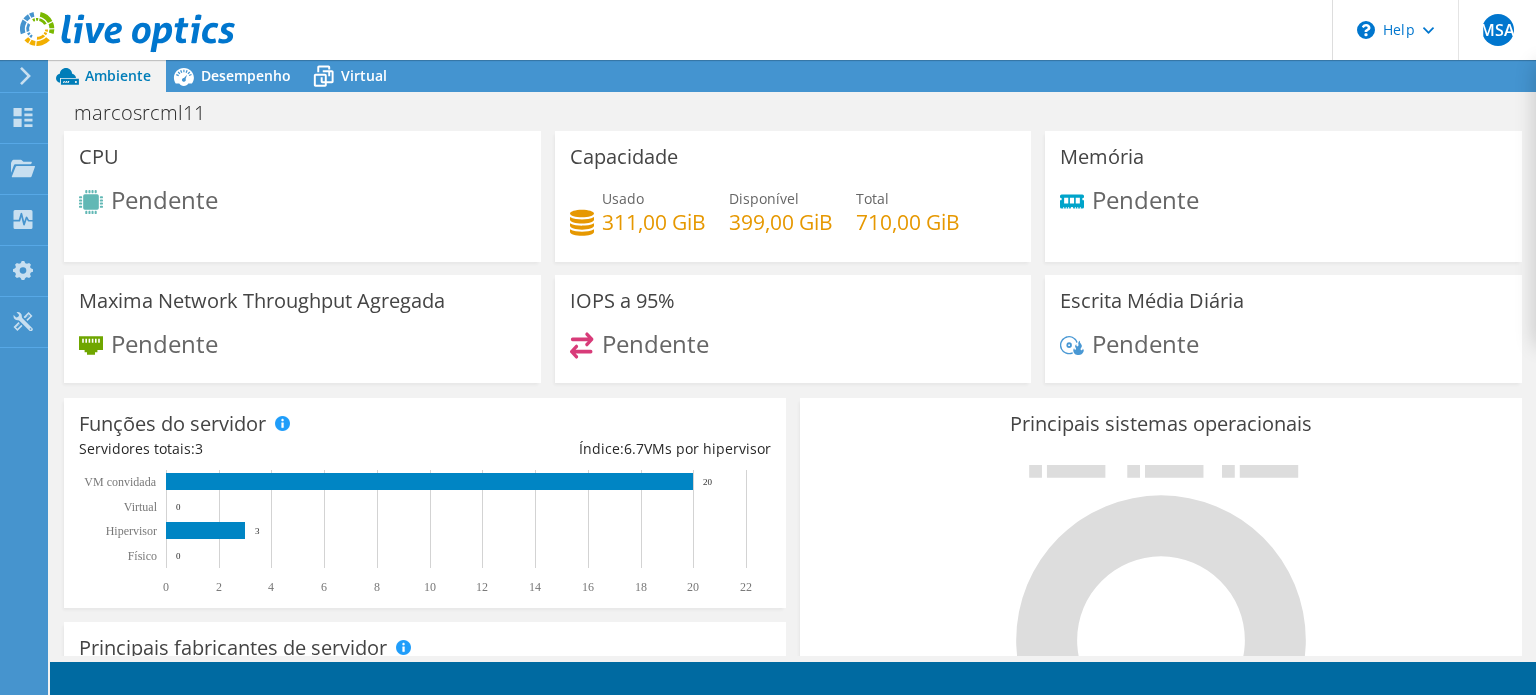 click on "Pendente" at bounding box center [655, 342] 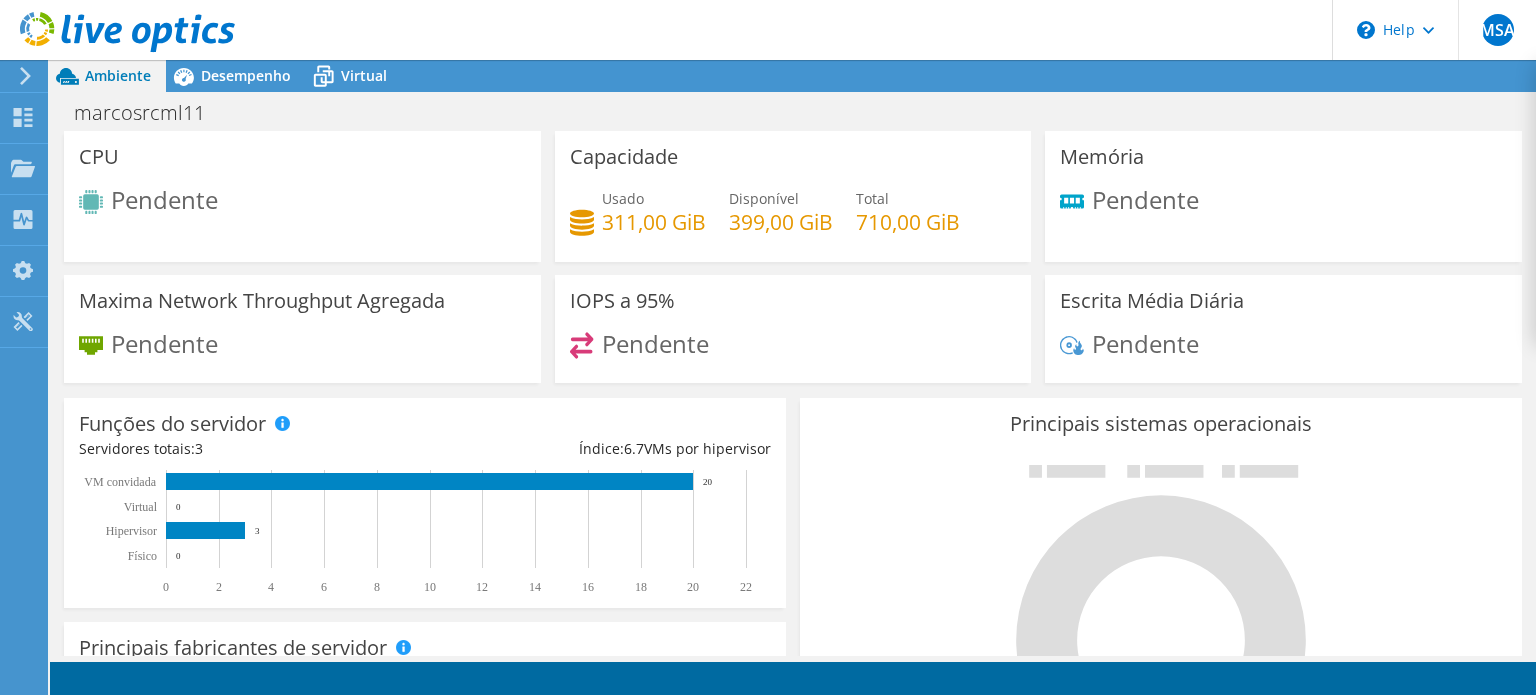 scroll, scrollTop: 300, scrollLeft: 0, axis: vertical 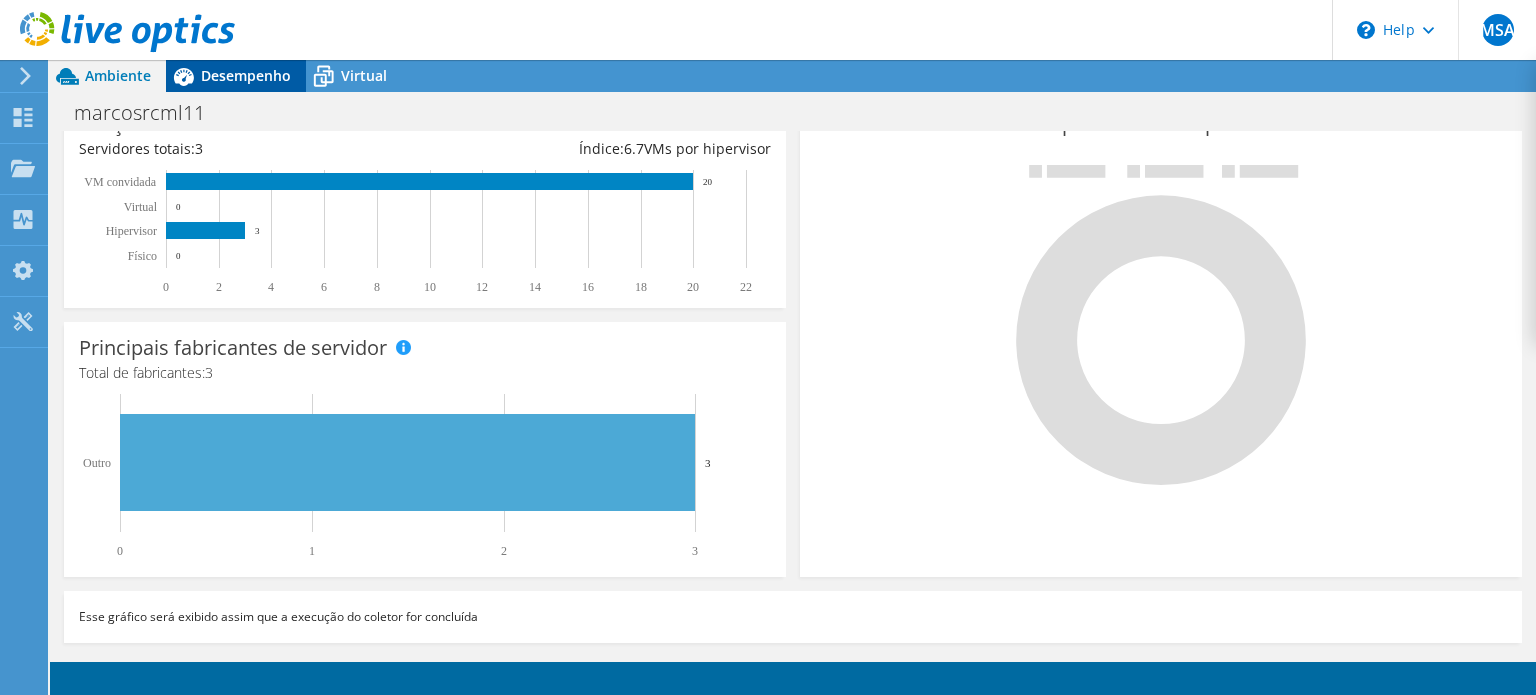 click on "Desempenho" at bounding box center [236, 76] 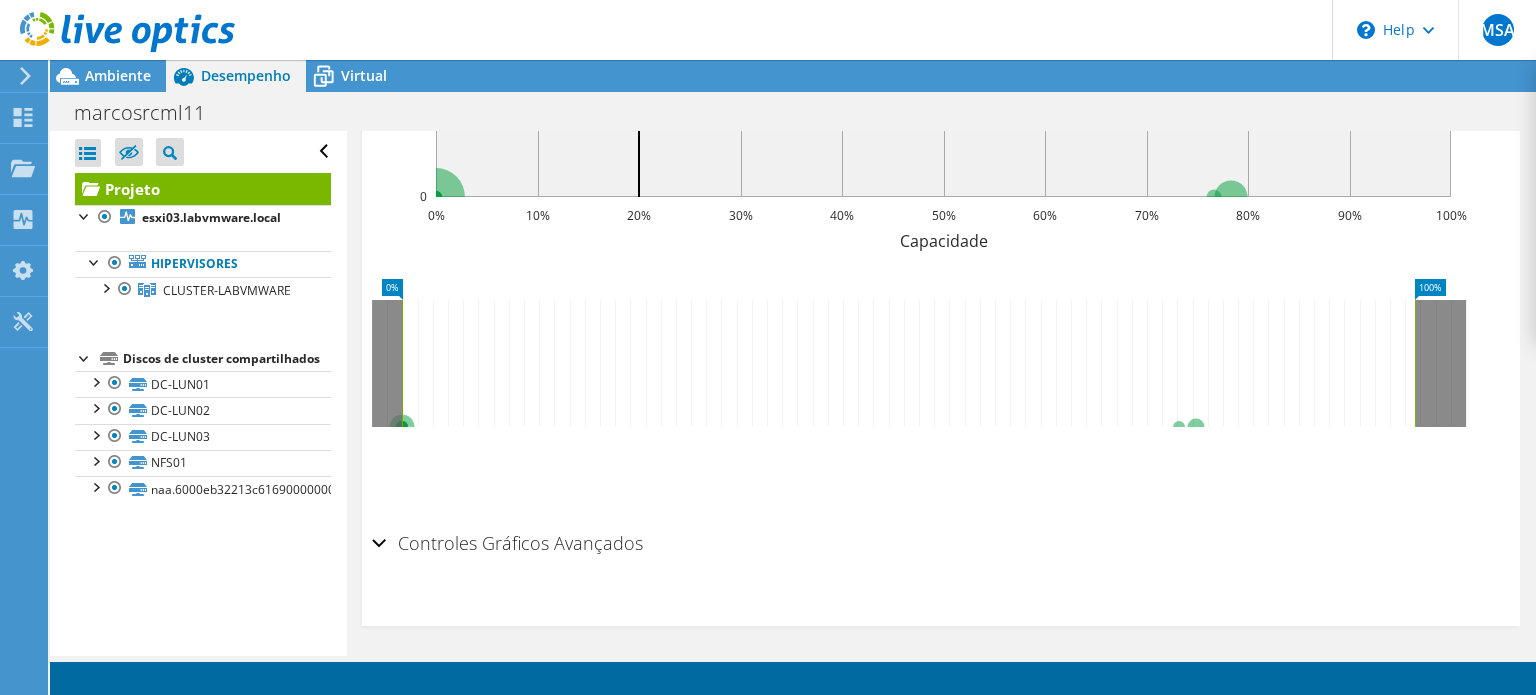 scroll, scrollTop: 0, scrollLeft: 0, axis: both 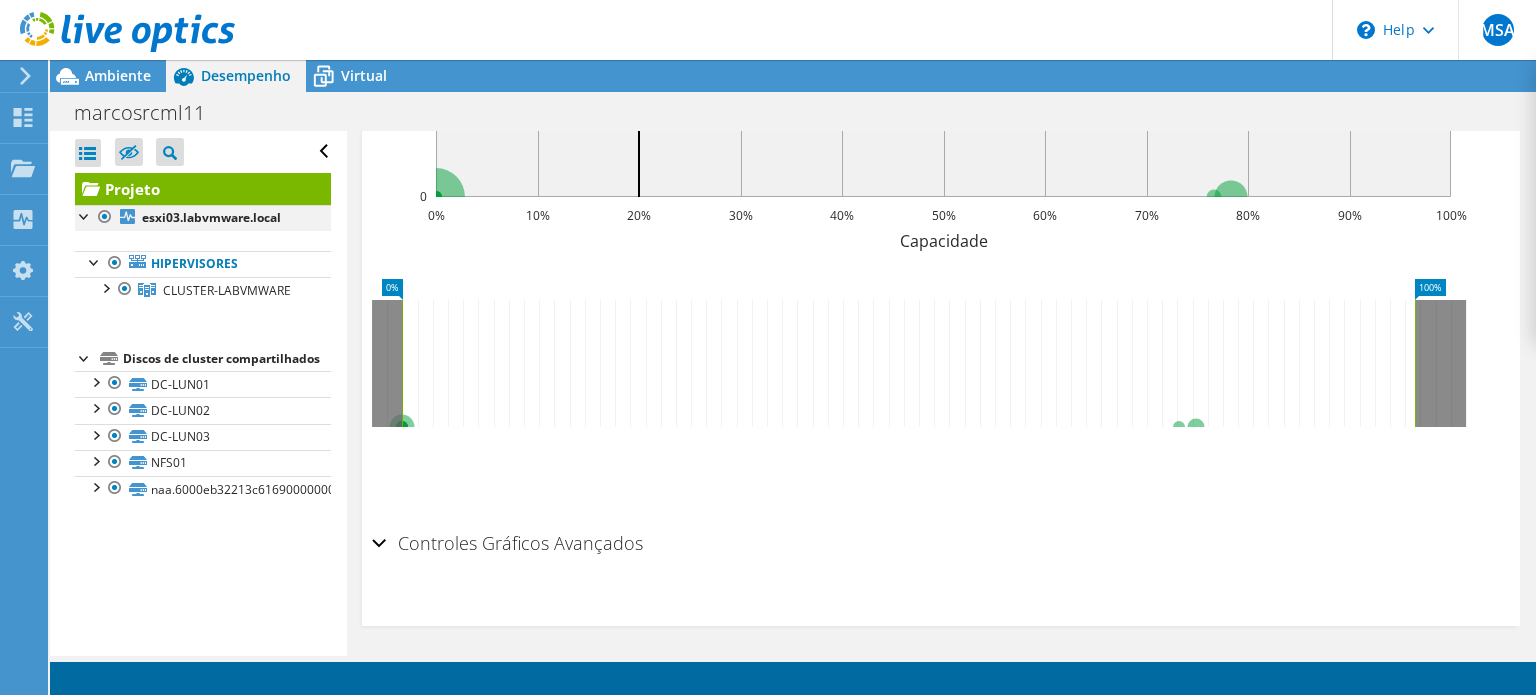 click at bounding box center [85, 215] 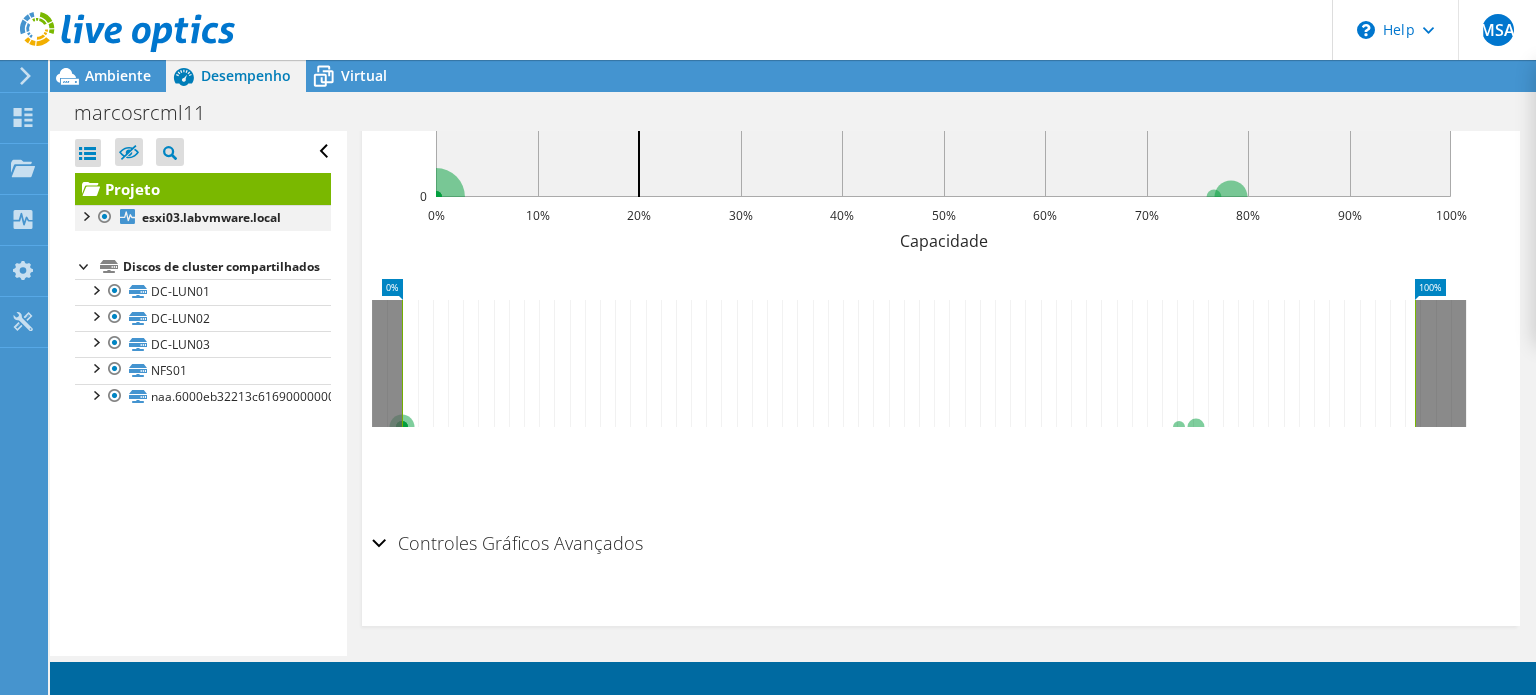 click at bounding box center [85, 215] 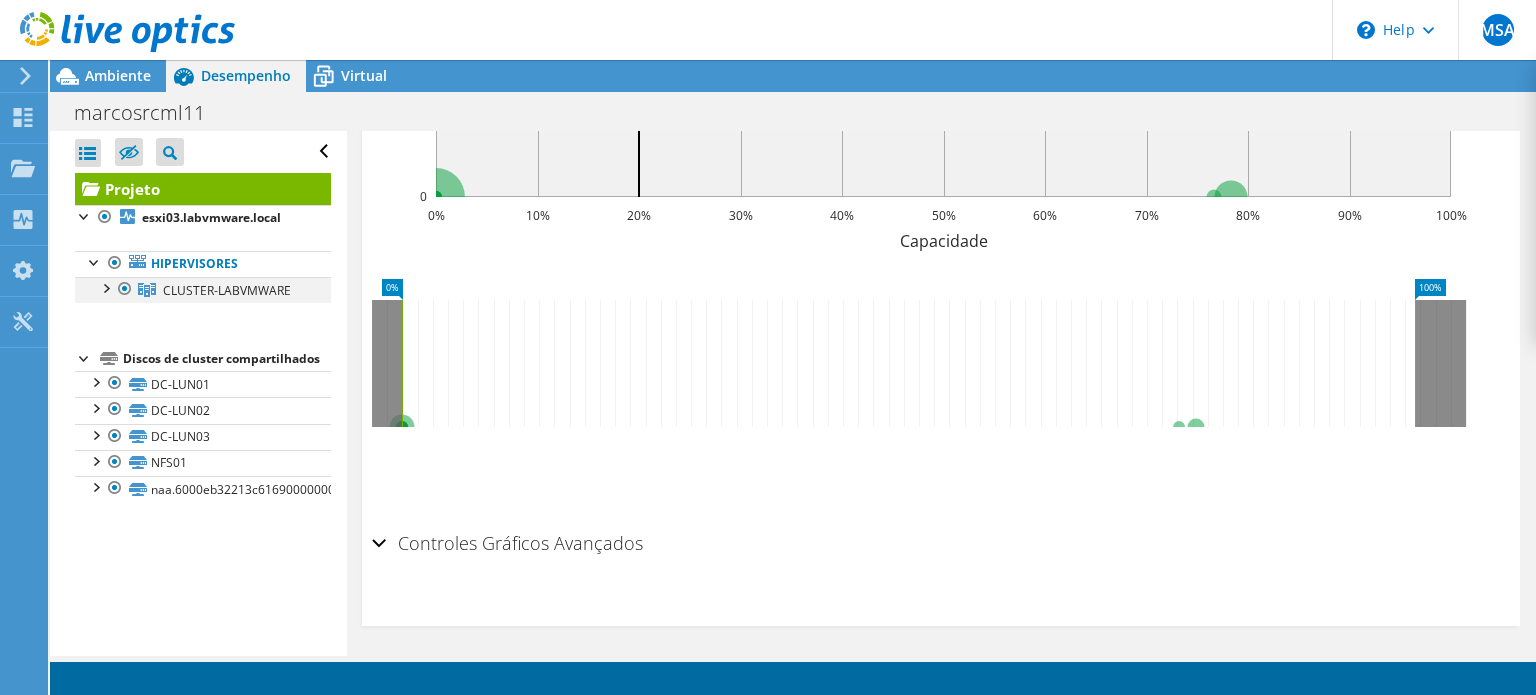 click at bounding box center (105, 287) 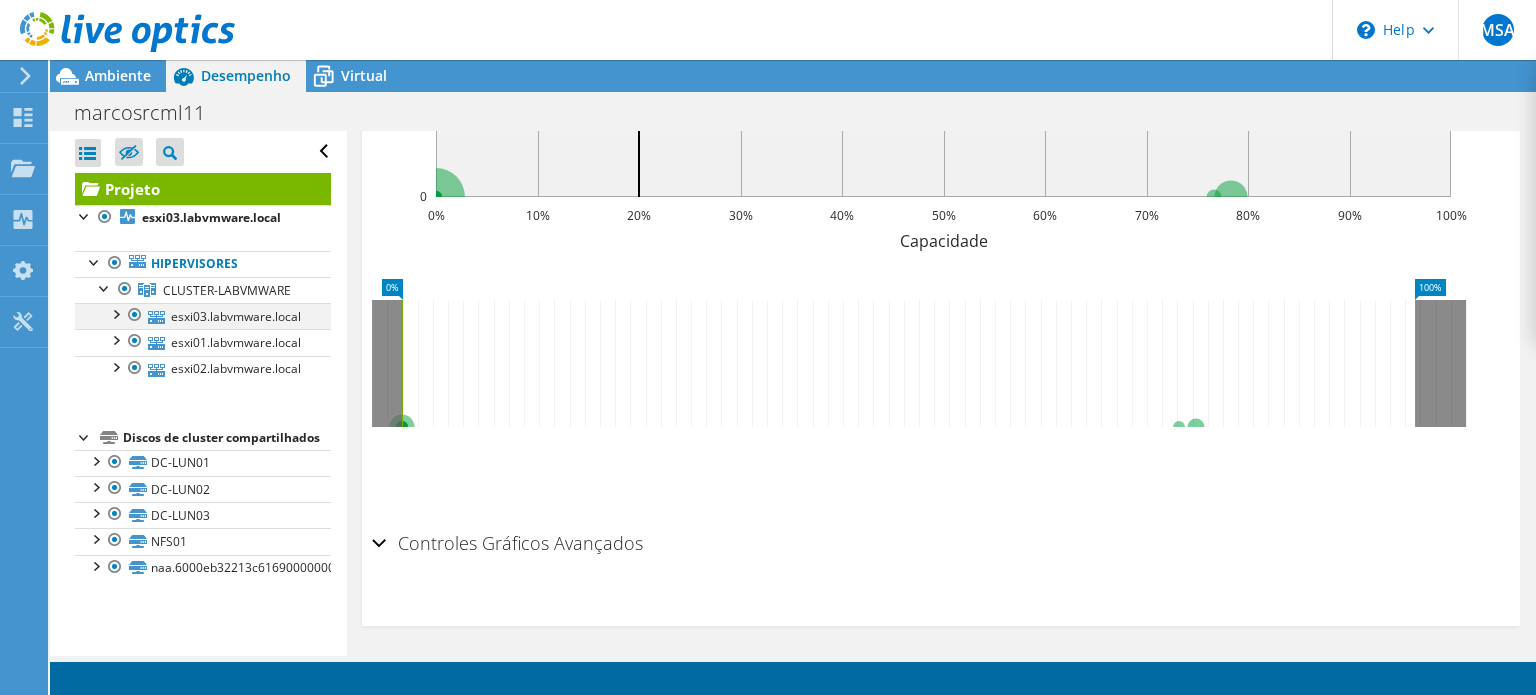 click at bounding box center [115, 313] 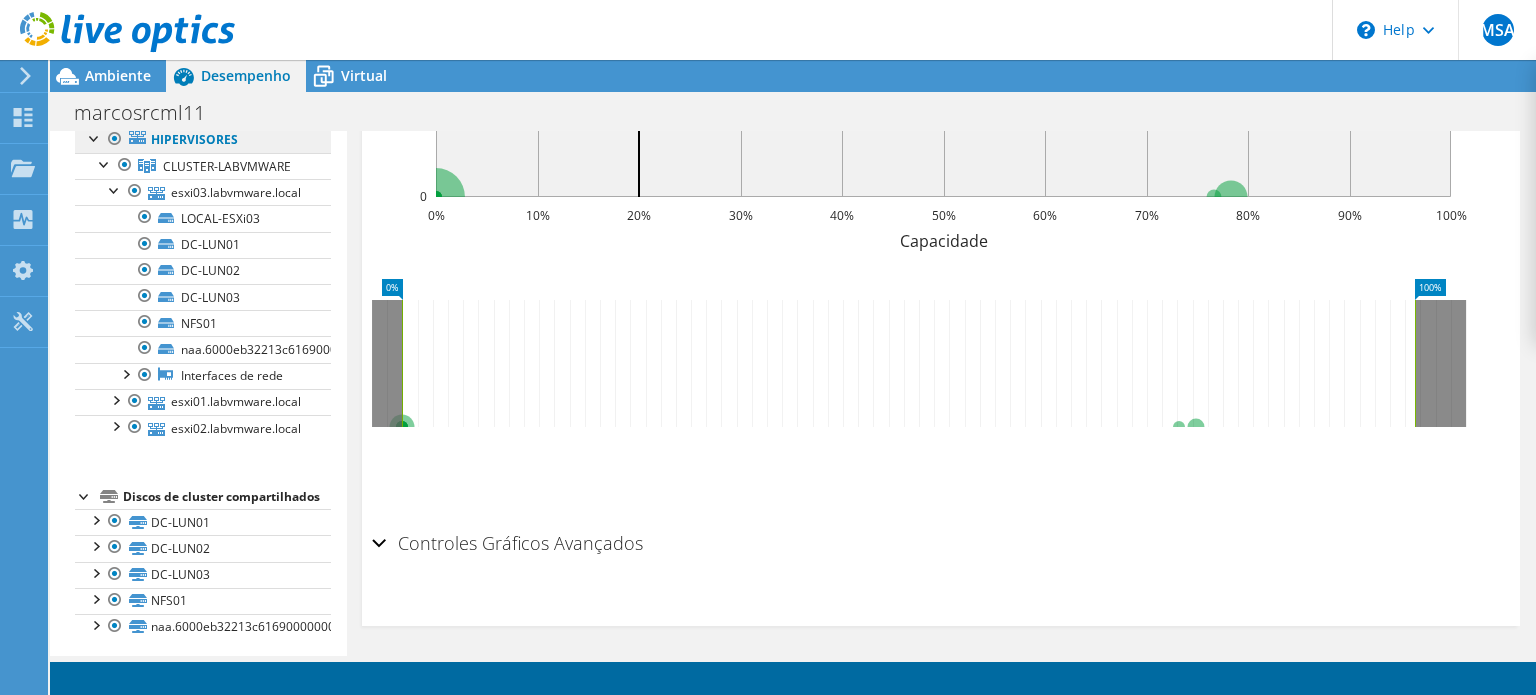scroll, scrollTop: 152, scrollLeft: 0, axis: vertical 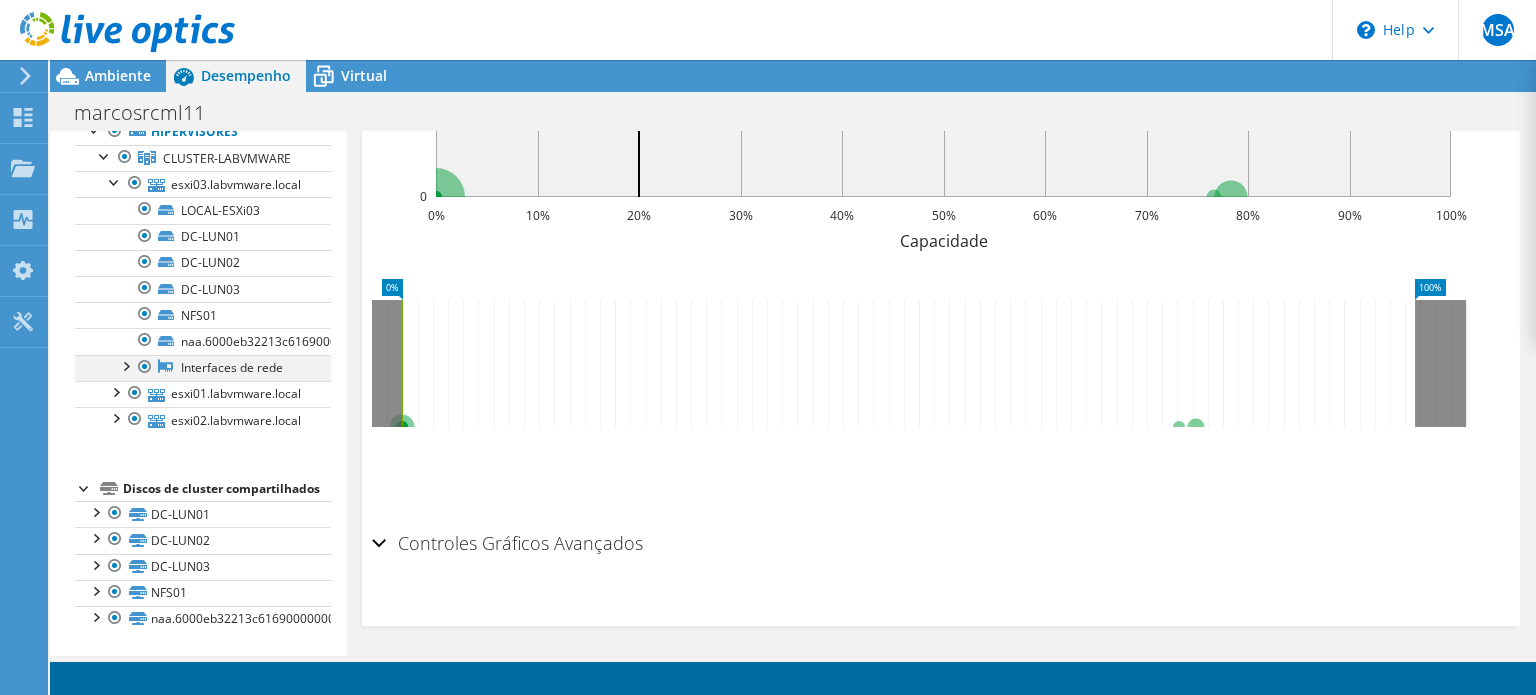 click at bounding box center (125, 365) 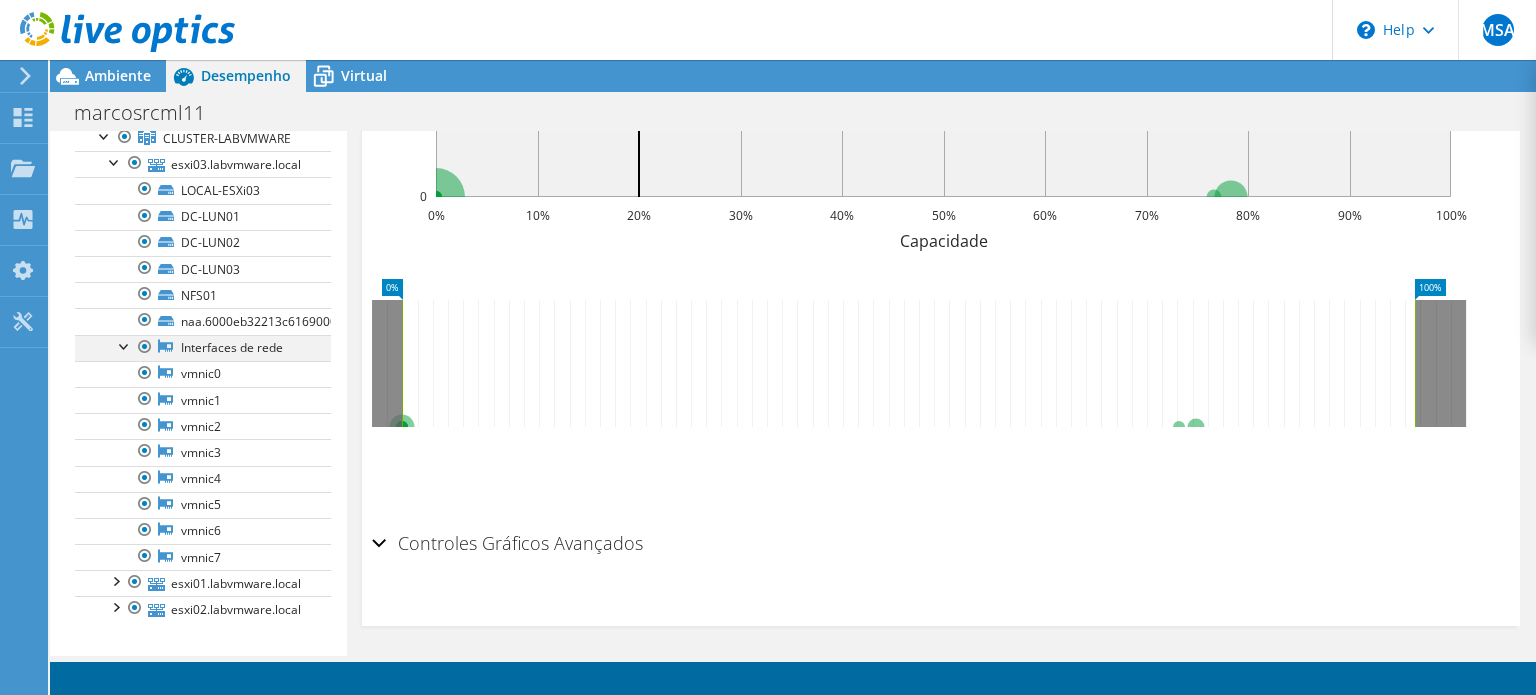 click at bounding box center (125, 345) 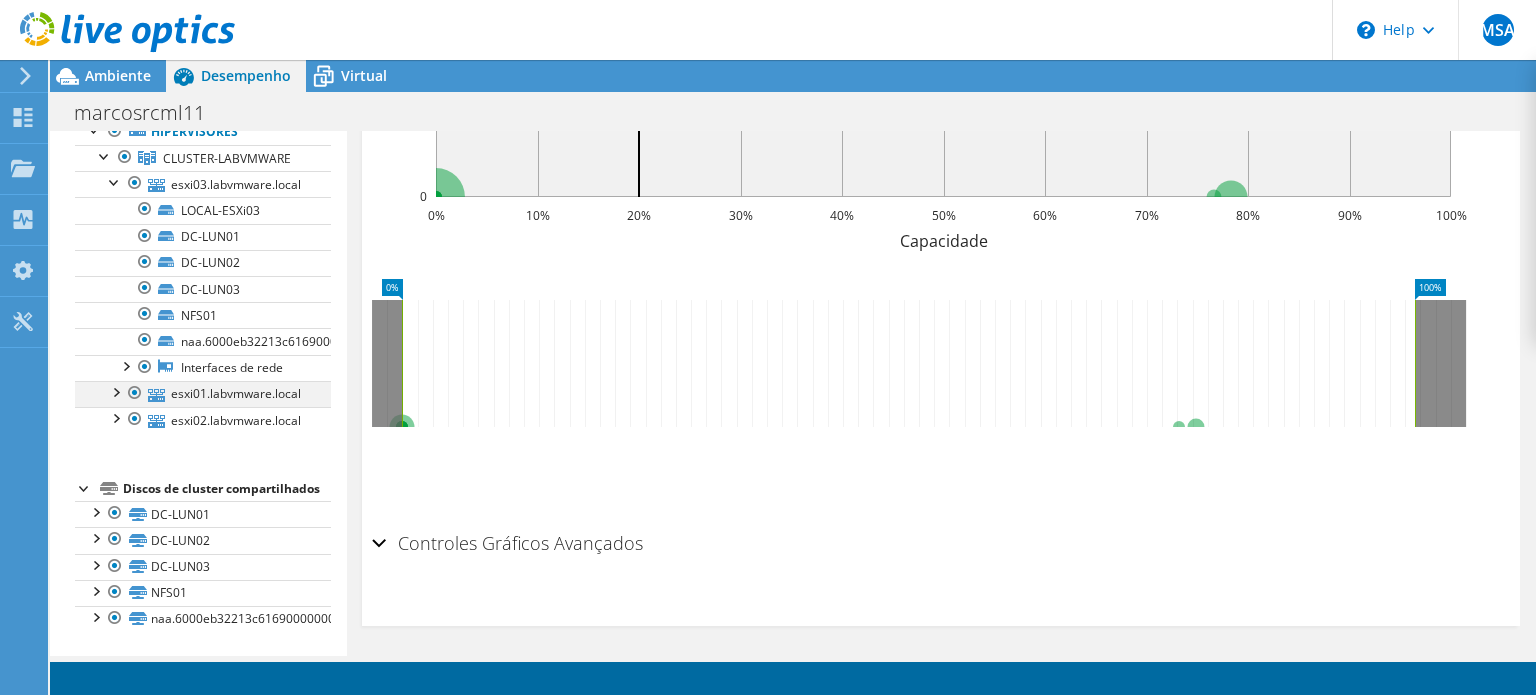 click at bounding box center (115, 391) 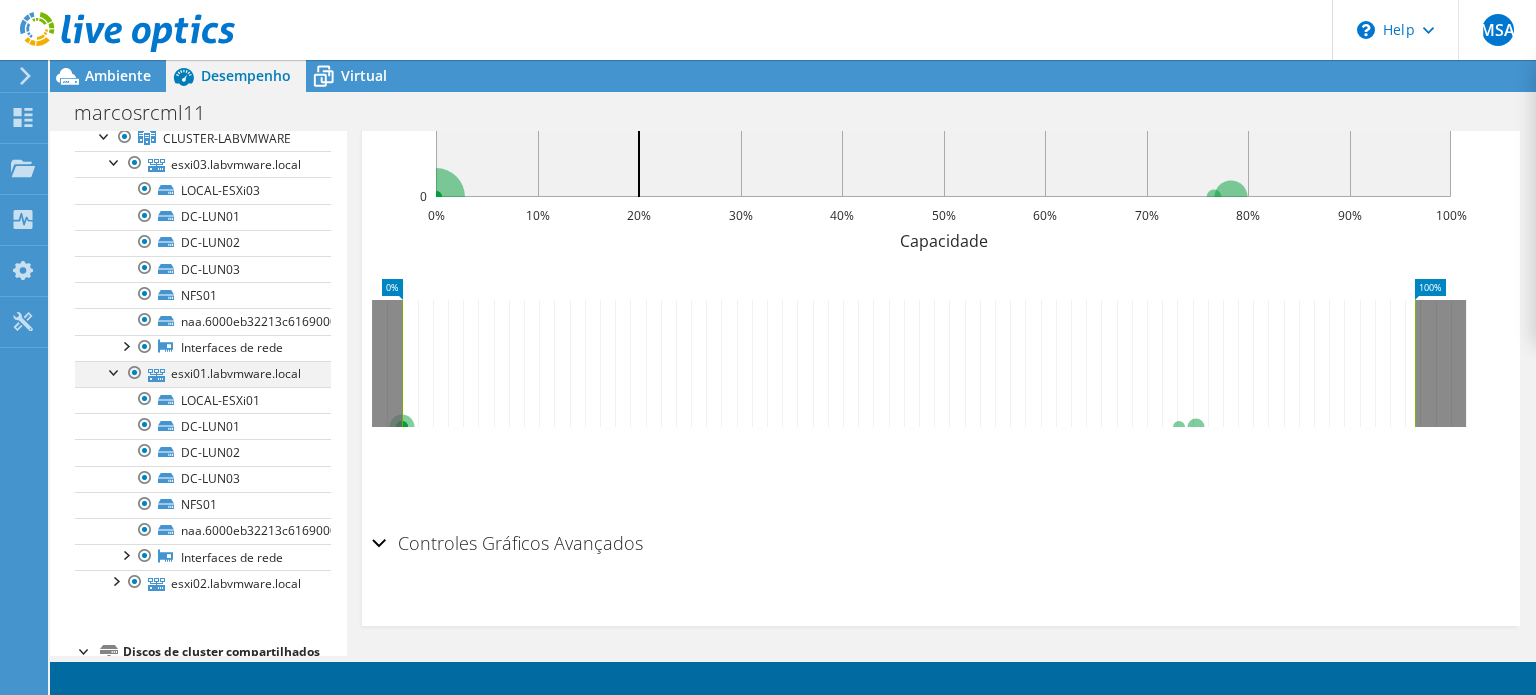 click at bounding box center (115, 371) 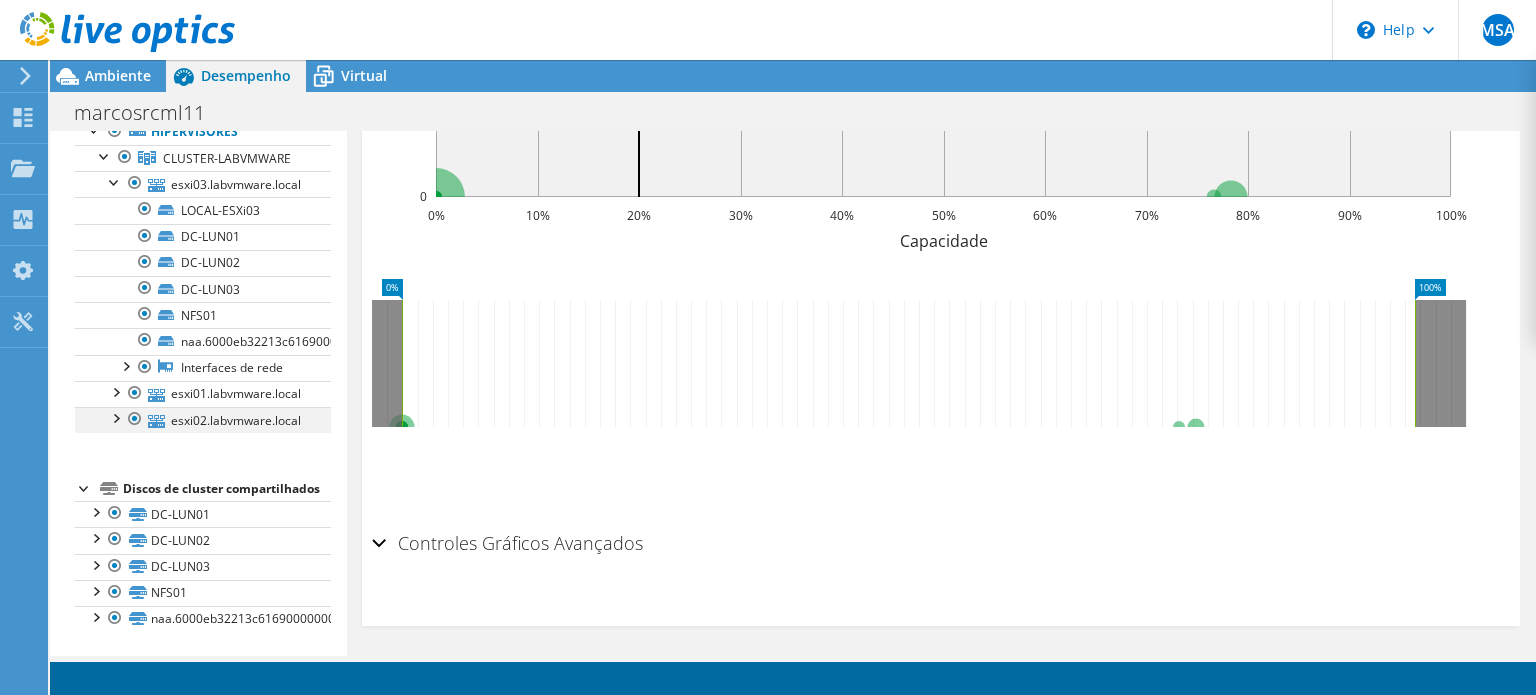 click at bounding box center (115, 417) 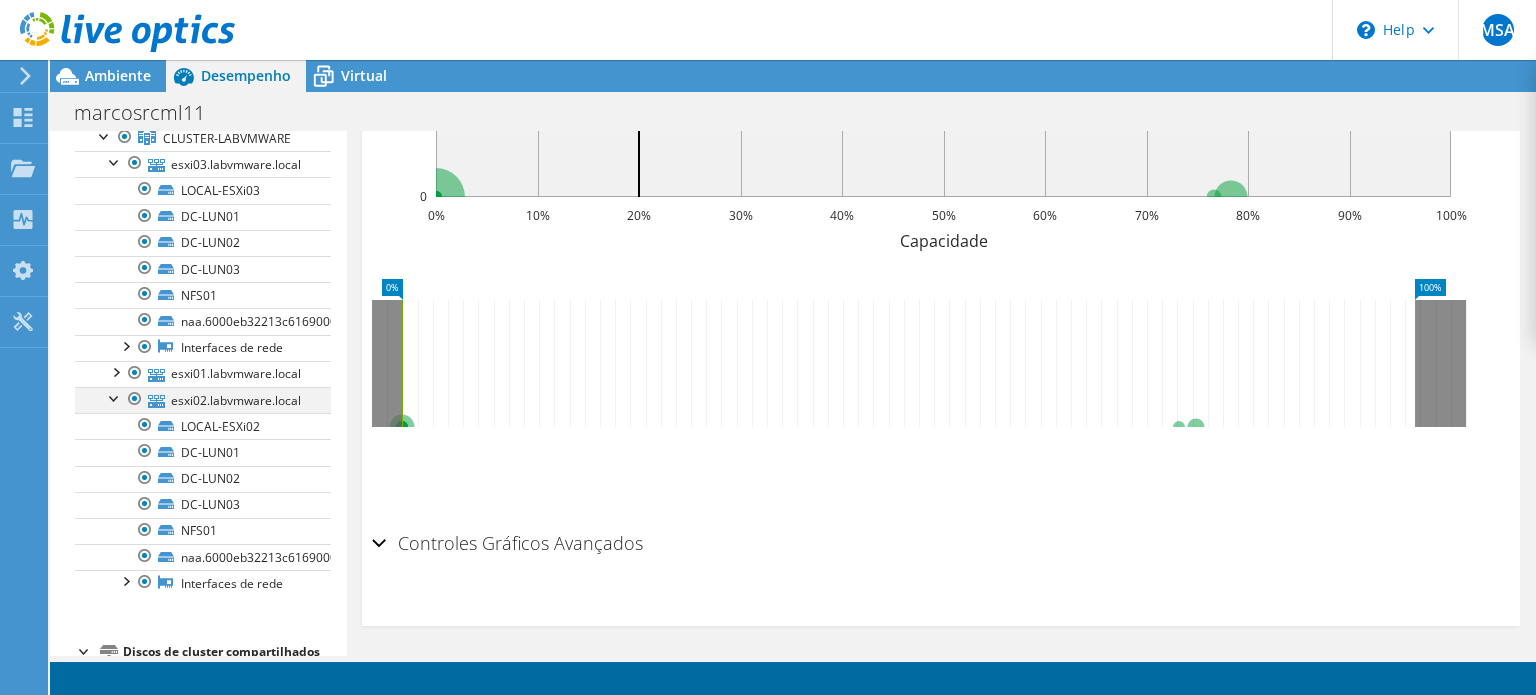 click at bounding box center [115, 397] 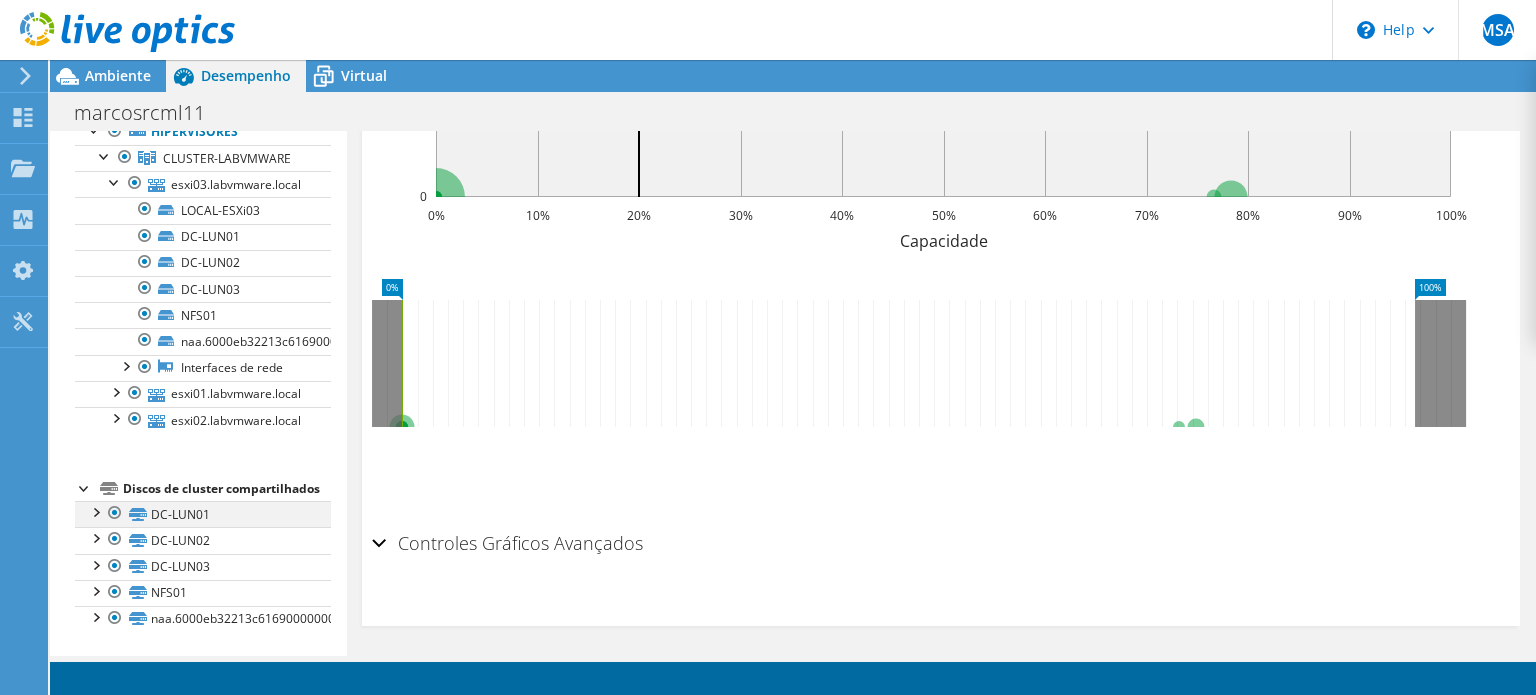 click at bounding box center [95, 511] 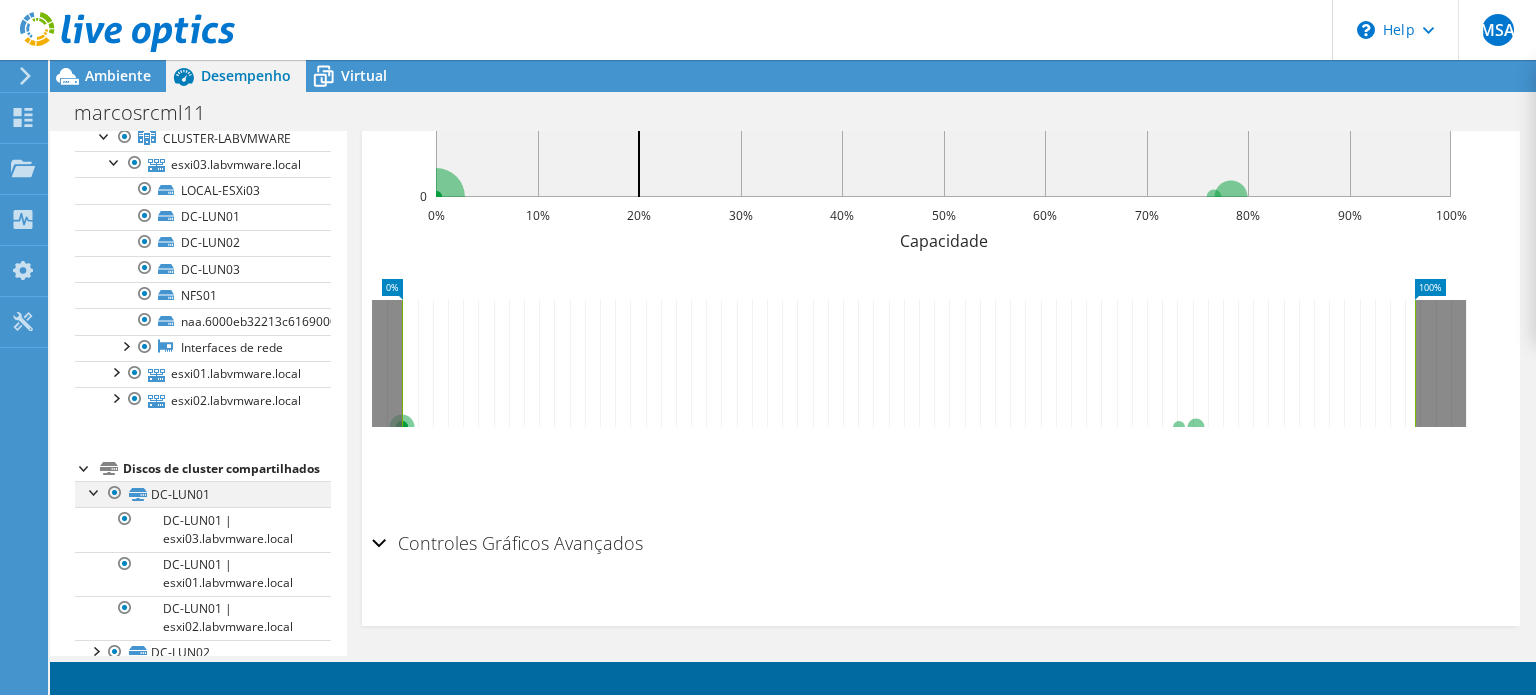 click at bounding box center (95, 491) 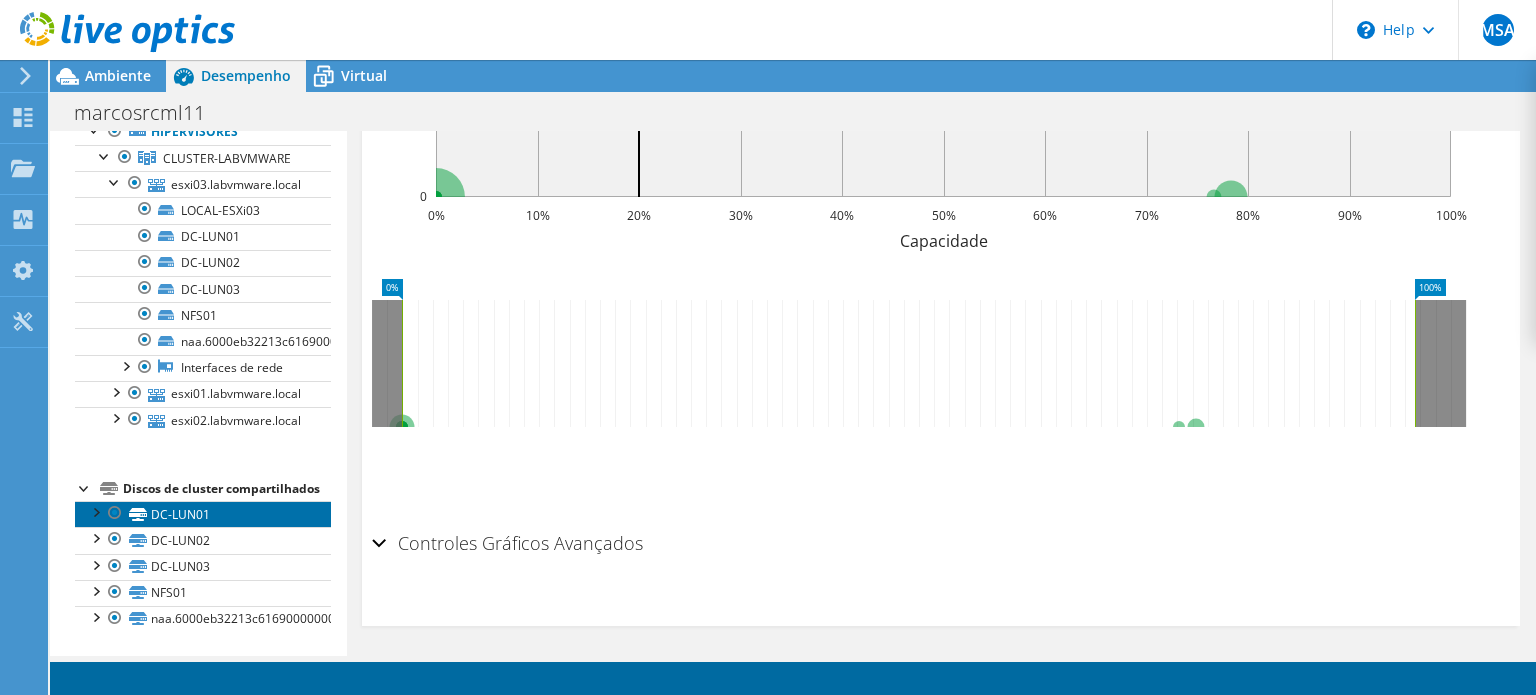 click on "DC-LUN01" at bounding box center [203, 514] 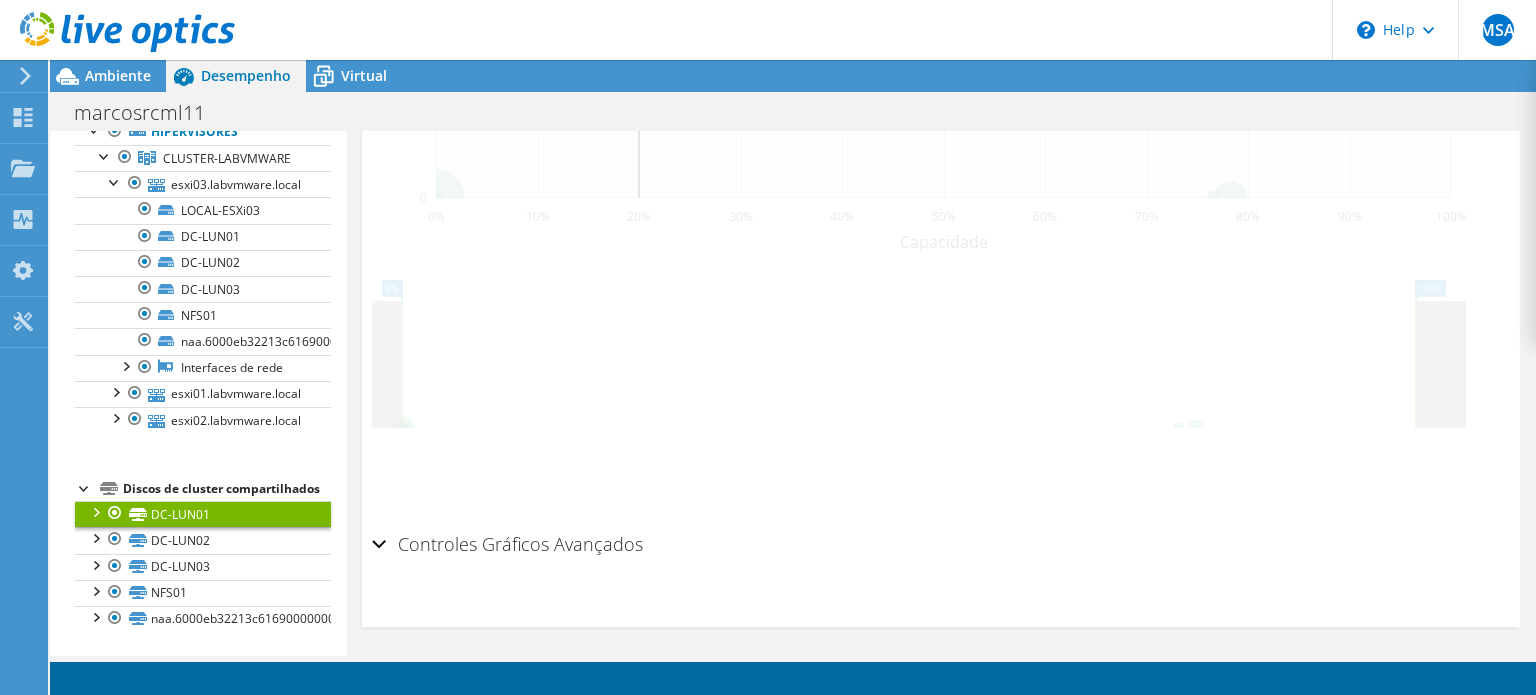 scroll, scrollTop: 751, scrollLeft: 0, axis: vertical 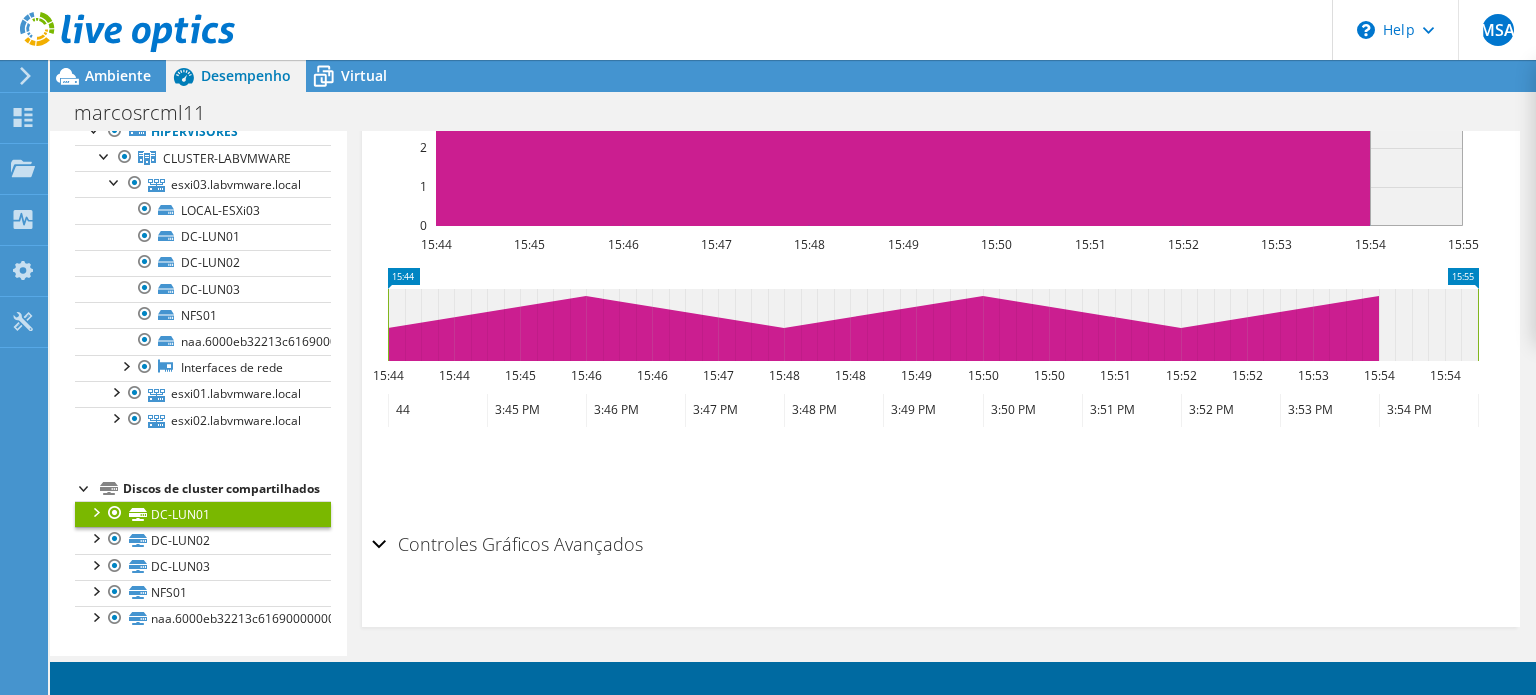 click at bounding box center (95, 511) 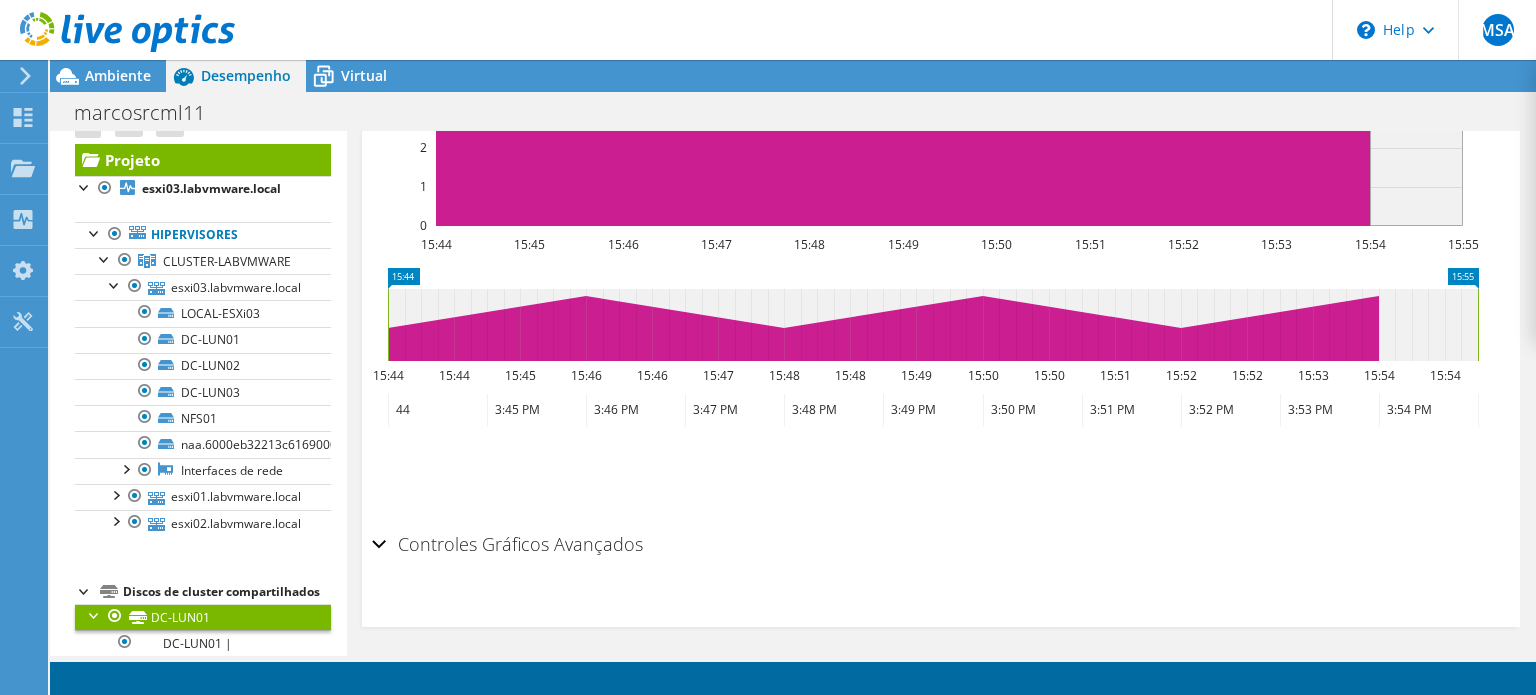scroll, scrollTop: 0, scrollLeft: 0, axis: both 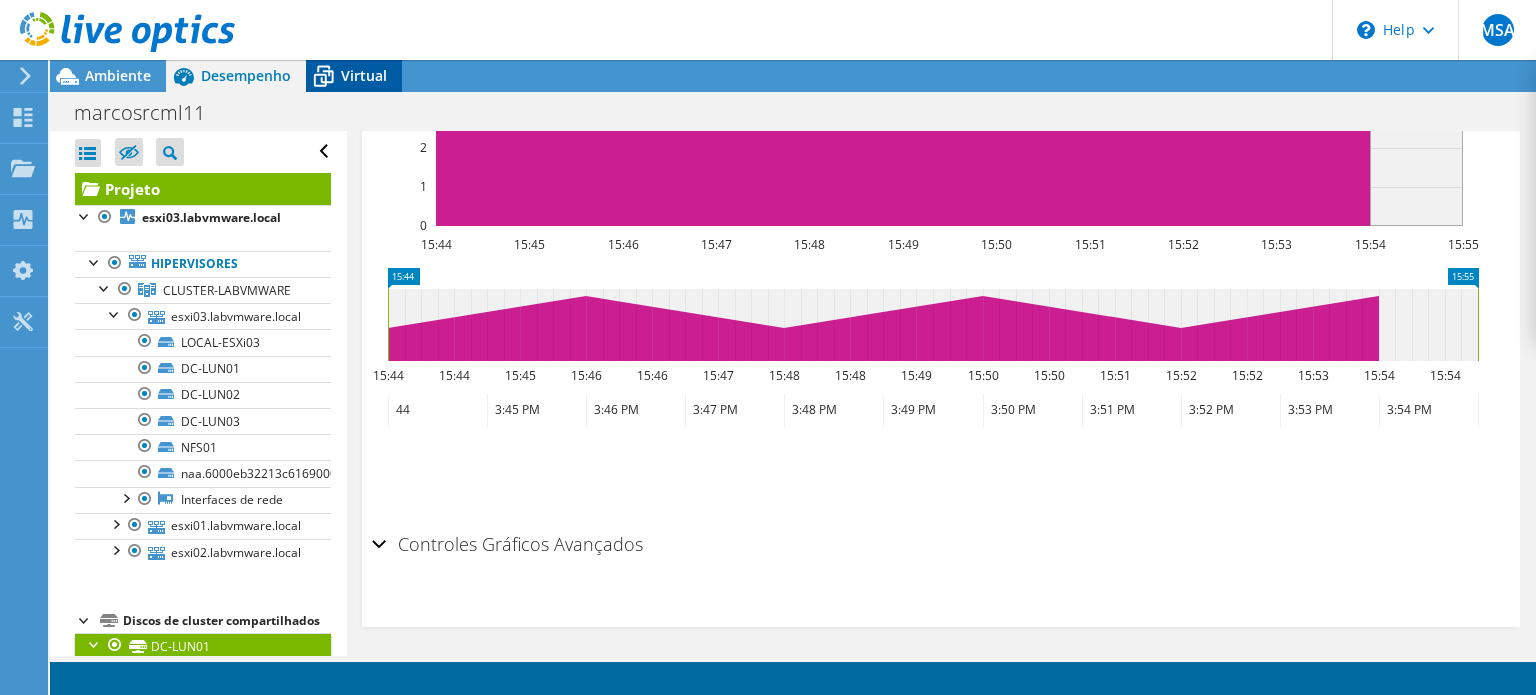 click 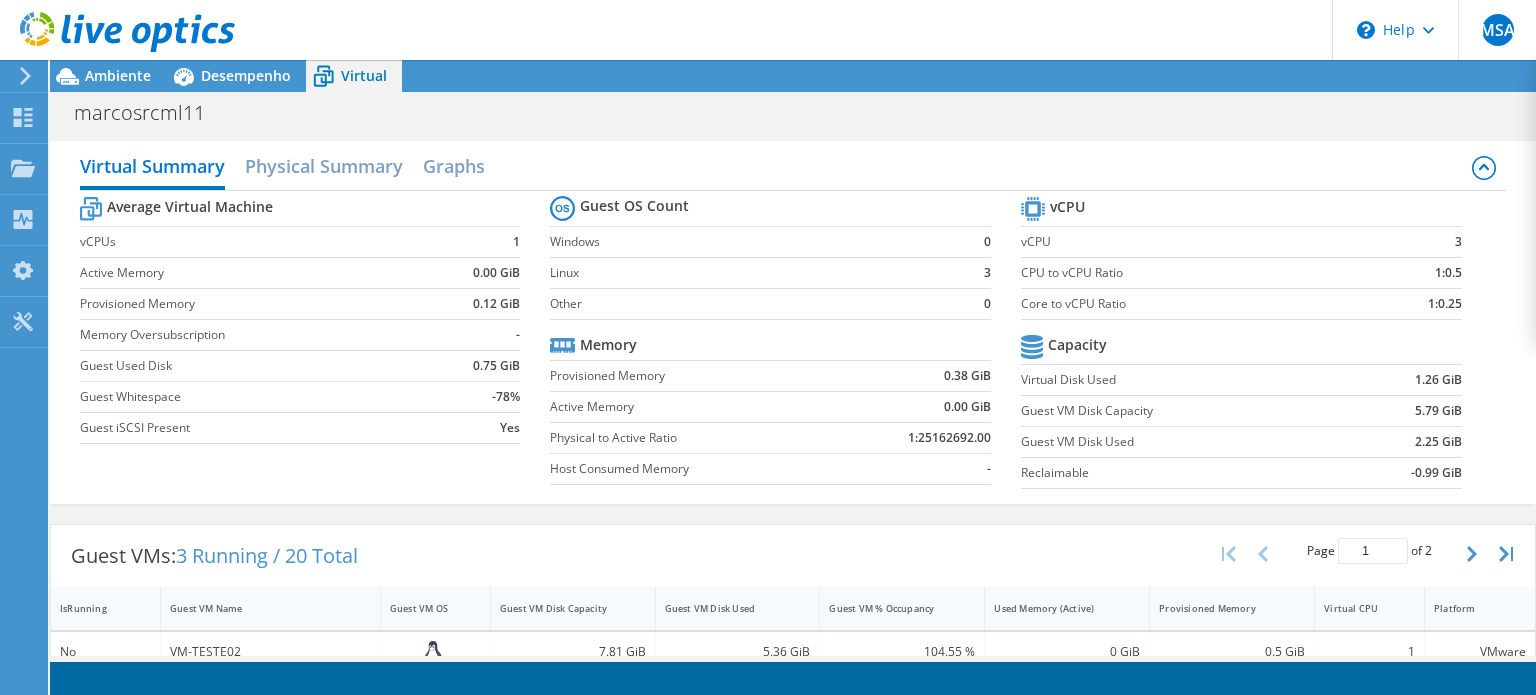 scroll, scrollTop: 672, scrollLeft: 0, axis: vertical 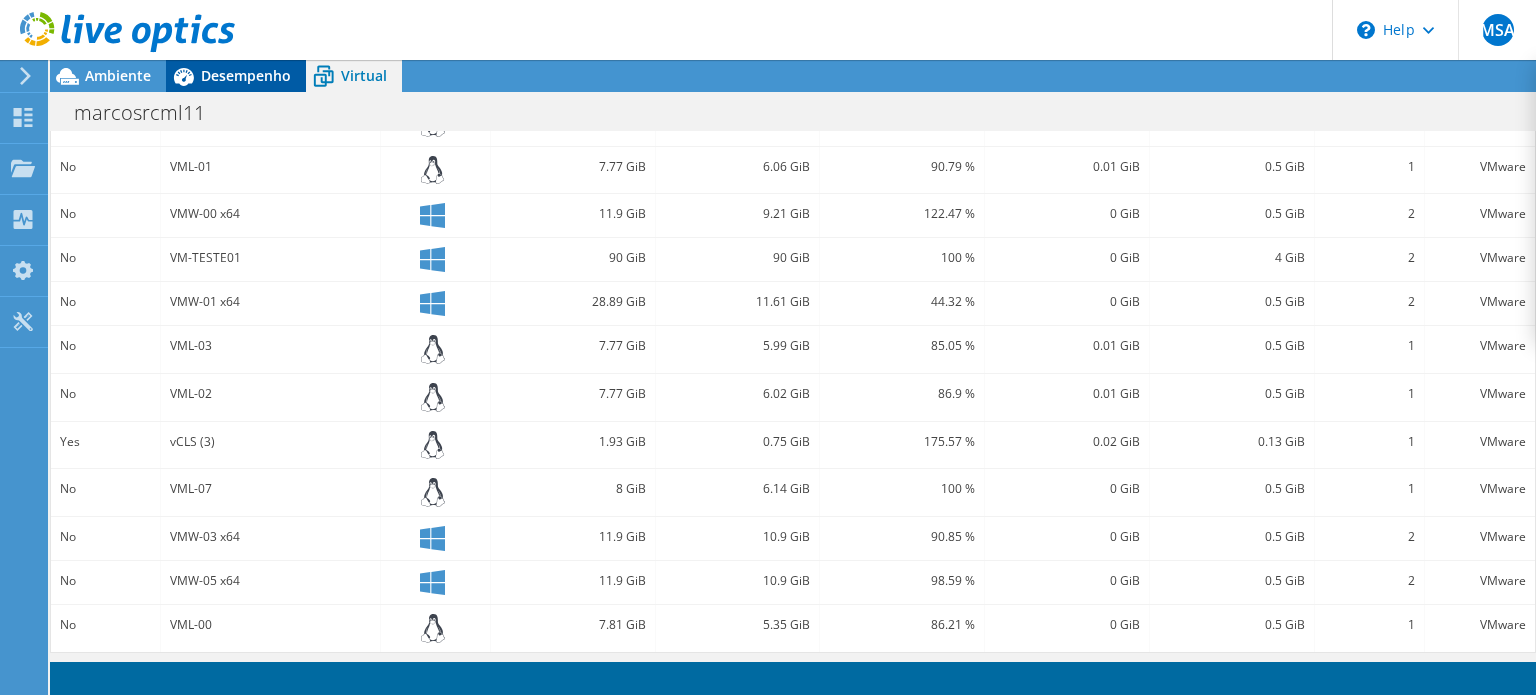 click on "Desempenho" at bounding box center [246, 75] 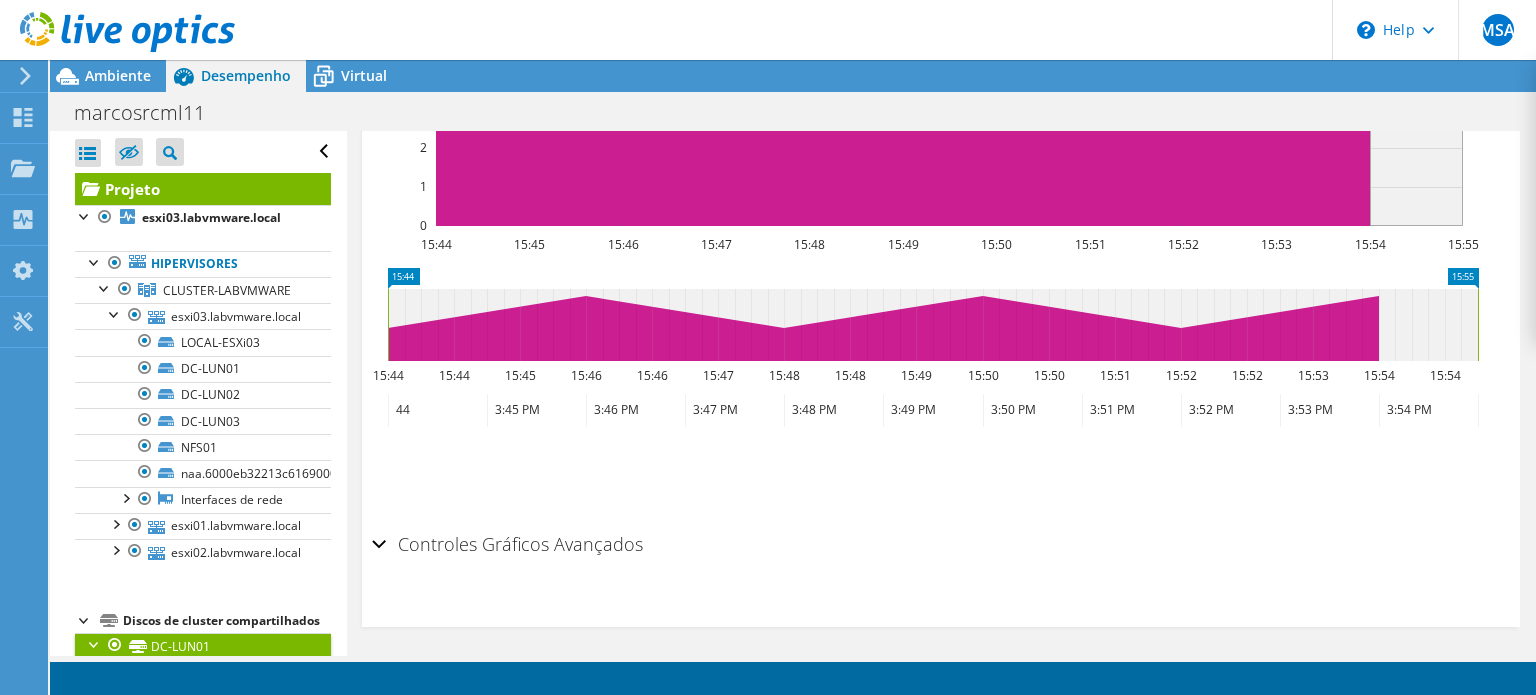 scroll, scrollTop: 0, scrollLeft: 0, axis: both 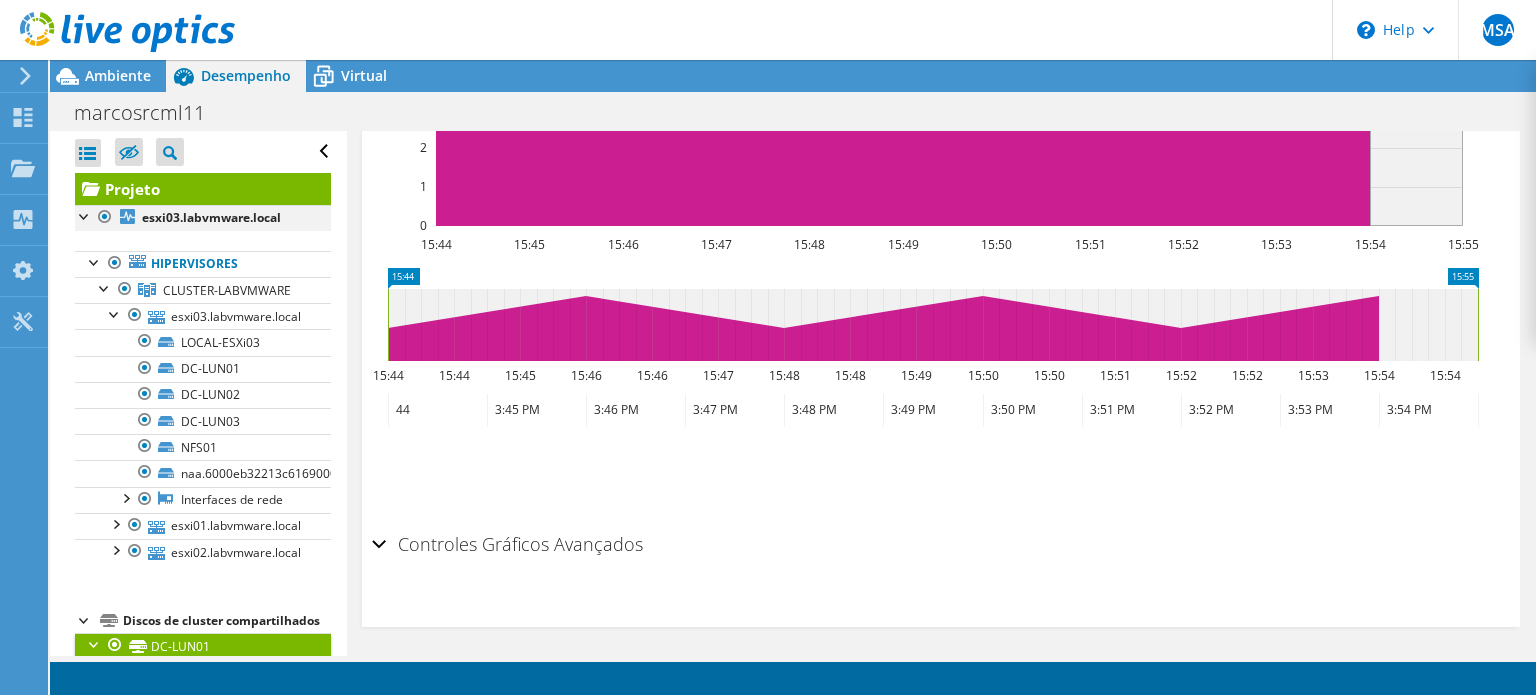 click at bounding box center [85, 215] 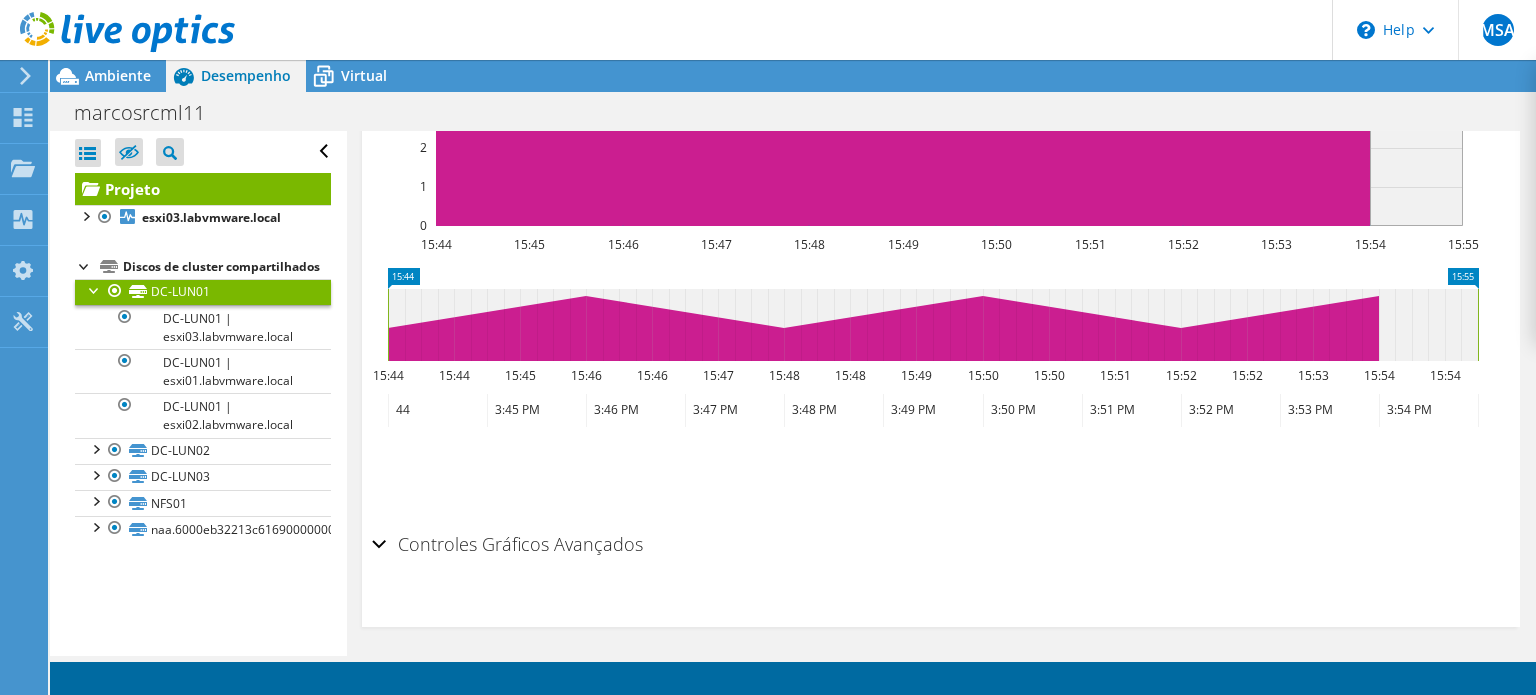 click at bounding box center (85, 265) 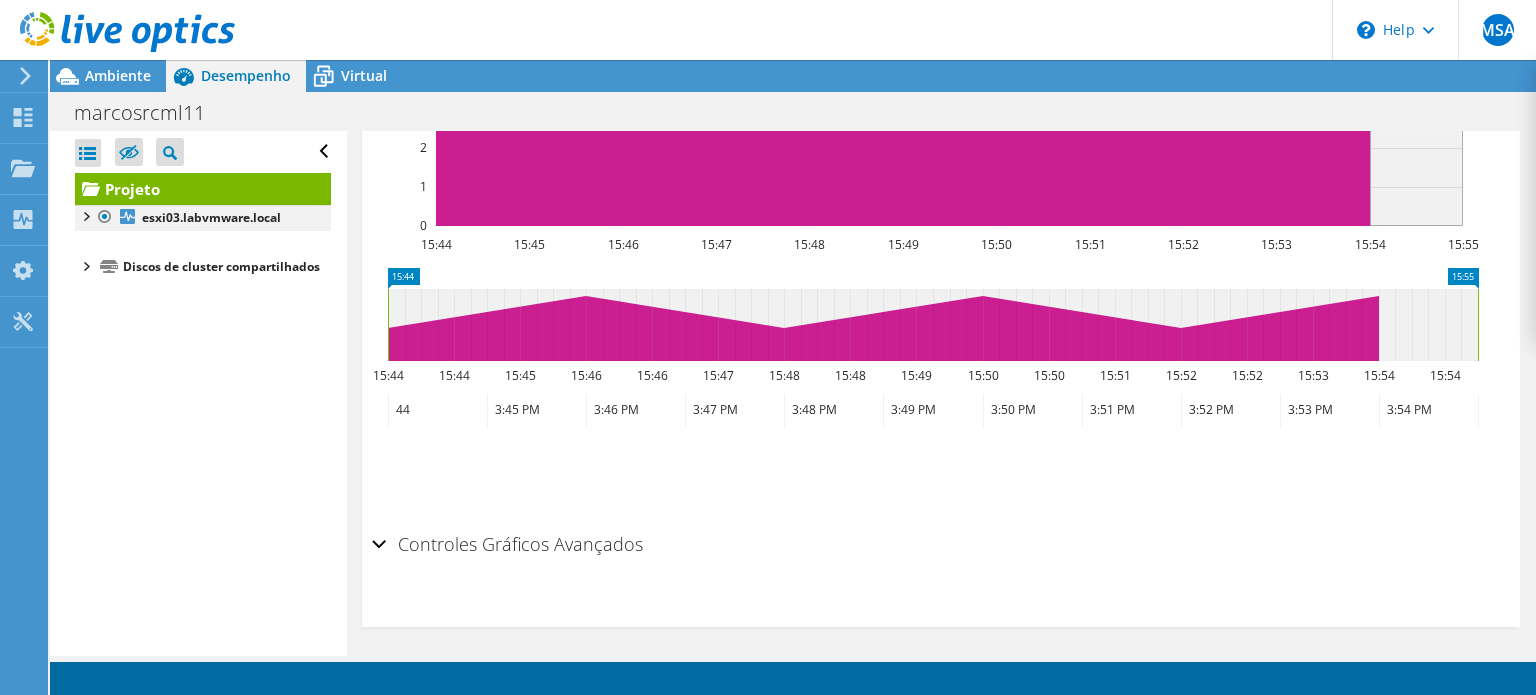 click at bounding box center [85, 215] 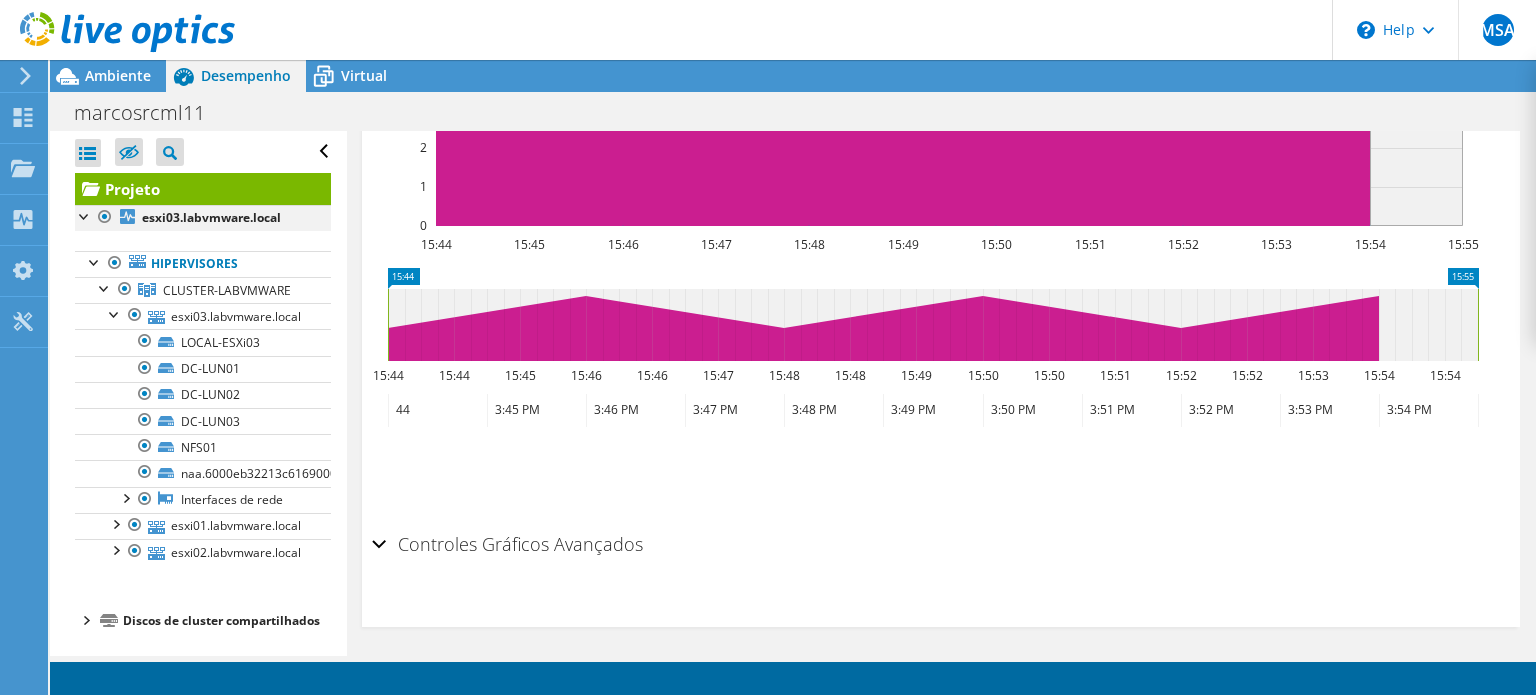 click at bounding box center (85, 215) 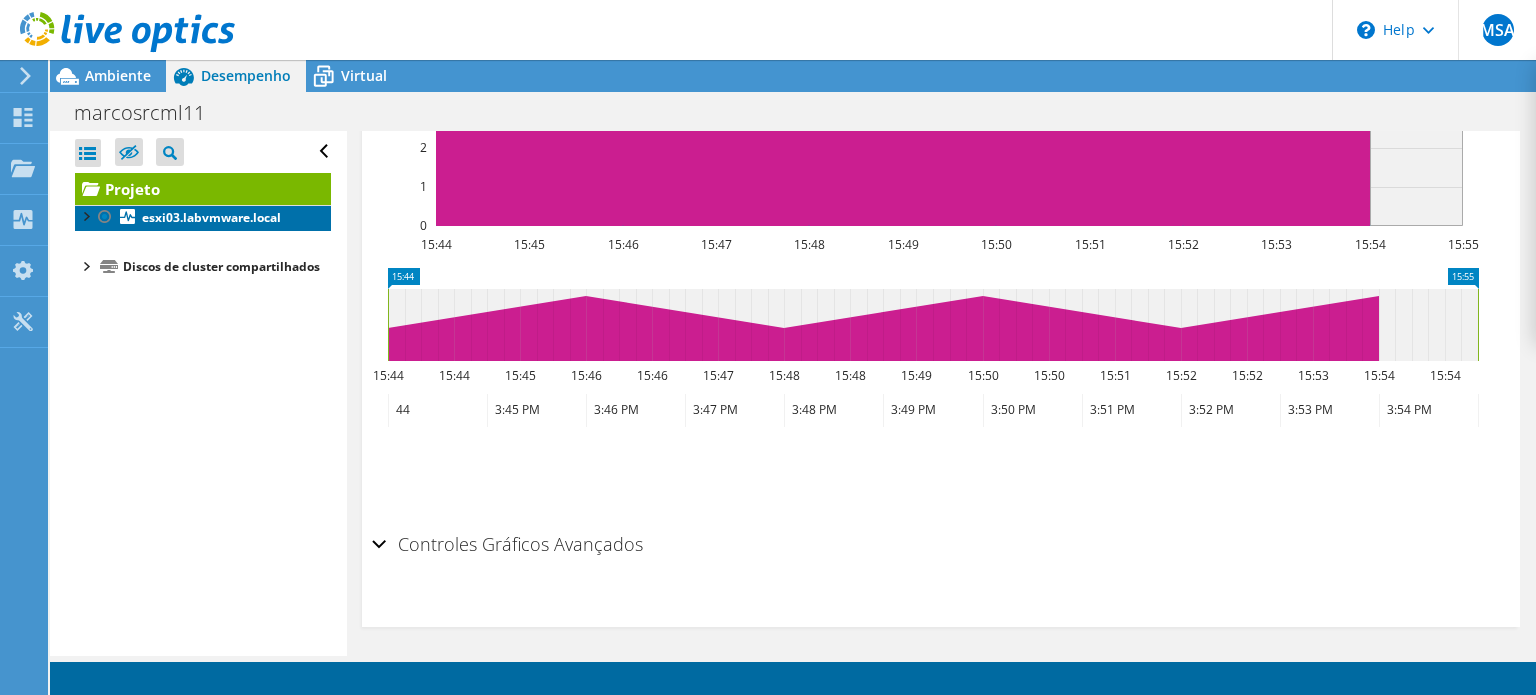 click on "esxi03.labvmware.local" at bounding box center (211, 217) 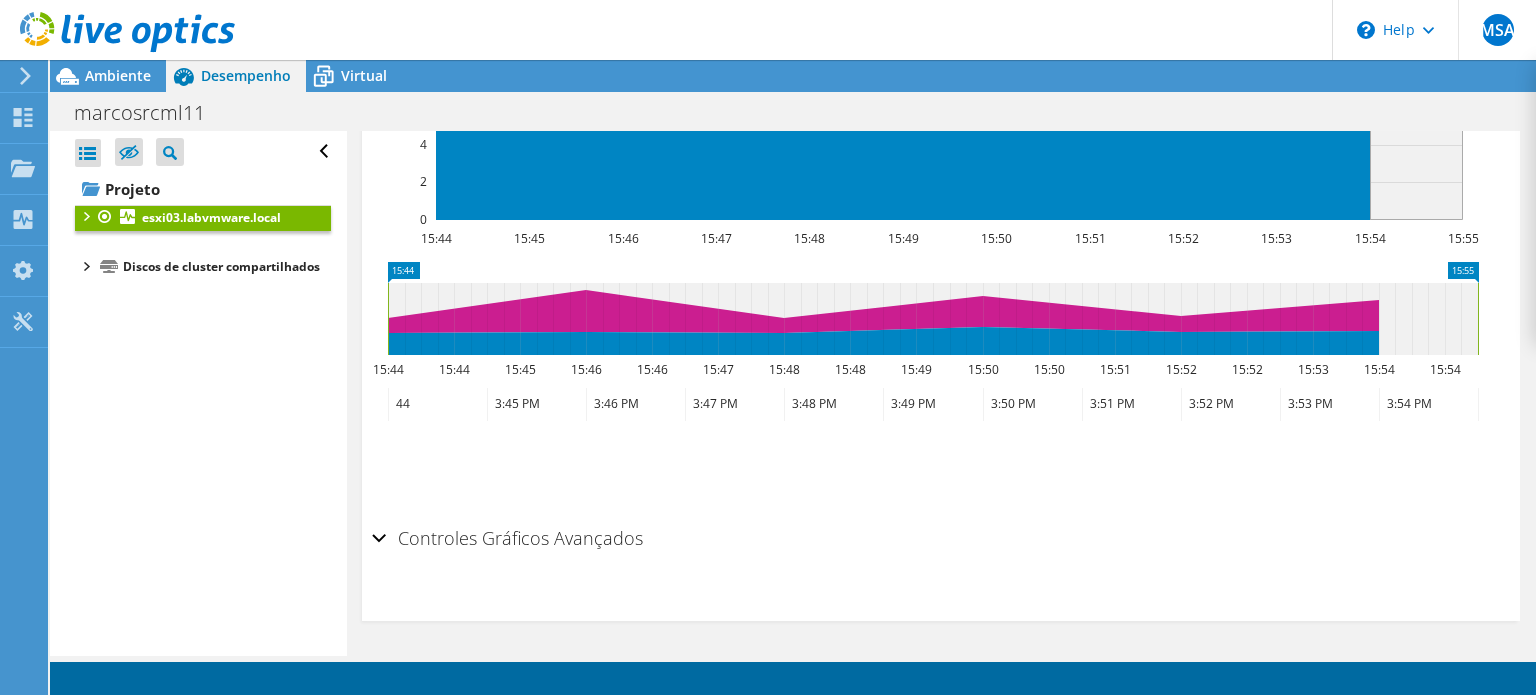 scroll, scrollTop: 687, scrollLeft: 0, axis: vertical 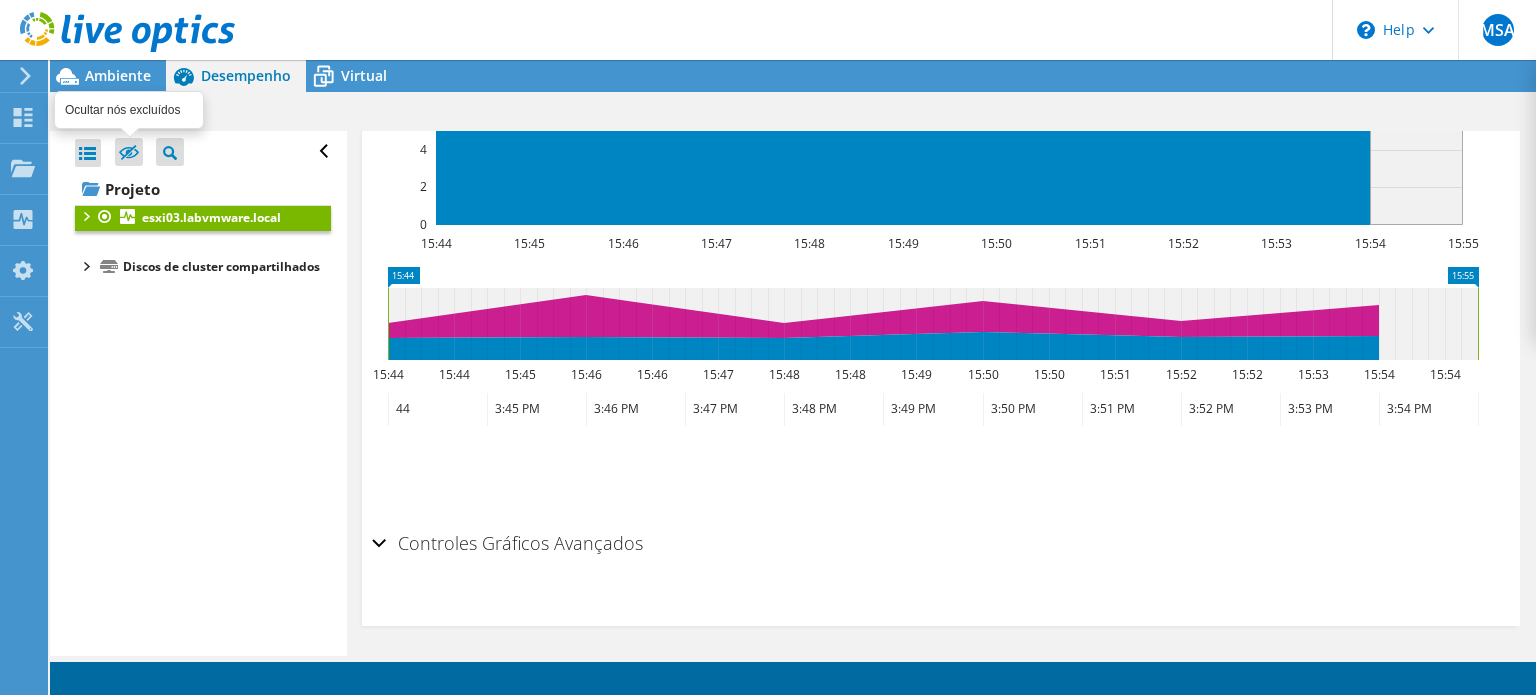 click 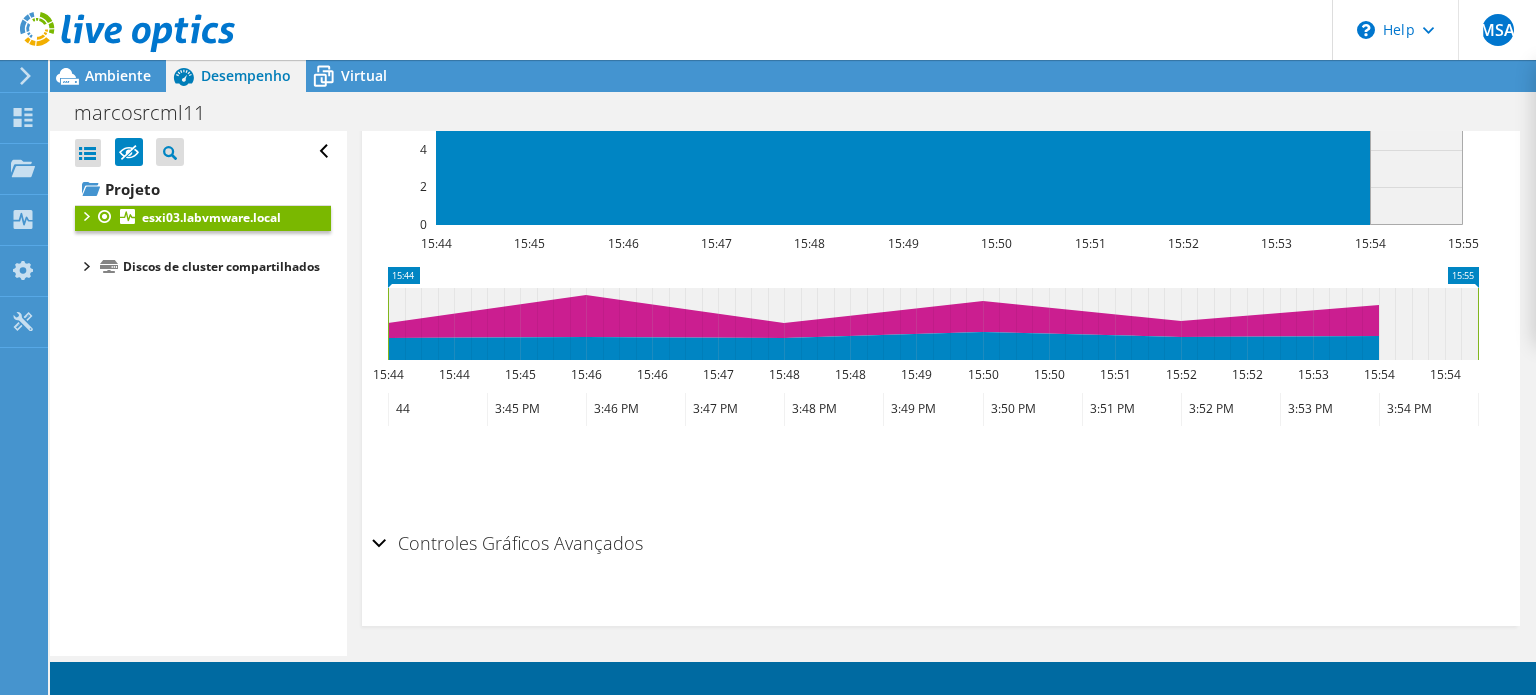 scroll, scrollTop: 0, scrollLeft: 0, axis: both 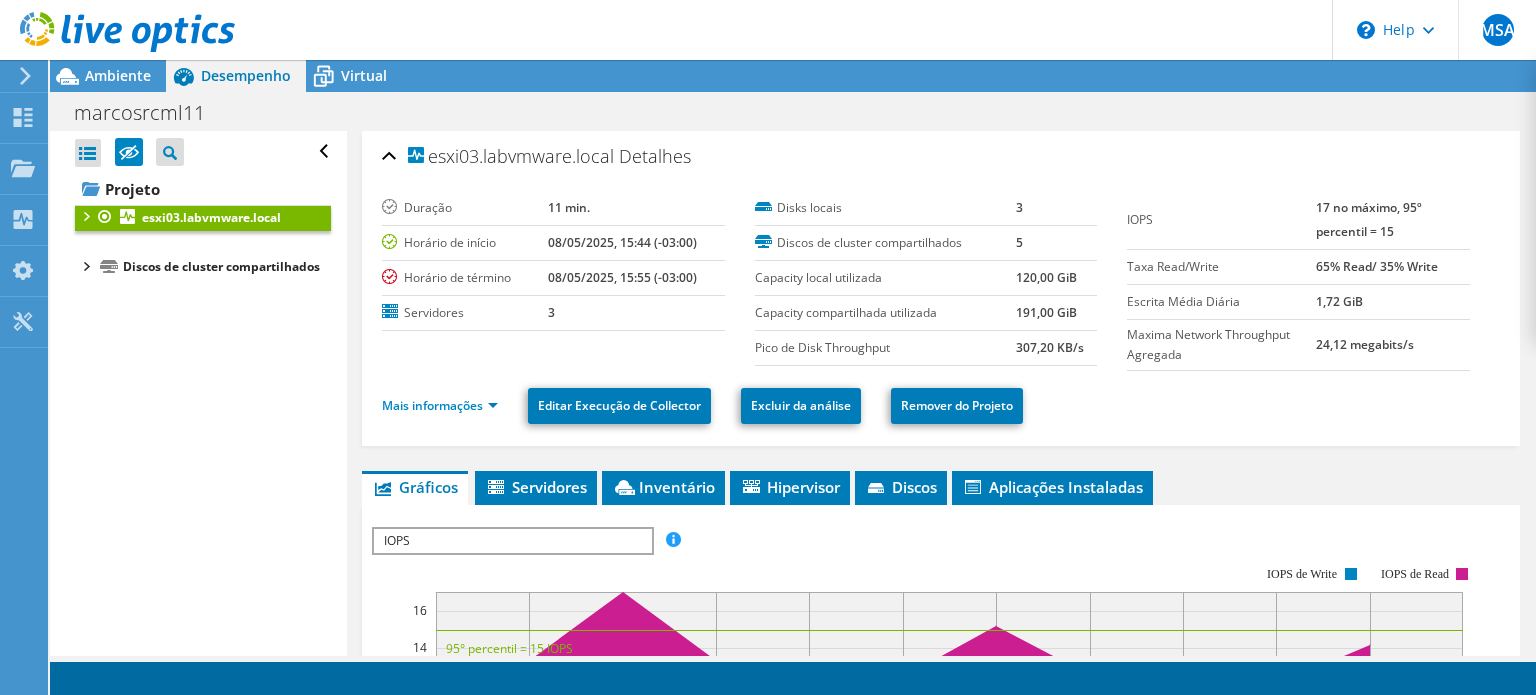 click at bounding box center (85, 265) 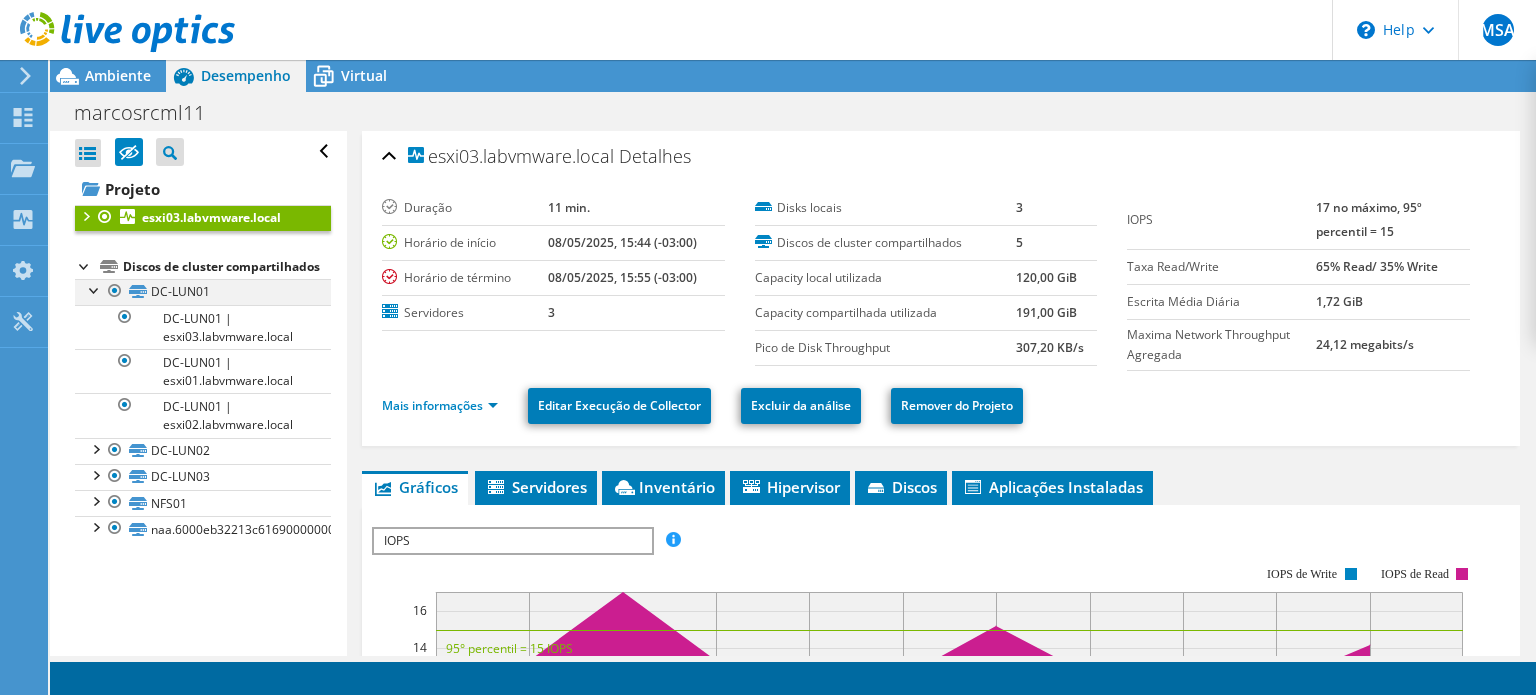 click at bounding box center [95, 289] 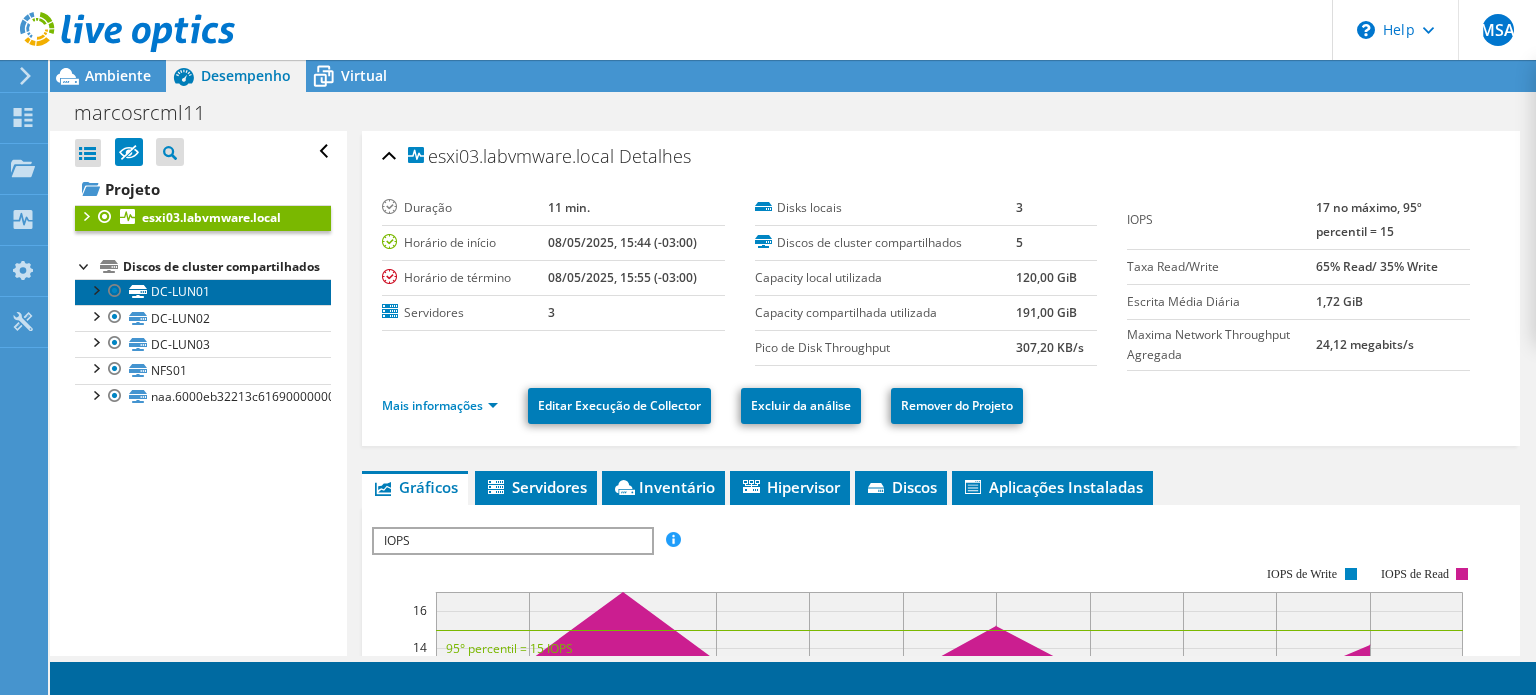 click on "DC-LUN01" at bounding box center [203, 292] 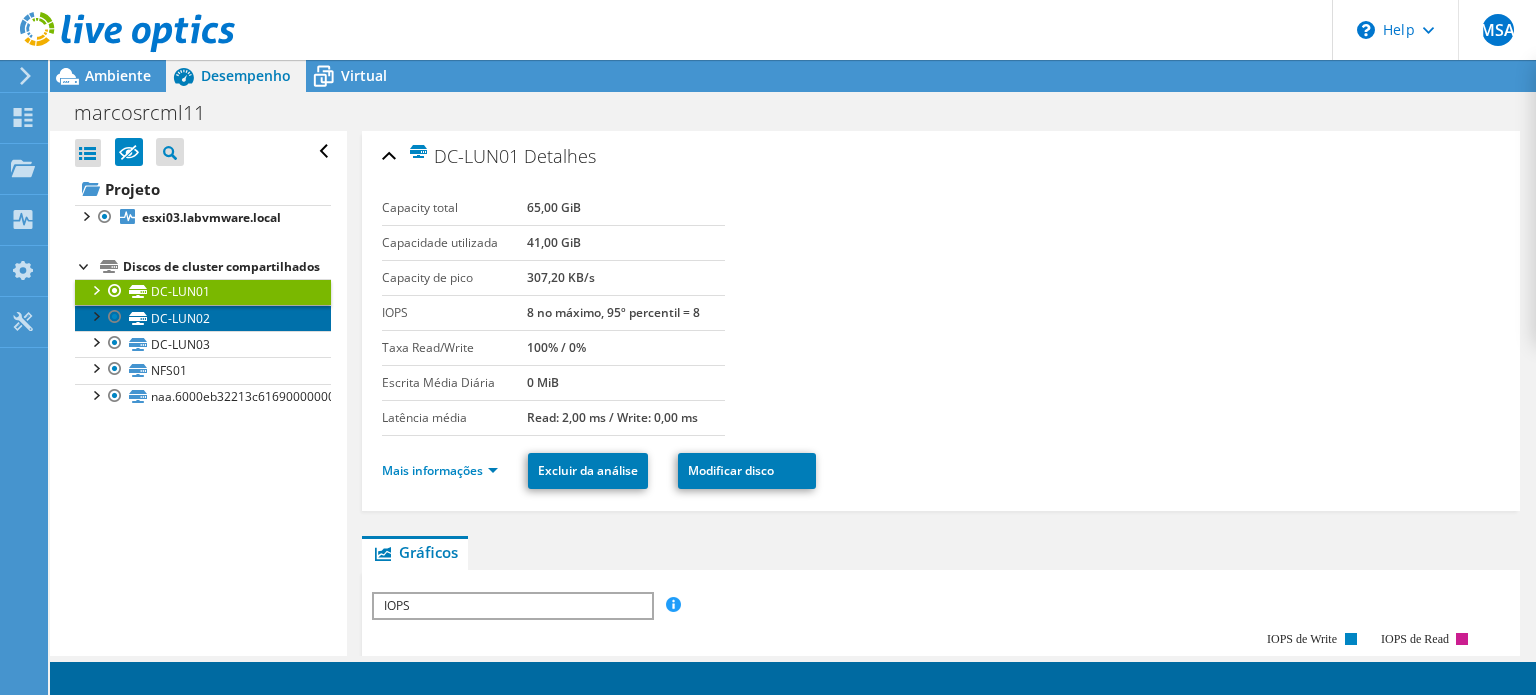 click on "DC-LUN02" at bounding box center [203, 318] 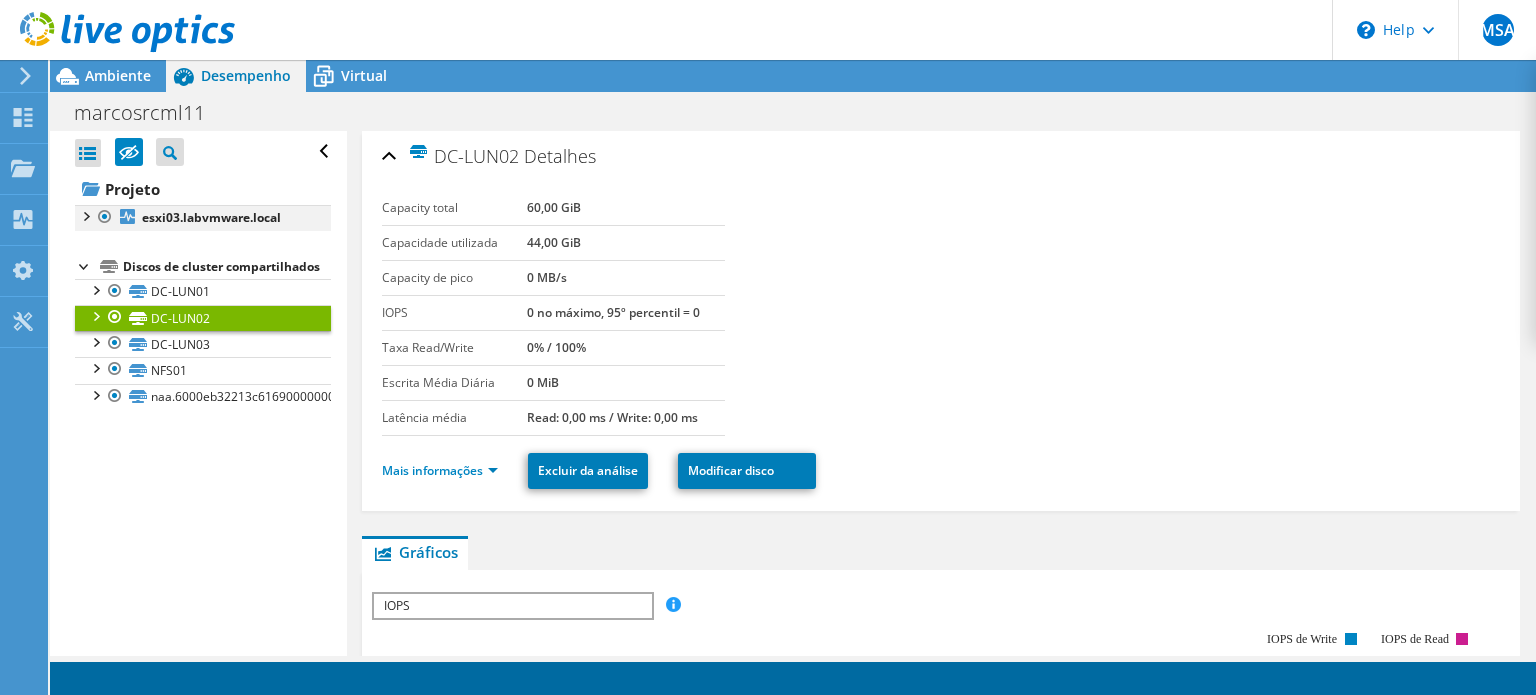 click at bounding box center [85, 215] 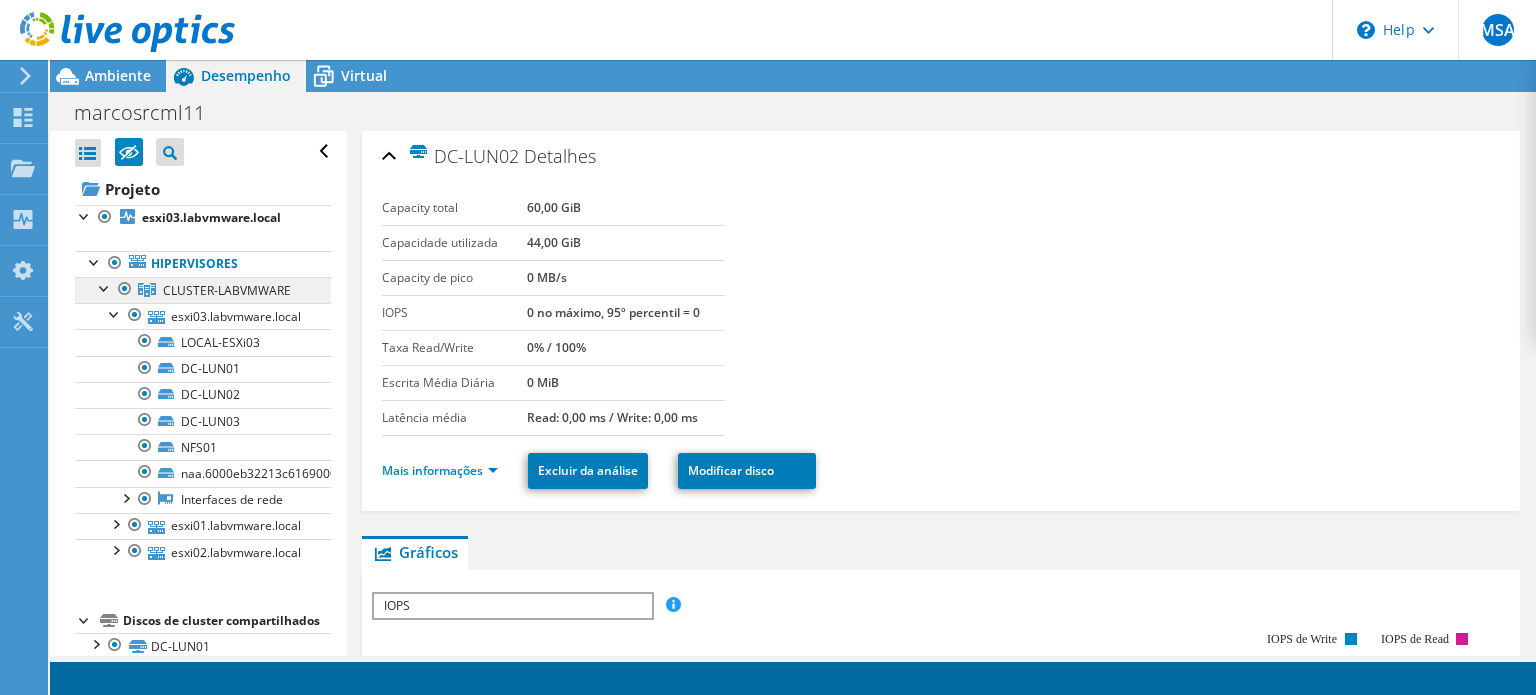 click on "CLUSTER-LABVMWARE" at bounding box center (227, 290) 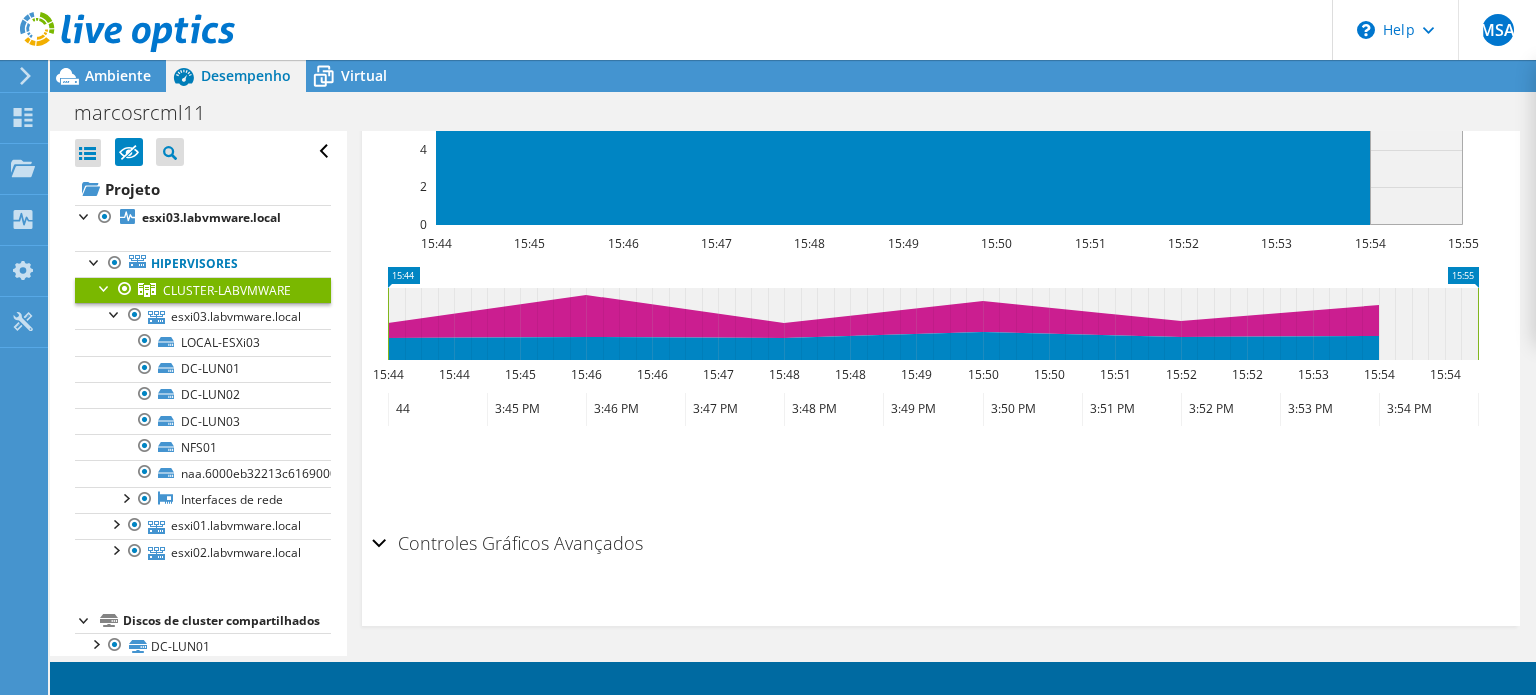 scroll, scrollTop: 0, scrollLeft: 0, axis: both 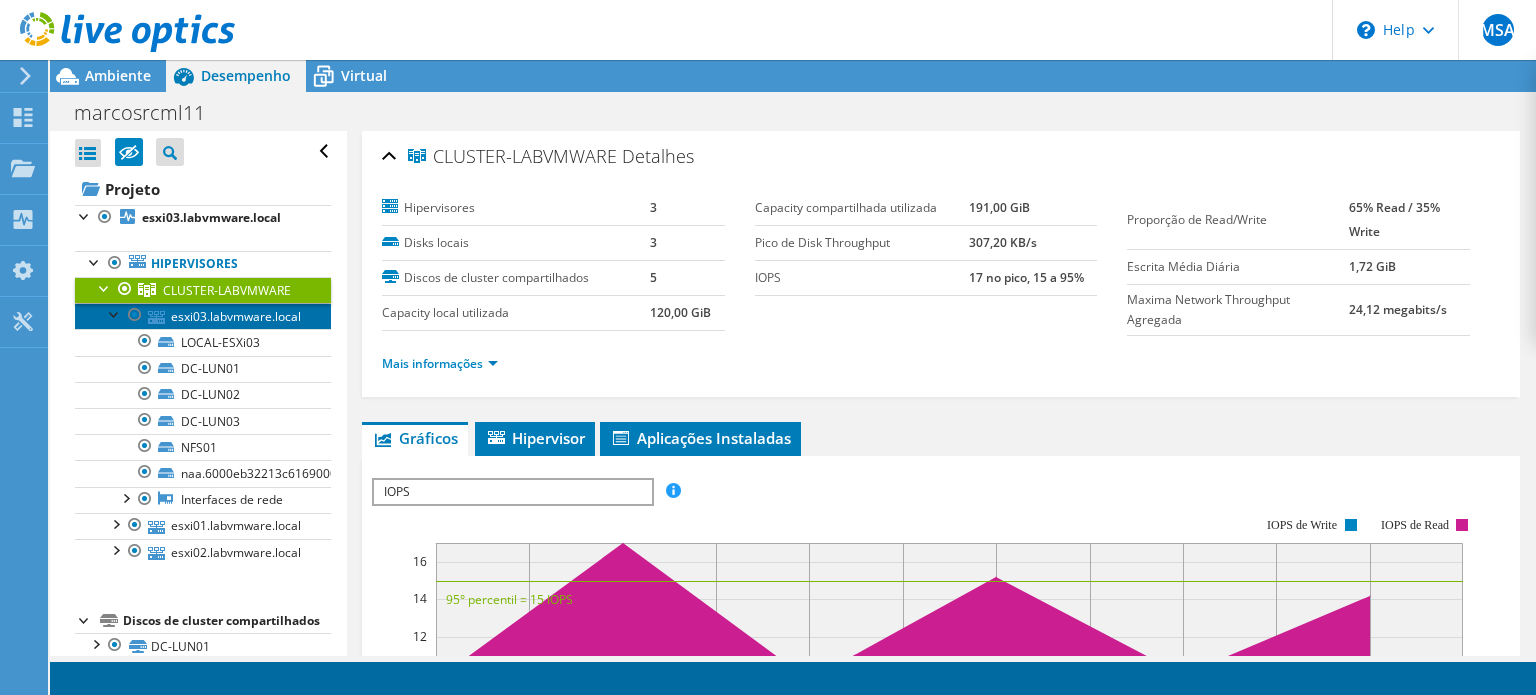 click on "esxi03.labvmware.local" at bounding box center [203, 316] 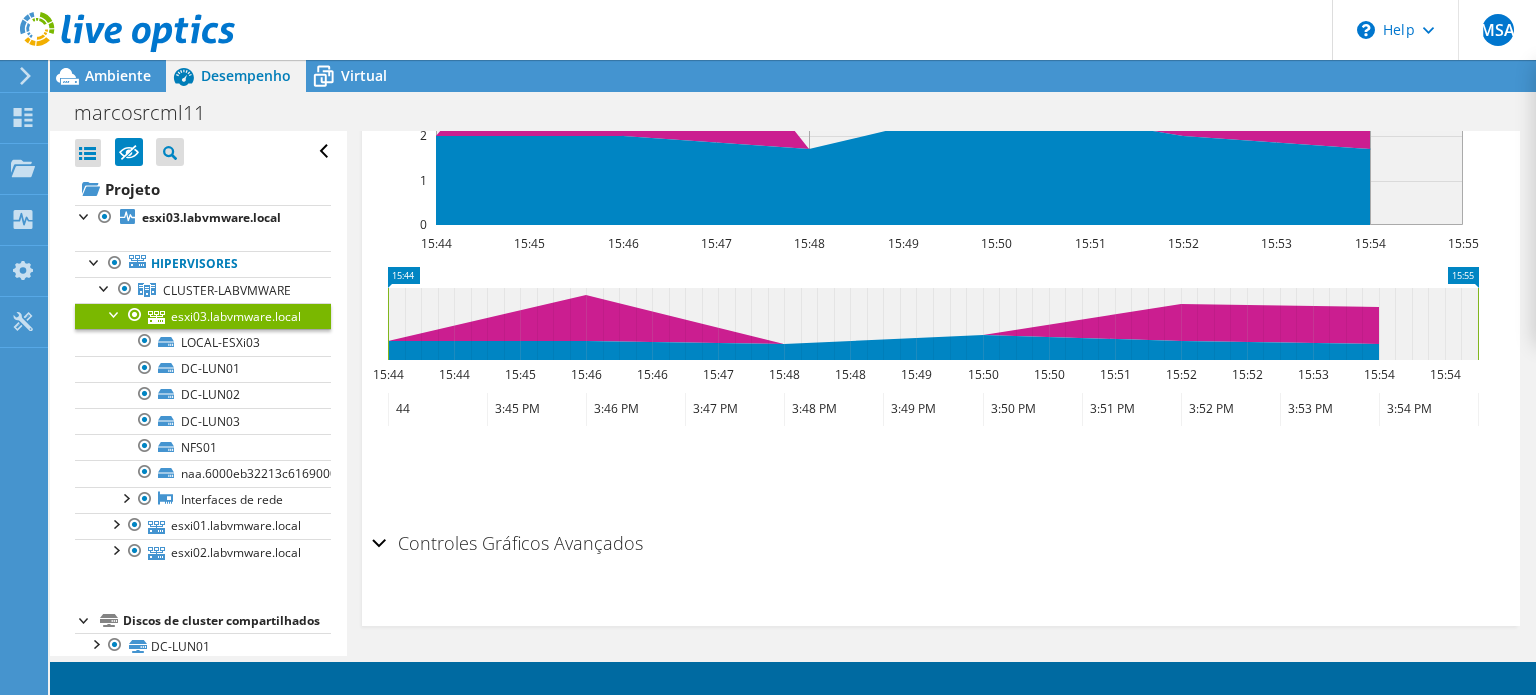 scroll, scrollTop: 0, scrollLeft: 0, axis: both 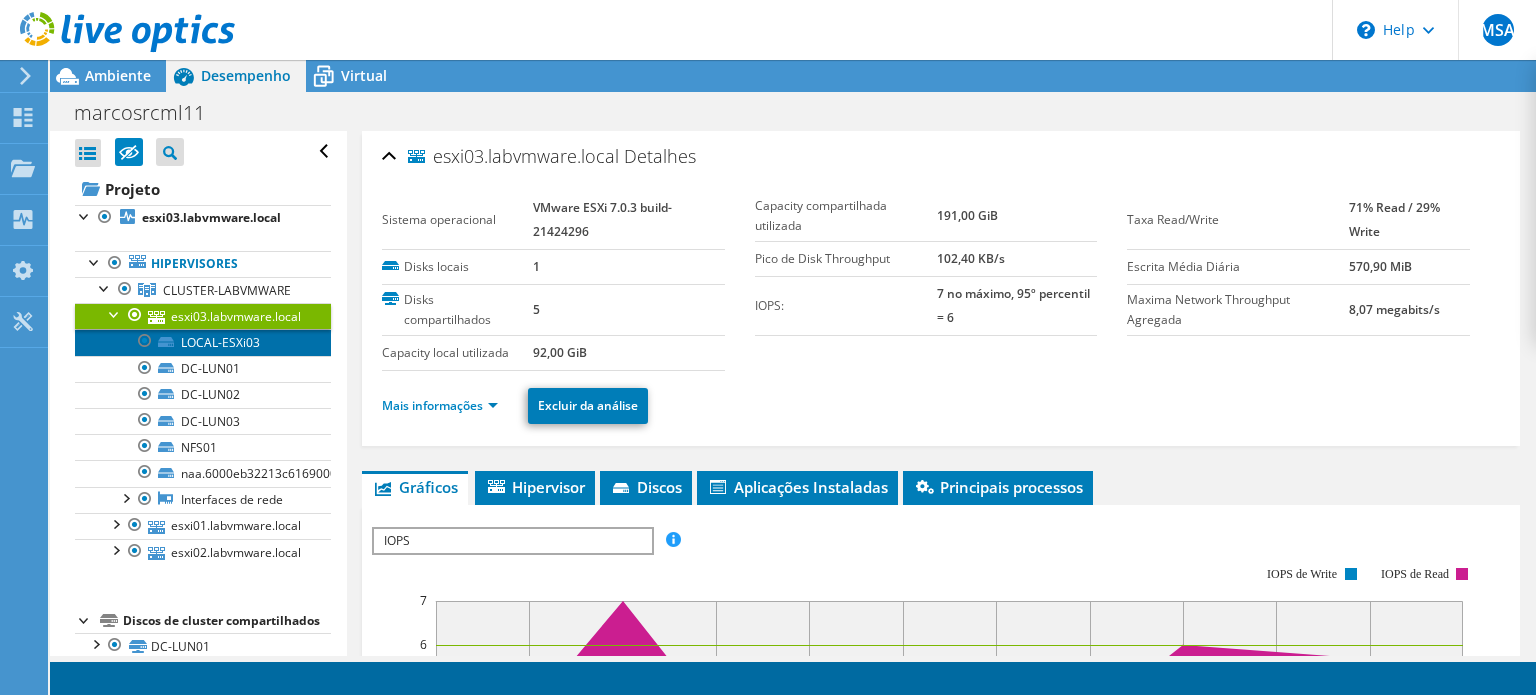 click on "LOCAL-ESXi03" at bounding box center [203, 342] 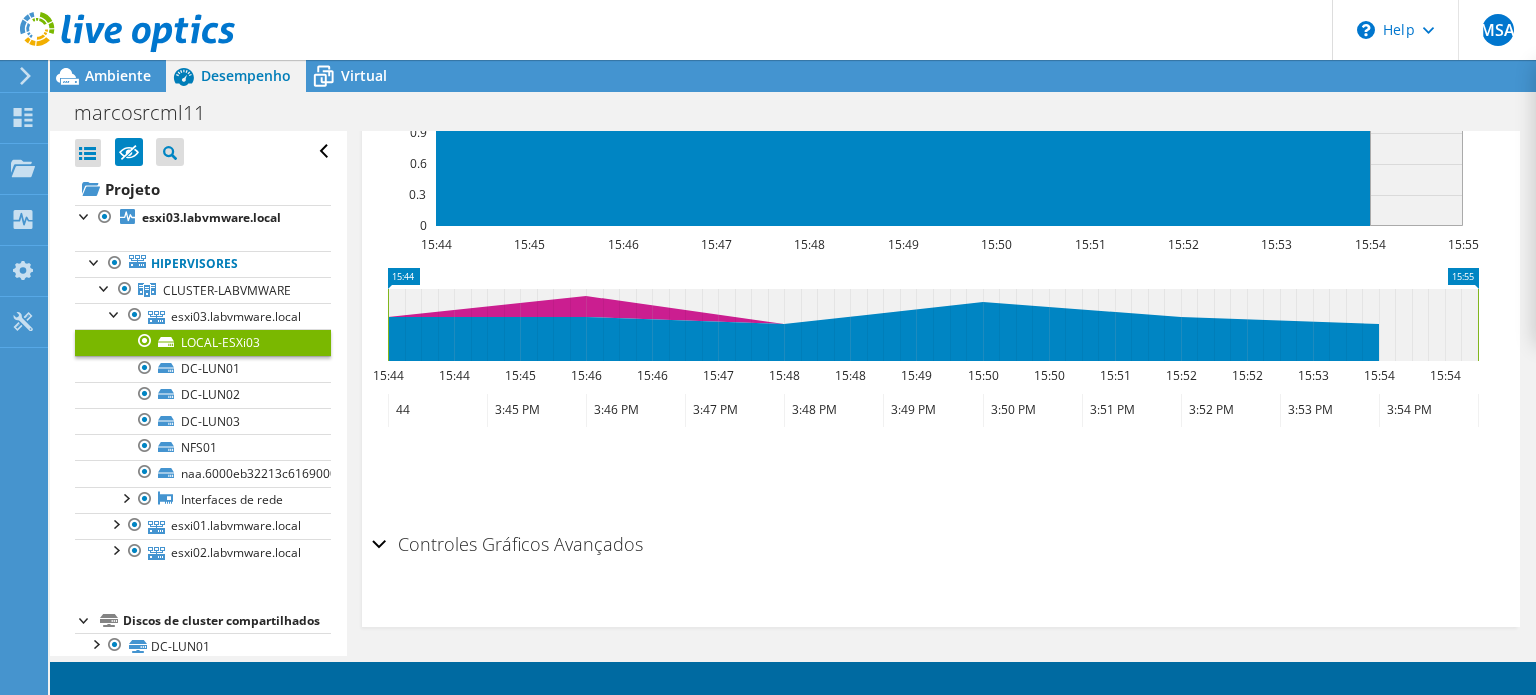 scroll, scrollTop: 0, scrollLeft: 0, axis: both 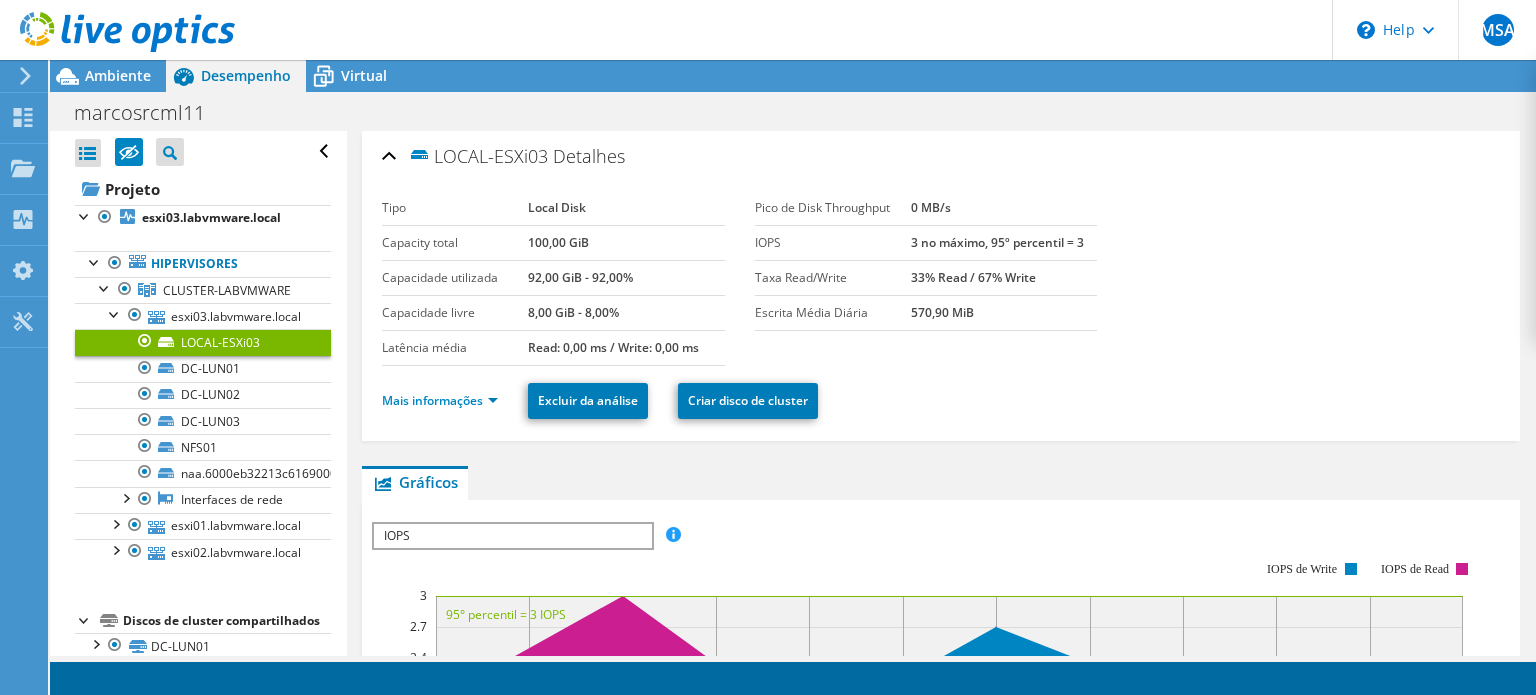 click on "Gráficos" at bounding box center [415, 482] 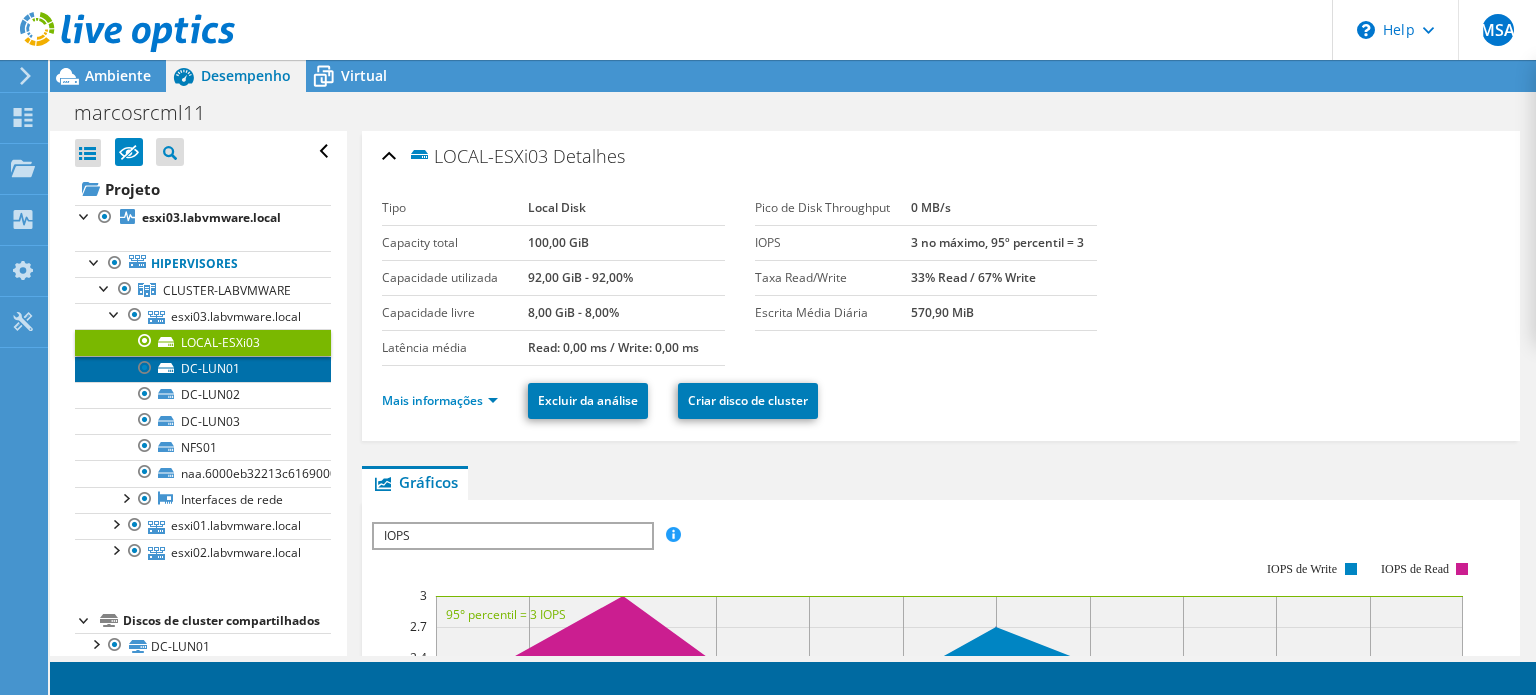 click on "DC-LUN01" at bounding box center [203, 369] 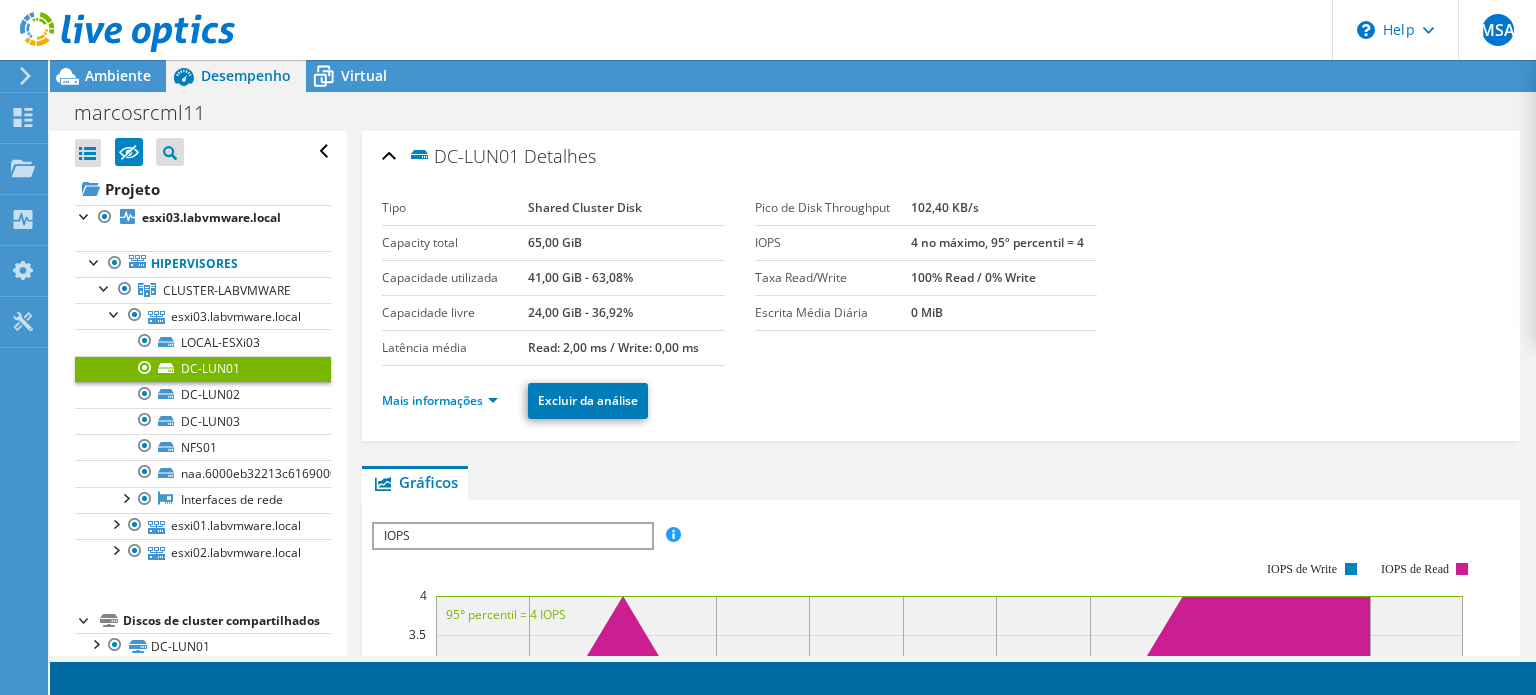 scroll, scrollTop: 681, scrollLeft: 0, axis: vertical 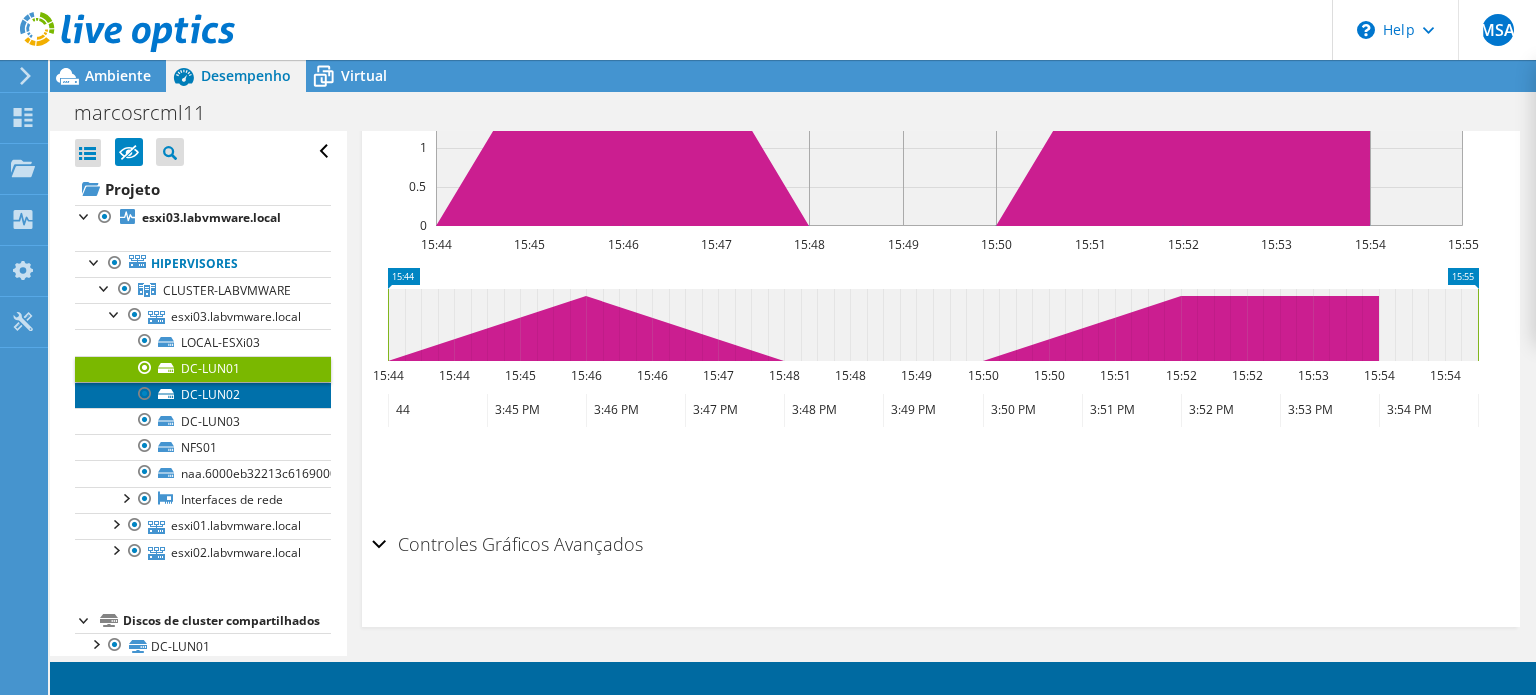 click on "DC-LUN02" at bounding box center (203, 395) 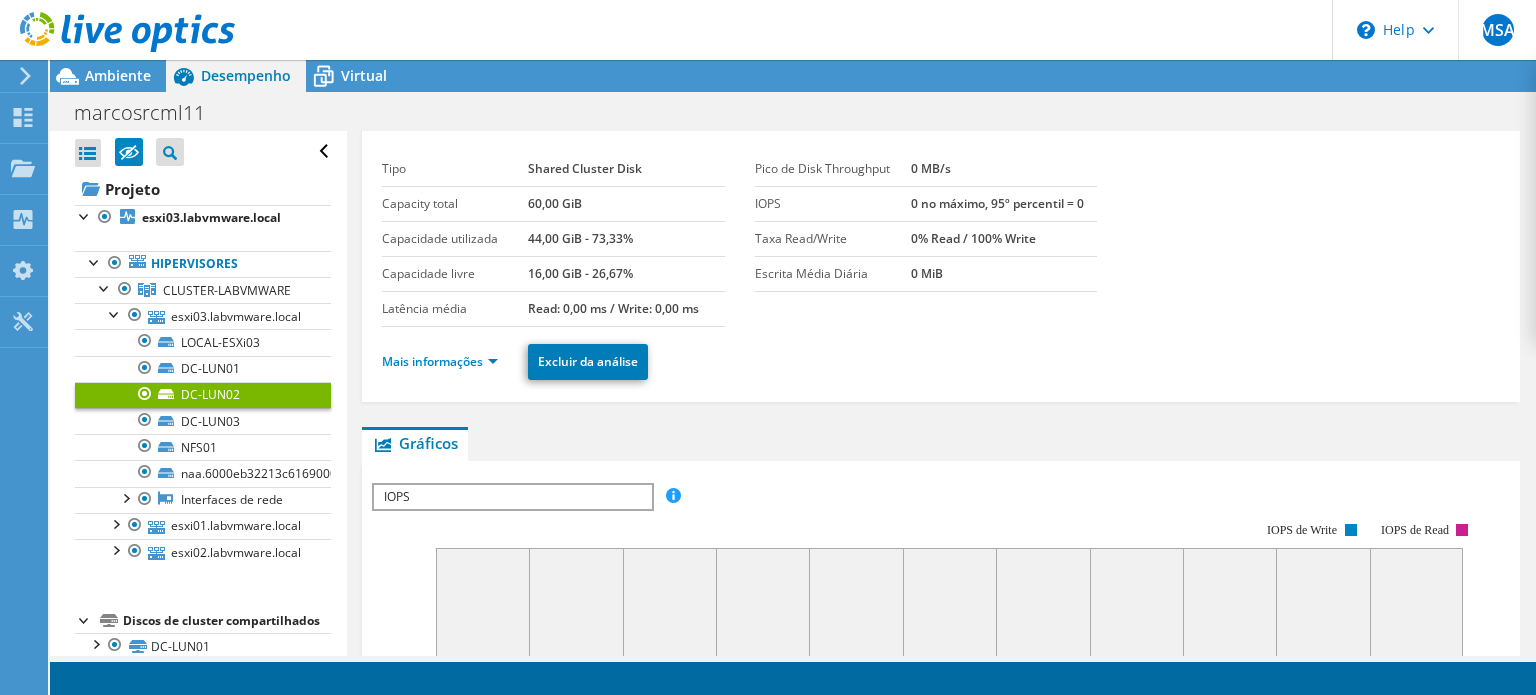 scroll, scrollTop: 13, scrollLeft: 0, axis: vertical 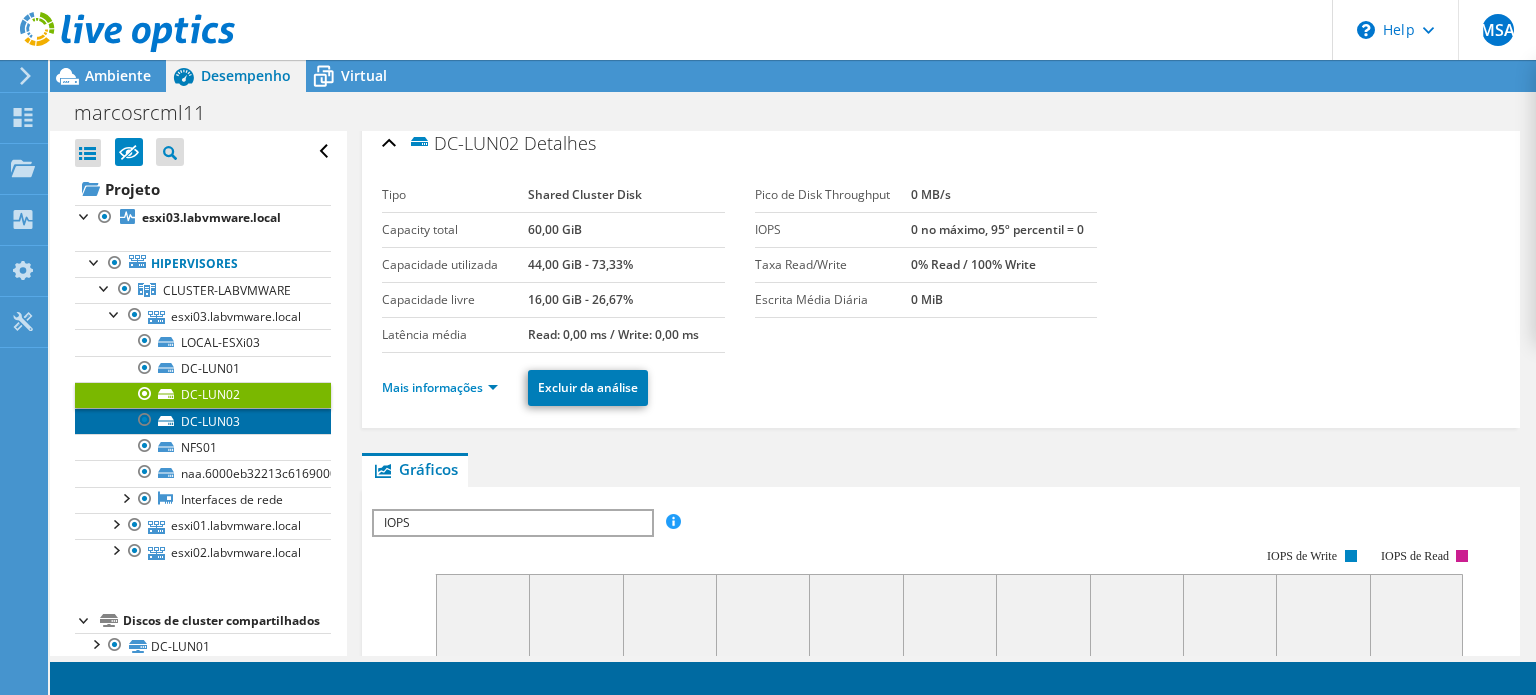 click on "DC-LUN03" at bounding box center (203, 421) 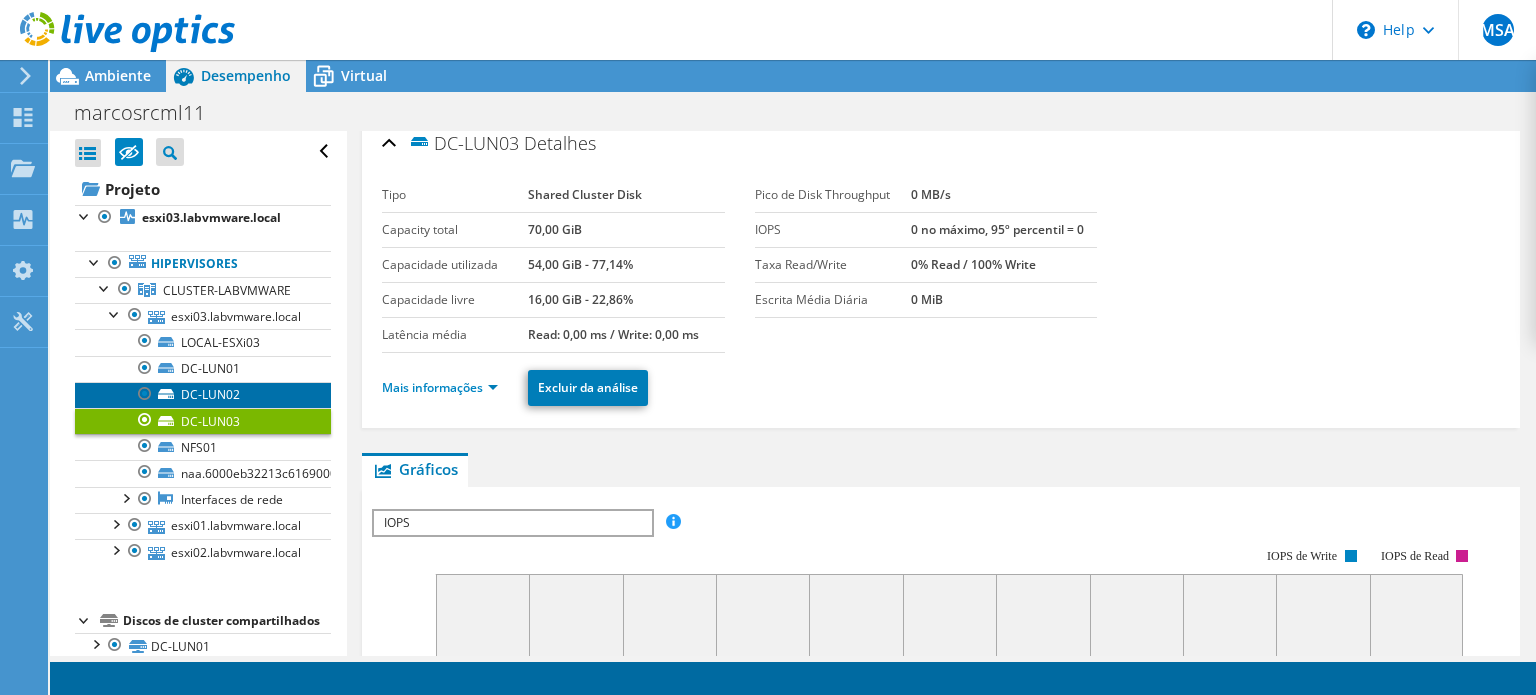 click on "DC-LUN02" at bounding box center (203, 395) 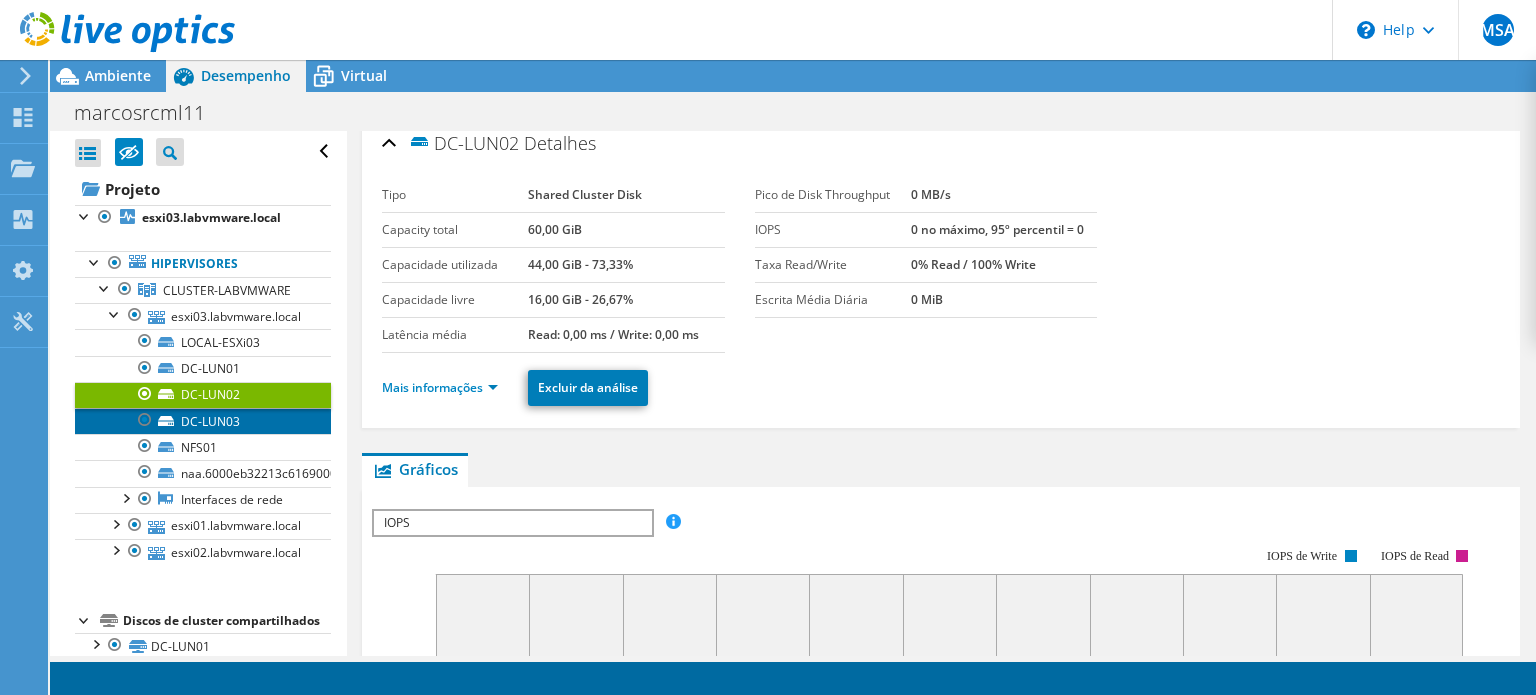click on "DC-LUN03" at bounding box center (203, 421) 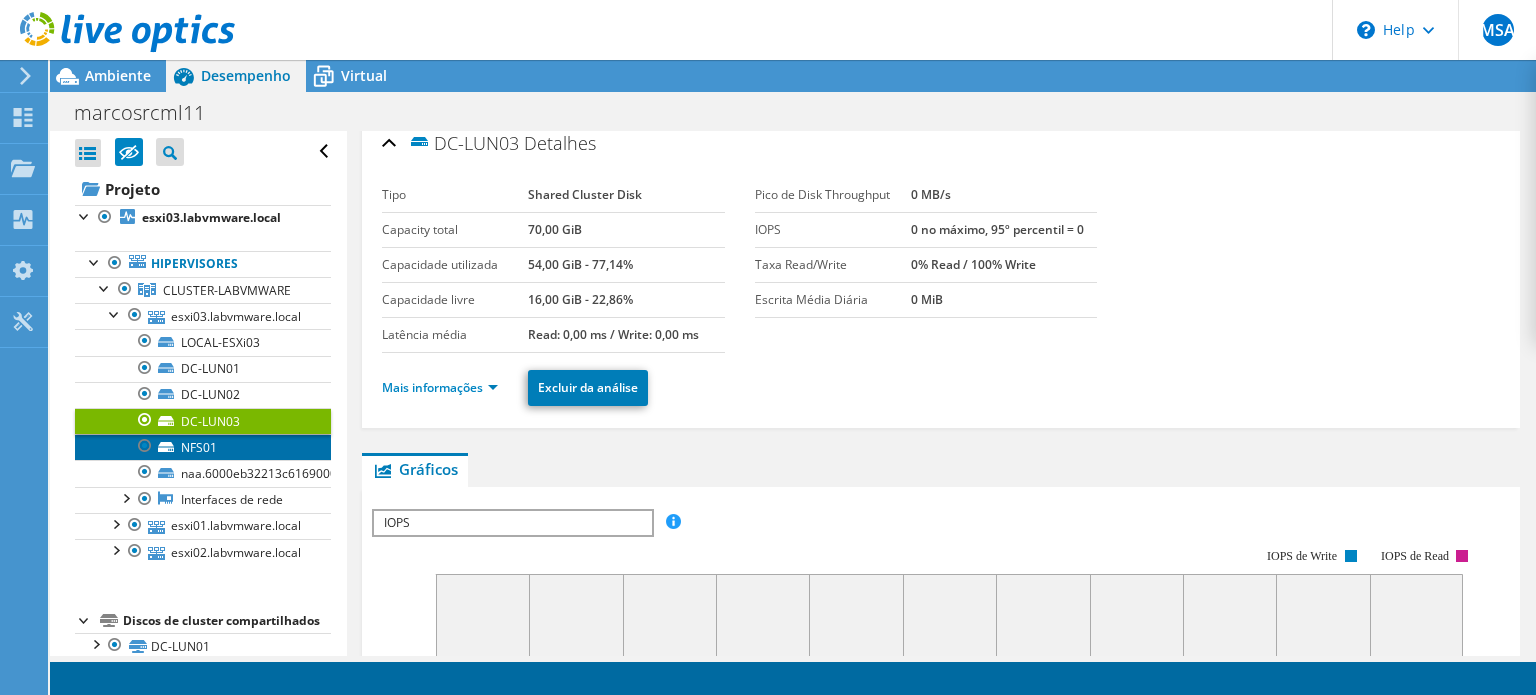 click on "NFS01" at bounding box center (203, 447) 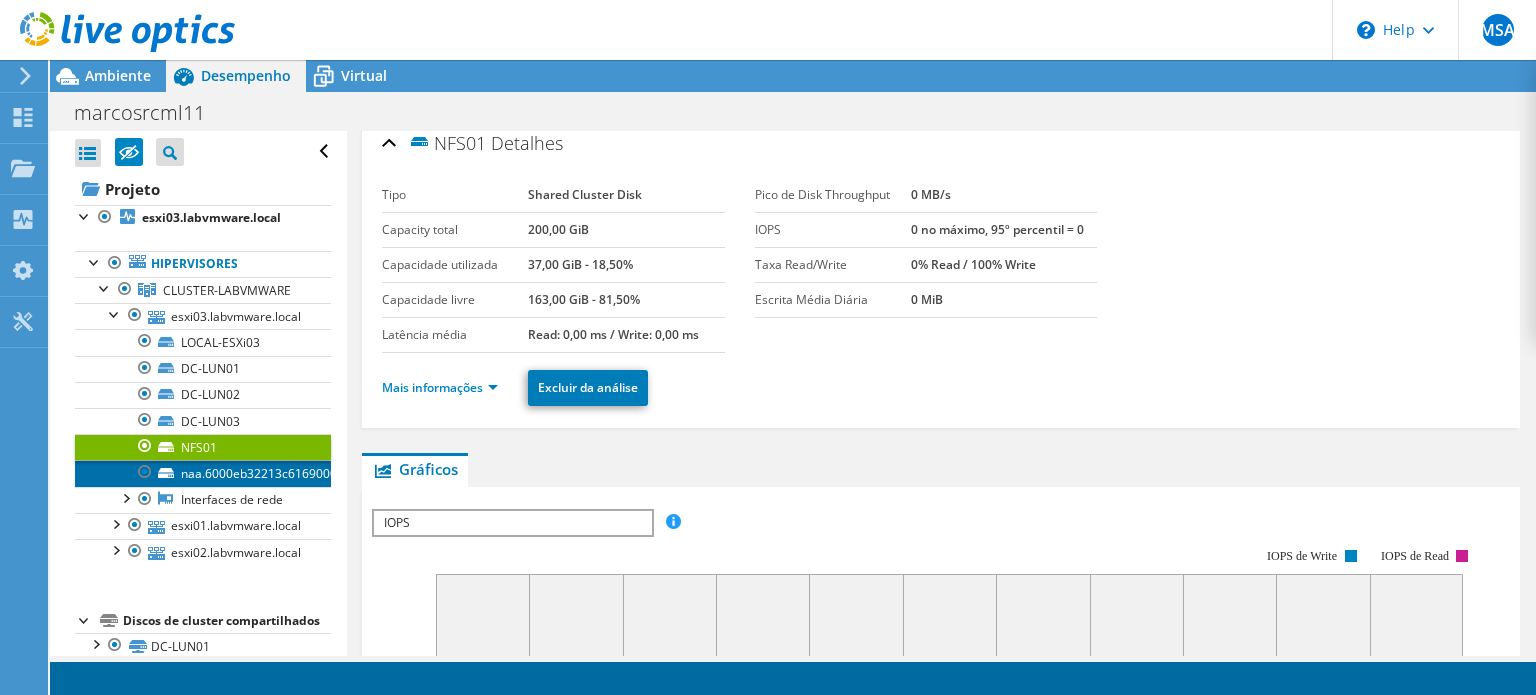 click on "naa.6000eb32213c61690000000000000089" at bounding box center [203, 473] 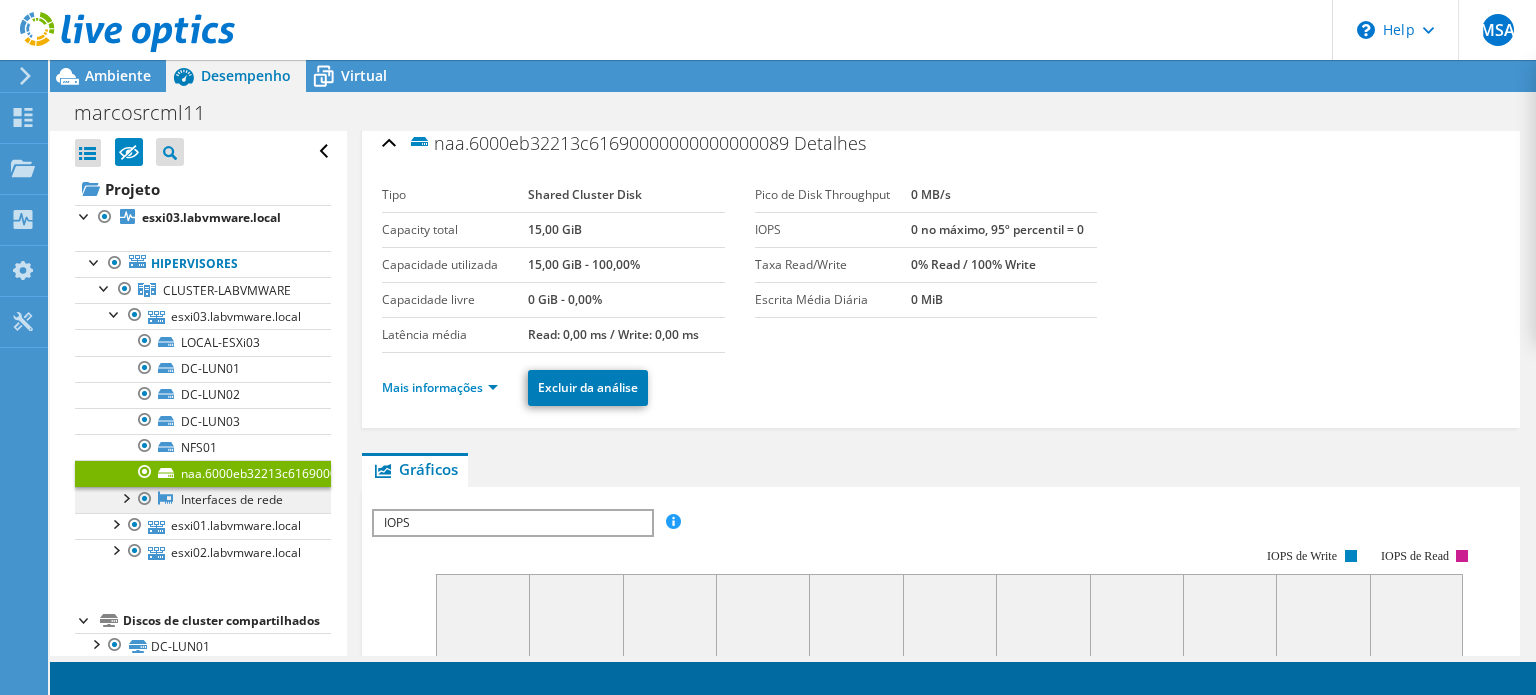 click on "Interfaces de rede" at bounding box center (203, 500) 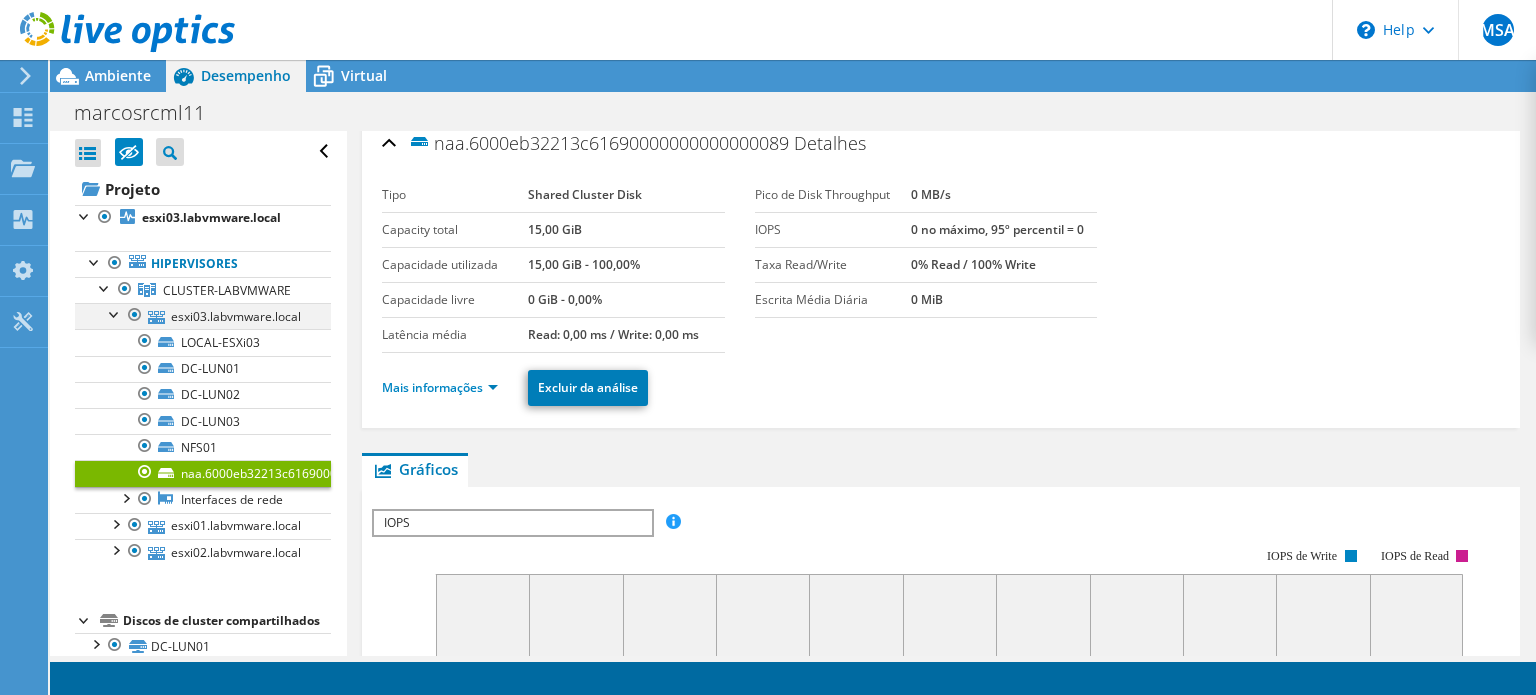 click at bounding box center [115, 313] 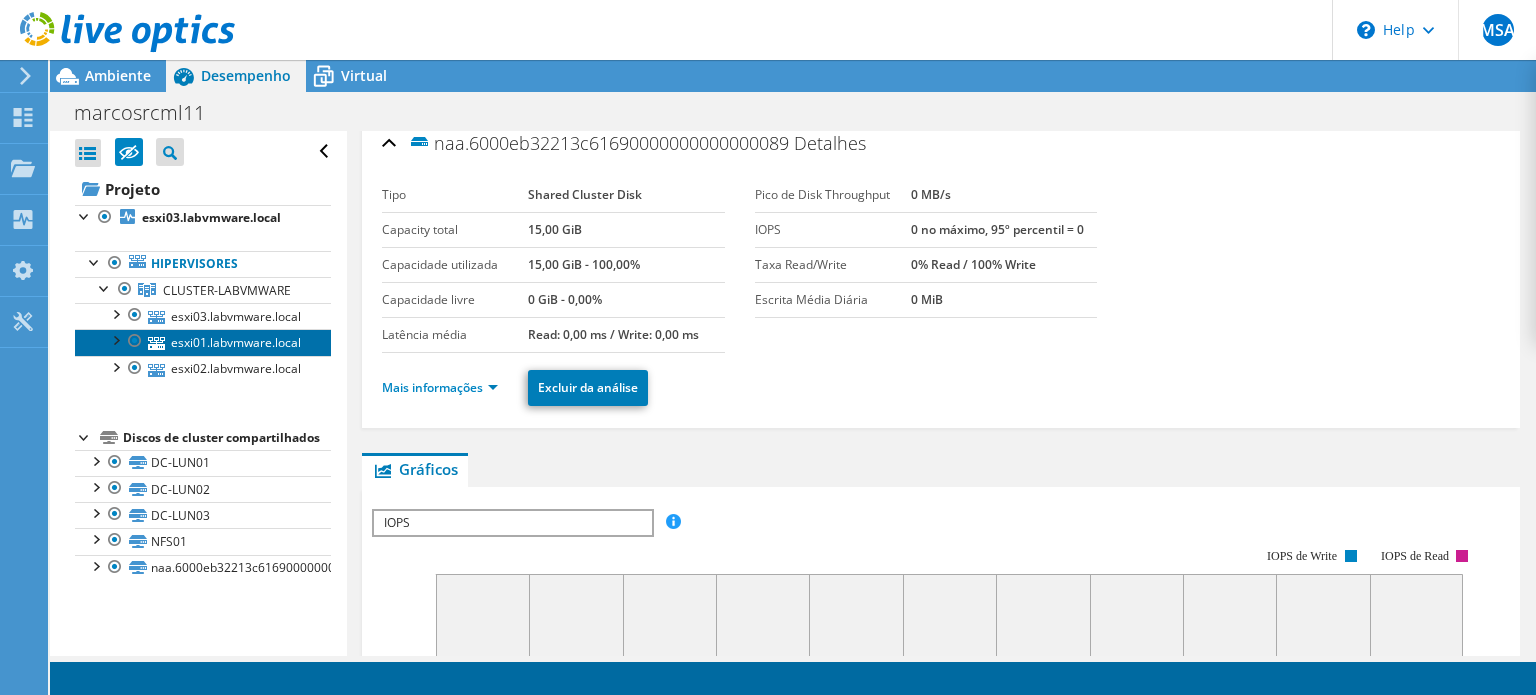 click on "esxi01.labvmware.local" at bounding box center [203, 342] 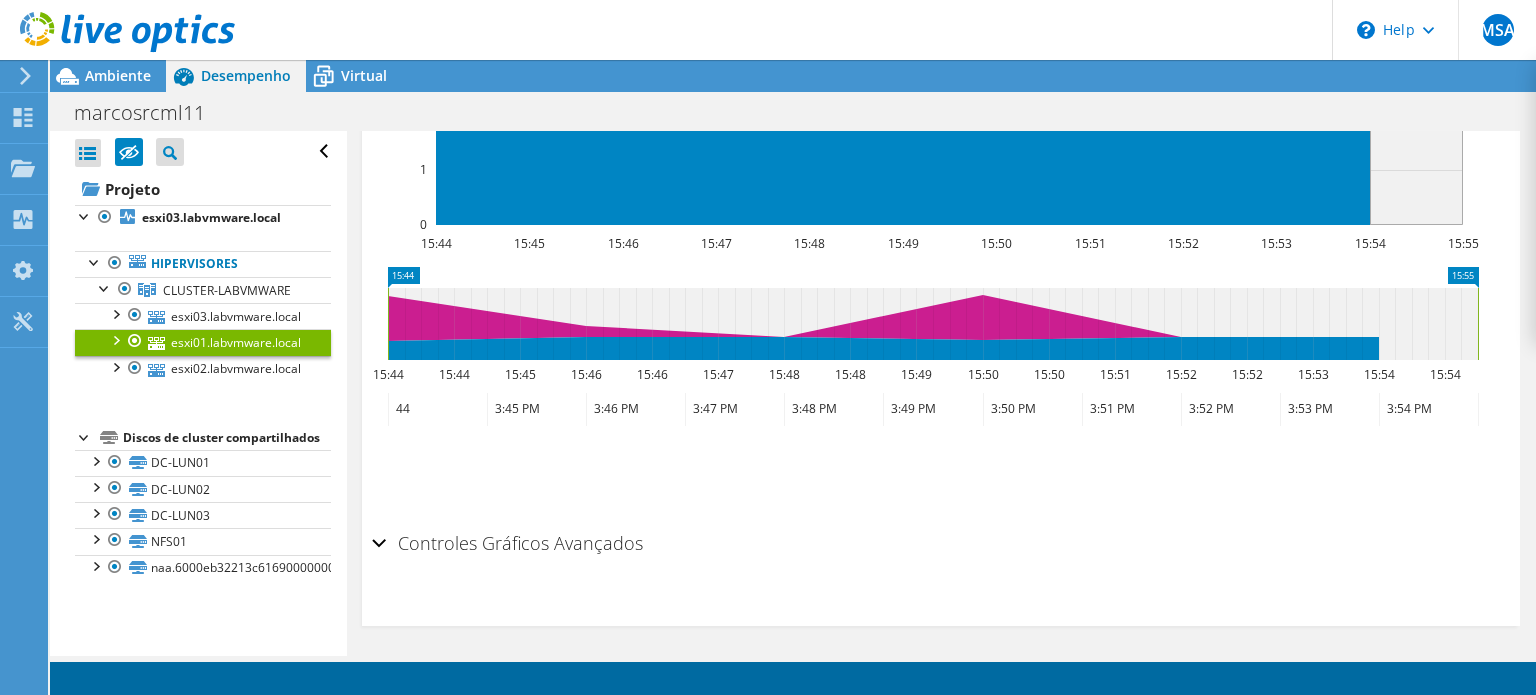 scroll, scrollTop: 0, scrollLeft: 0, axis: both 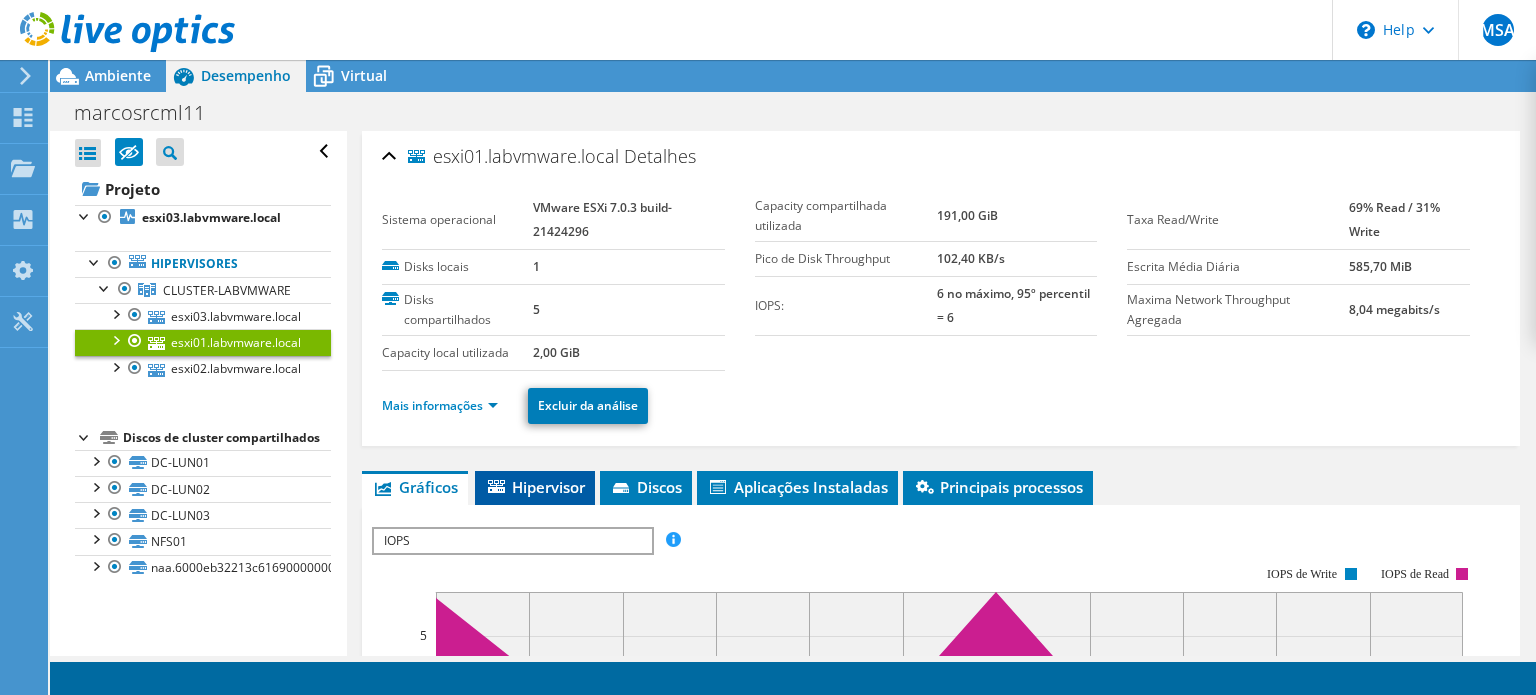 click on "Hipervisor" at bounding box center [535, 487] 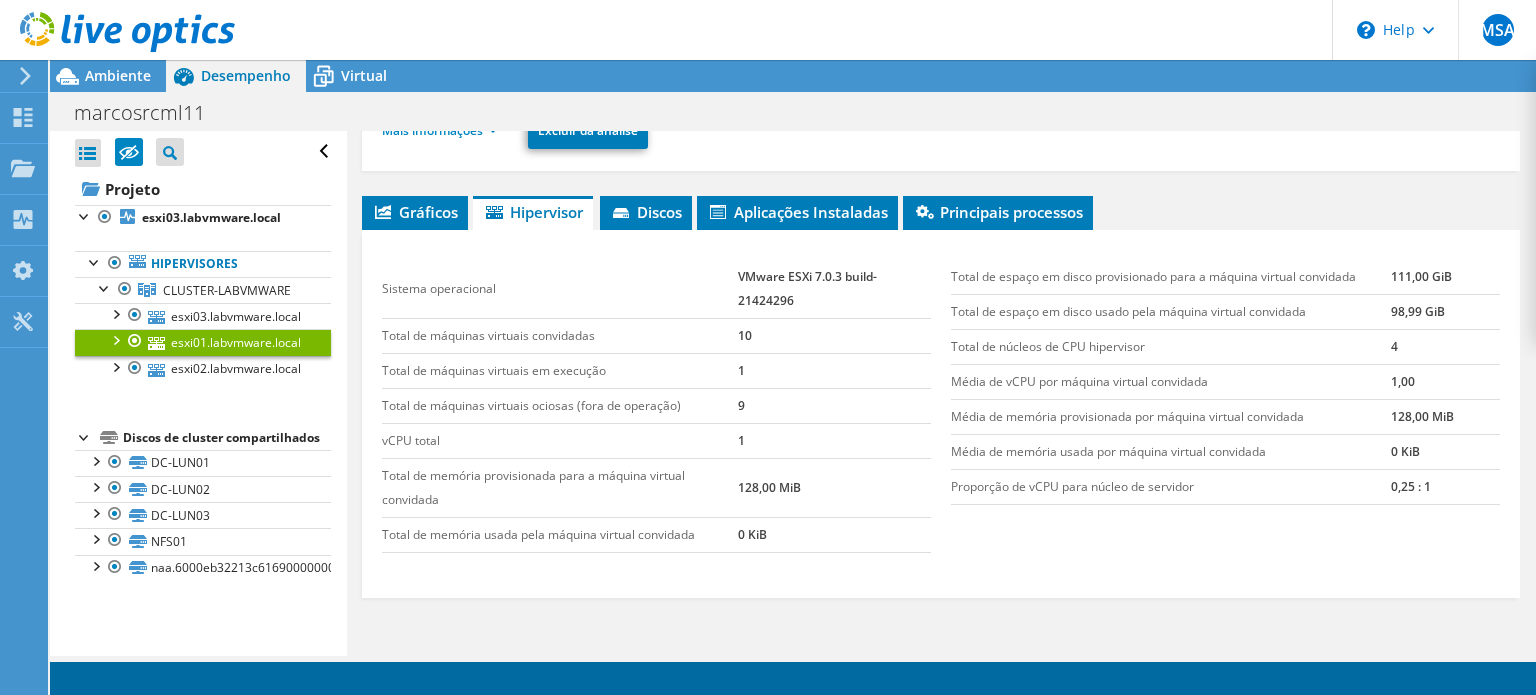 scroll, scrollTop: 277, scrollLeft: 0, axis: vertical 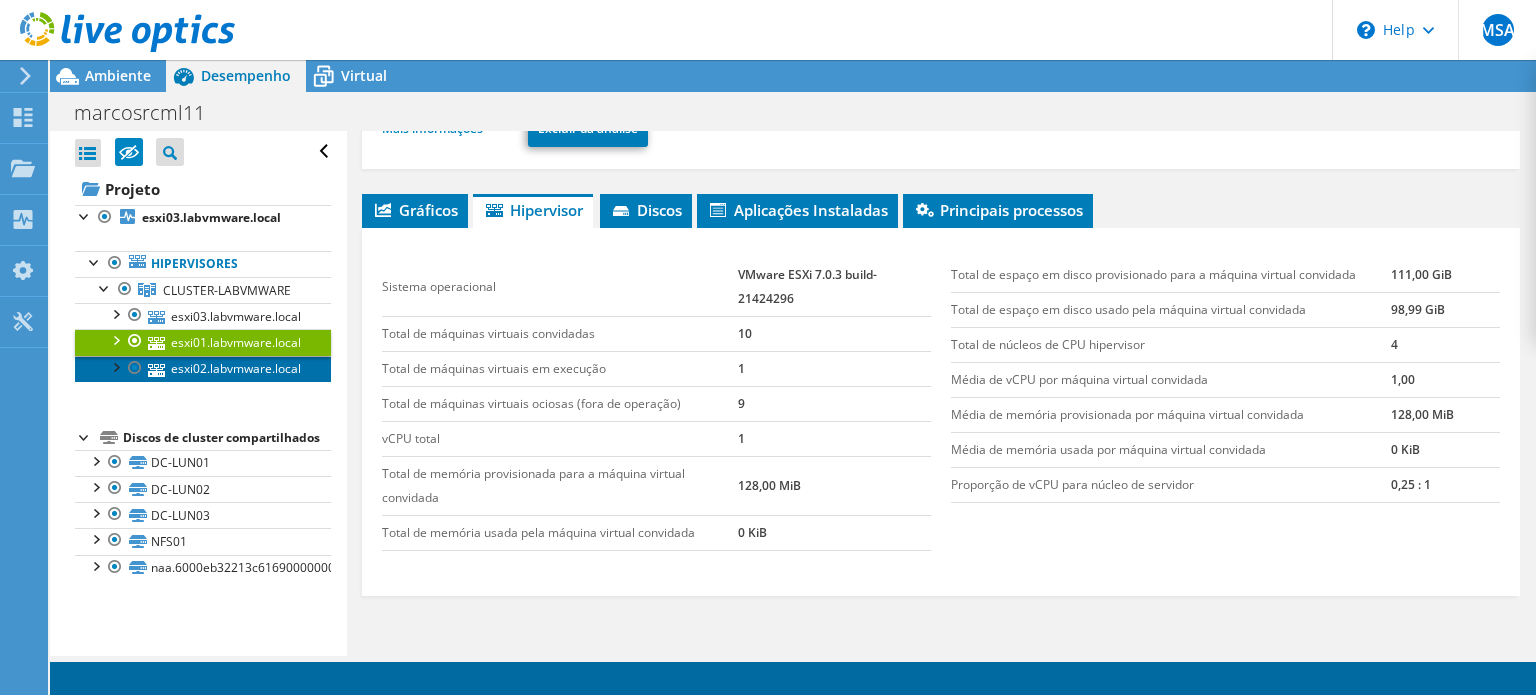 click on "esxi02.labvmware.local" at bounding box center [203, 369] 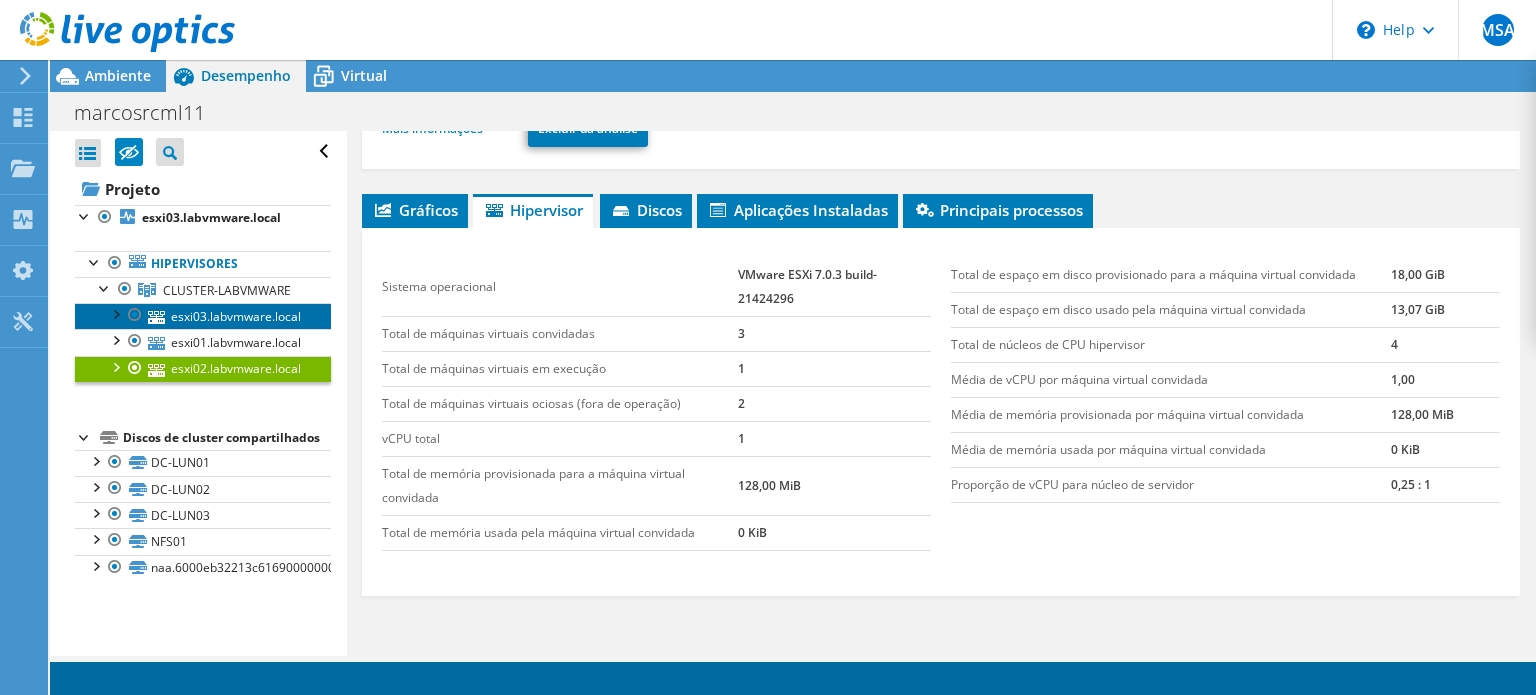 click on "esxi03.labvmware.local" at bounding box center [203, 316] 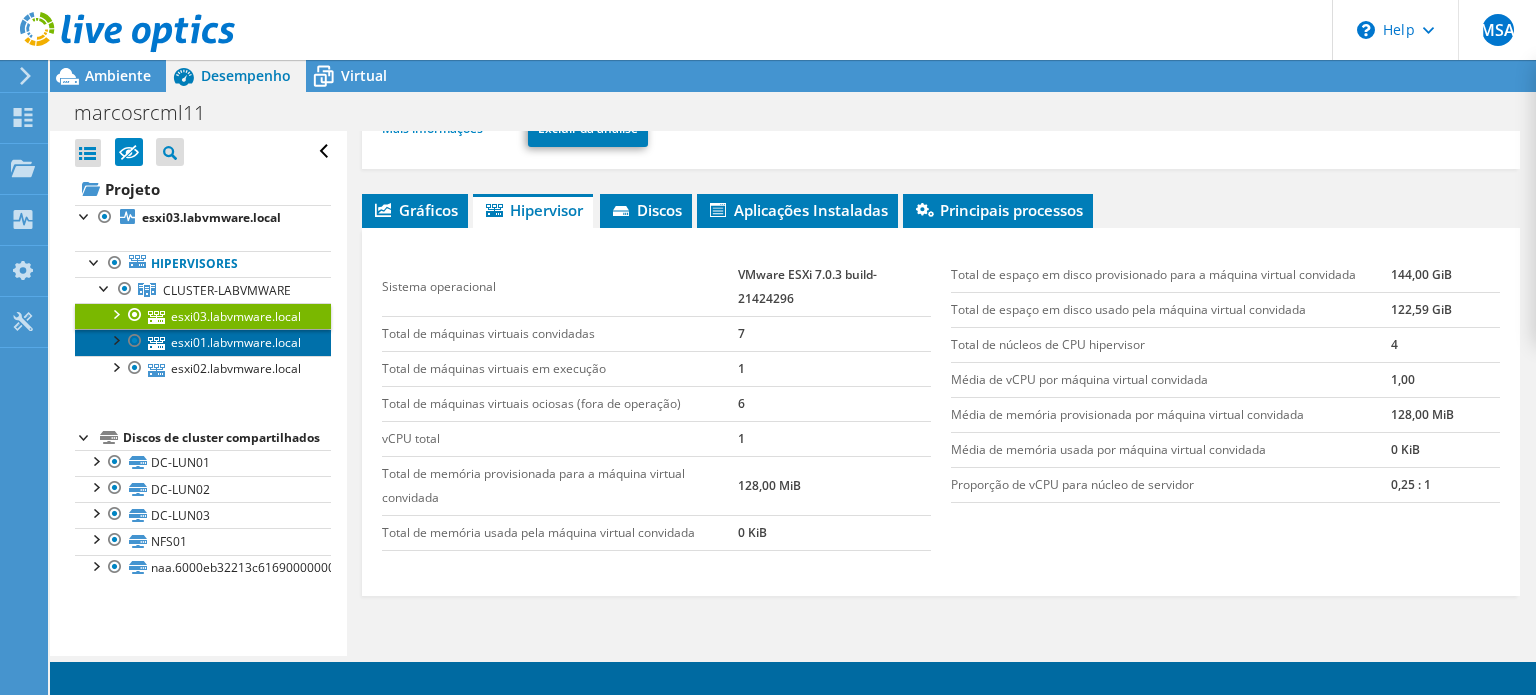 click on "esxi01.labvmware.local" at bounding box center [203, 342] 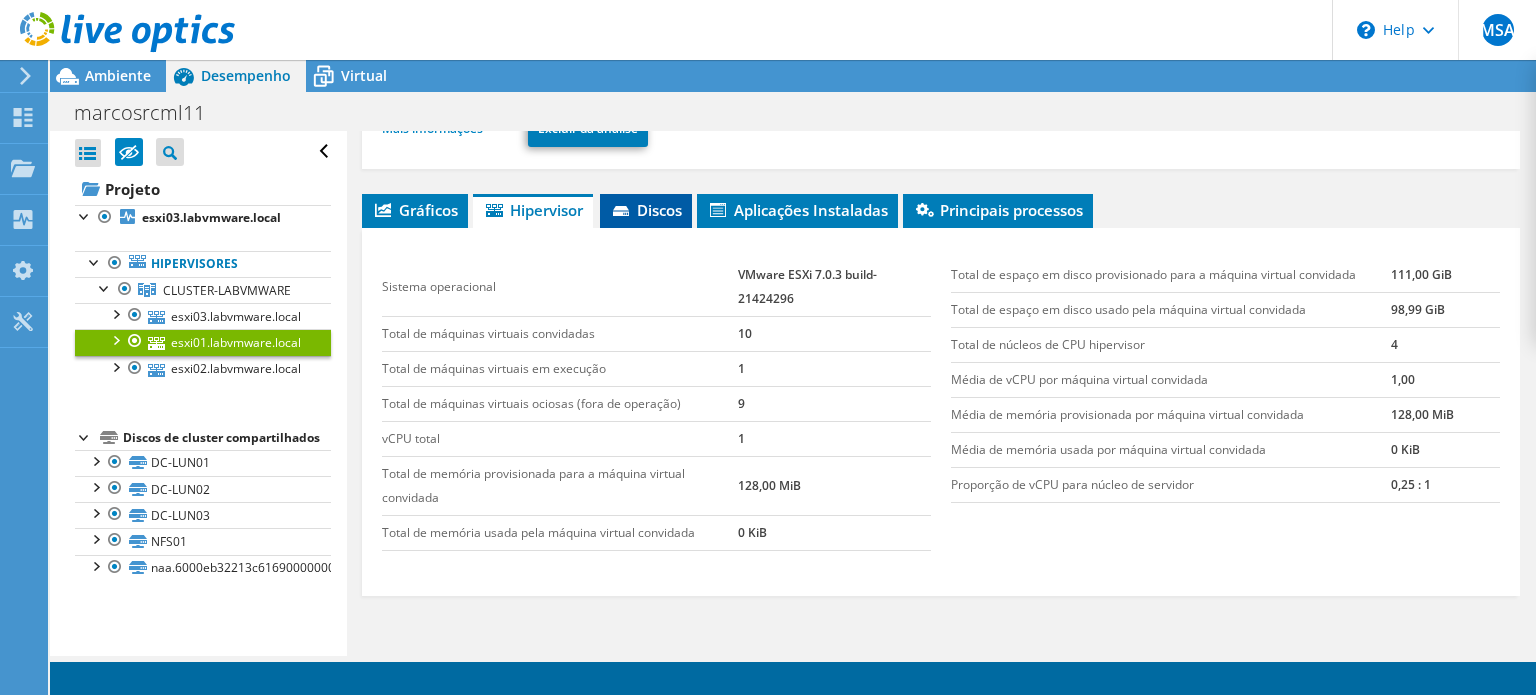 click on "Discos" at bounding box center (646, 210) 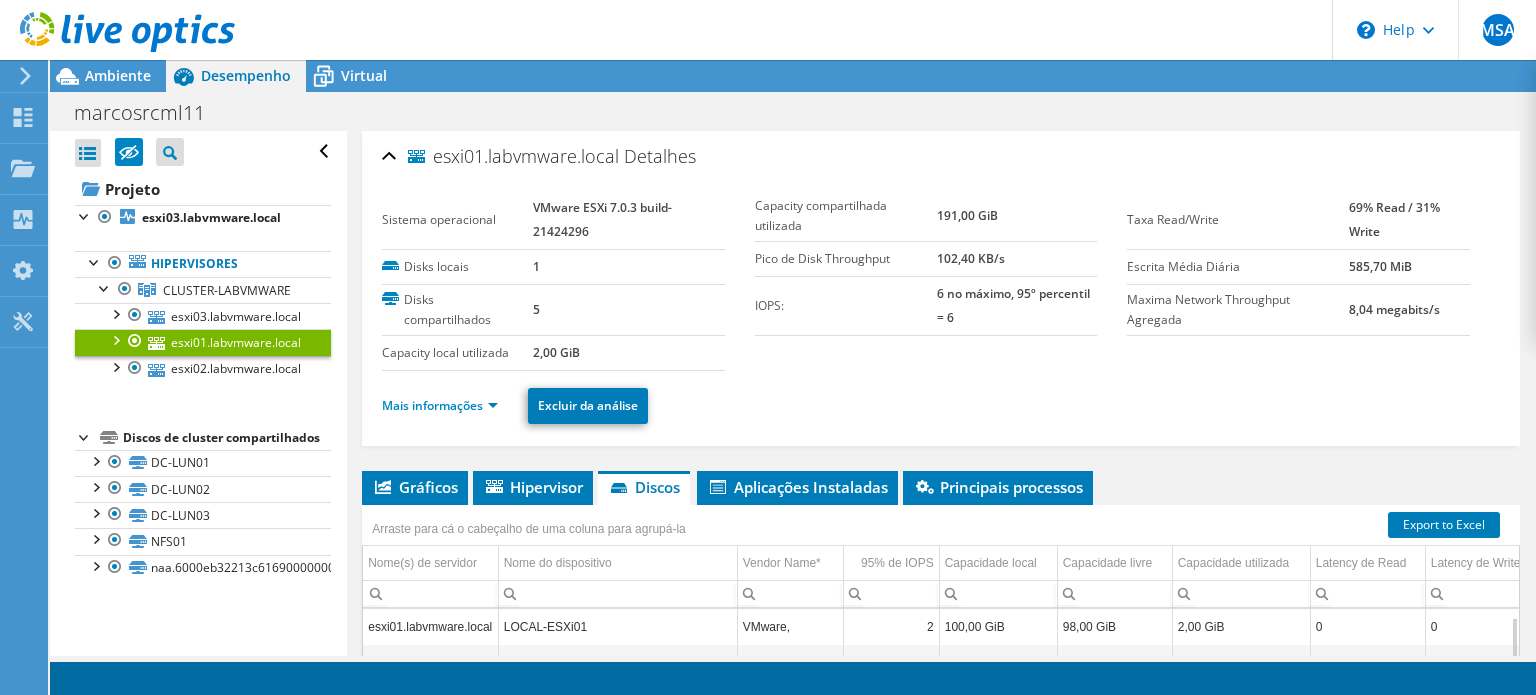 scroll, scrollTop: 347, scrollLeft: 0, axis: vertical 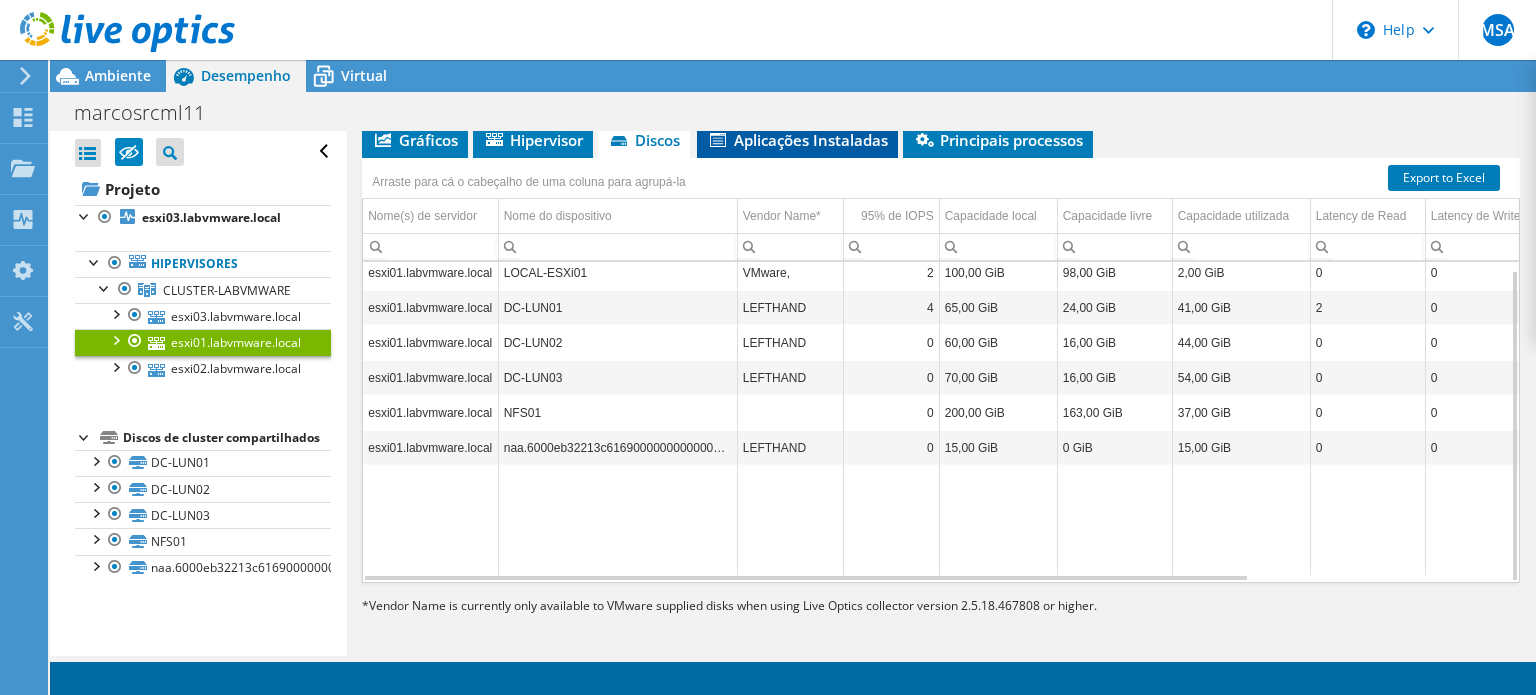 click on "Aplicações Instaladas" at bounding box center (797, 140) 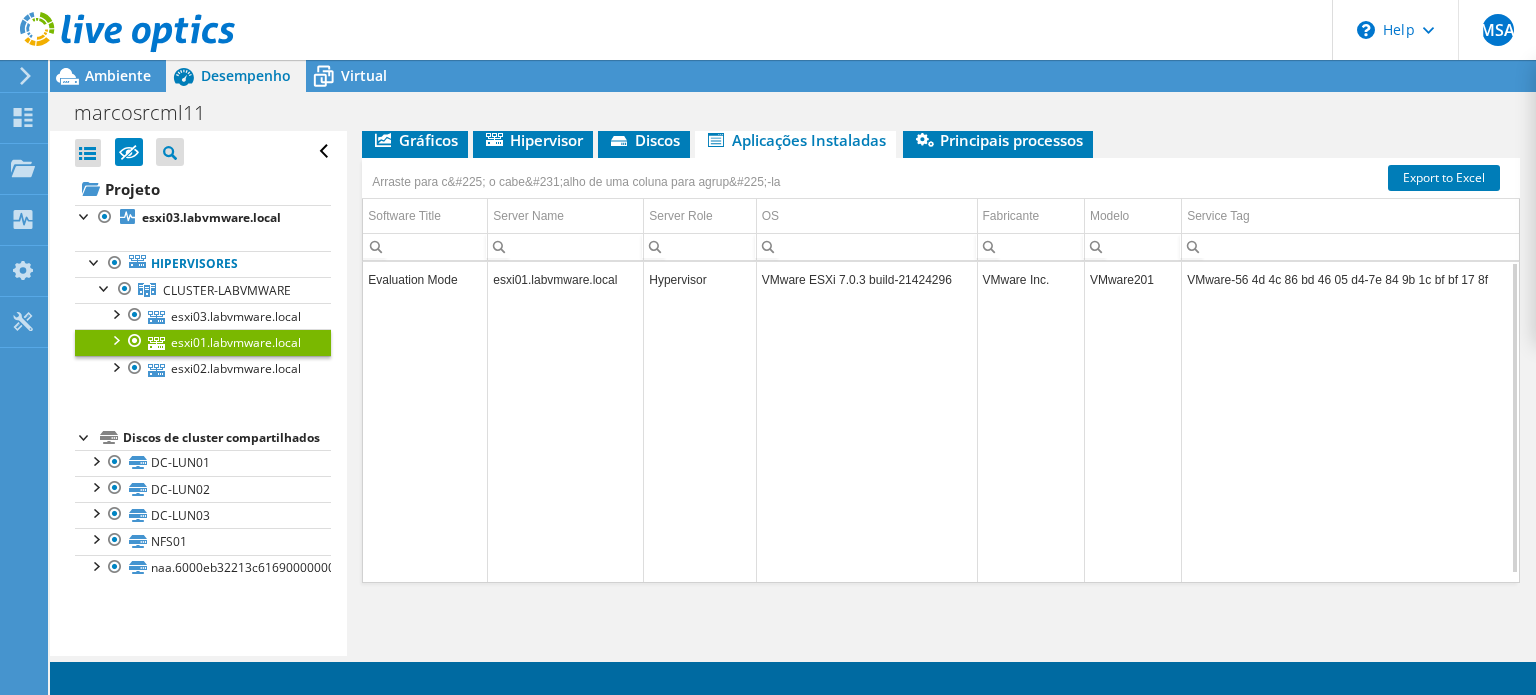 click on "Evaluation Mode" at bounding box center (425, 279) 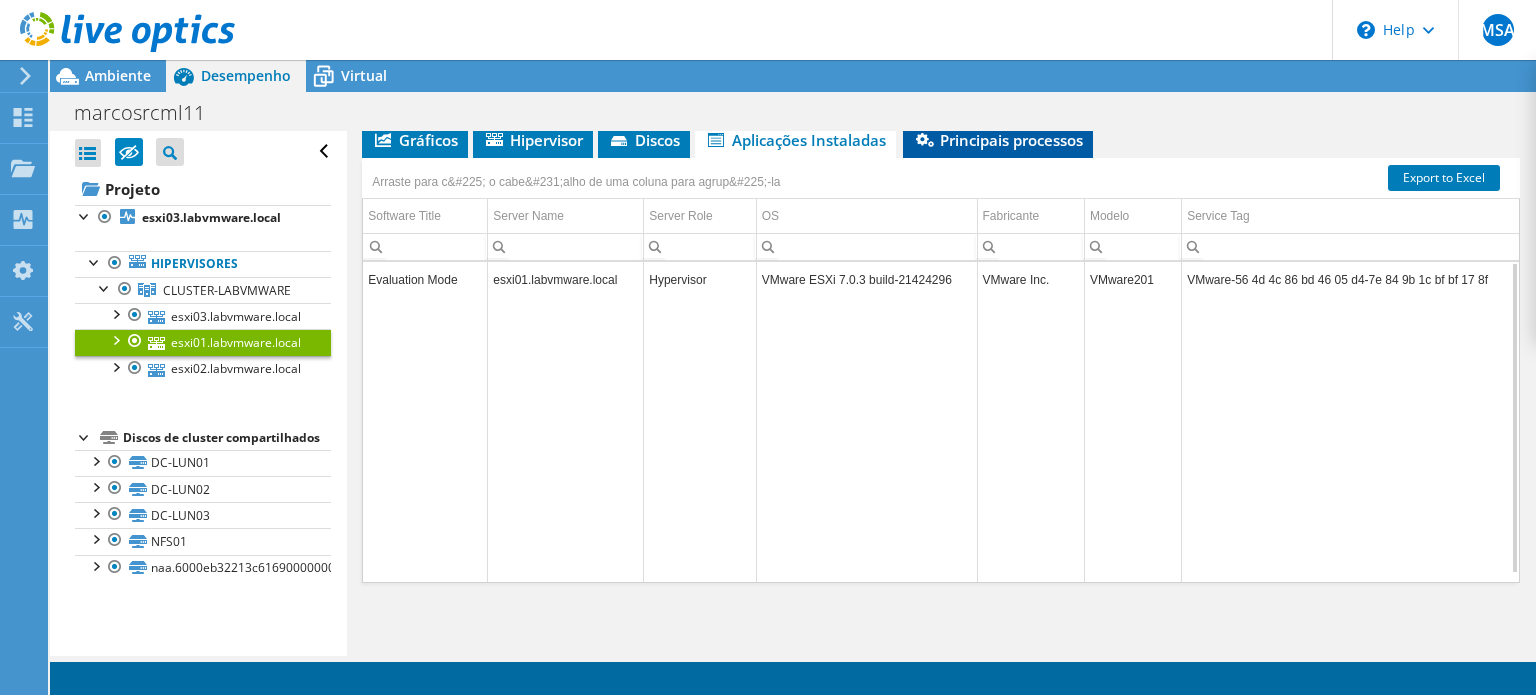 click on "Principais processos" at bounding box center (998, 140) 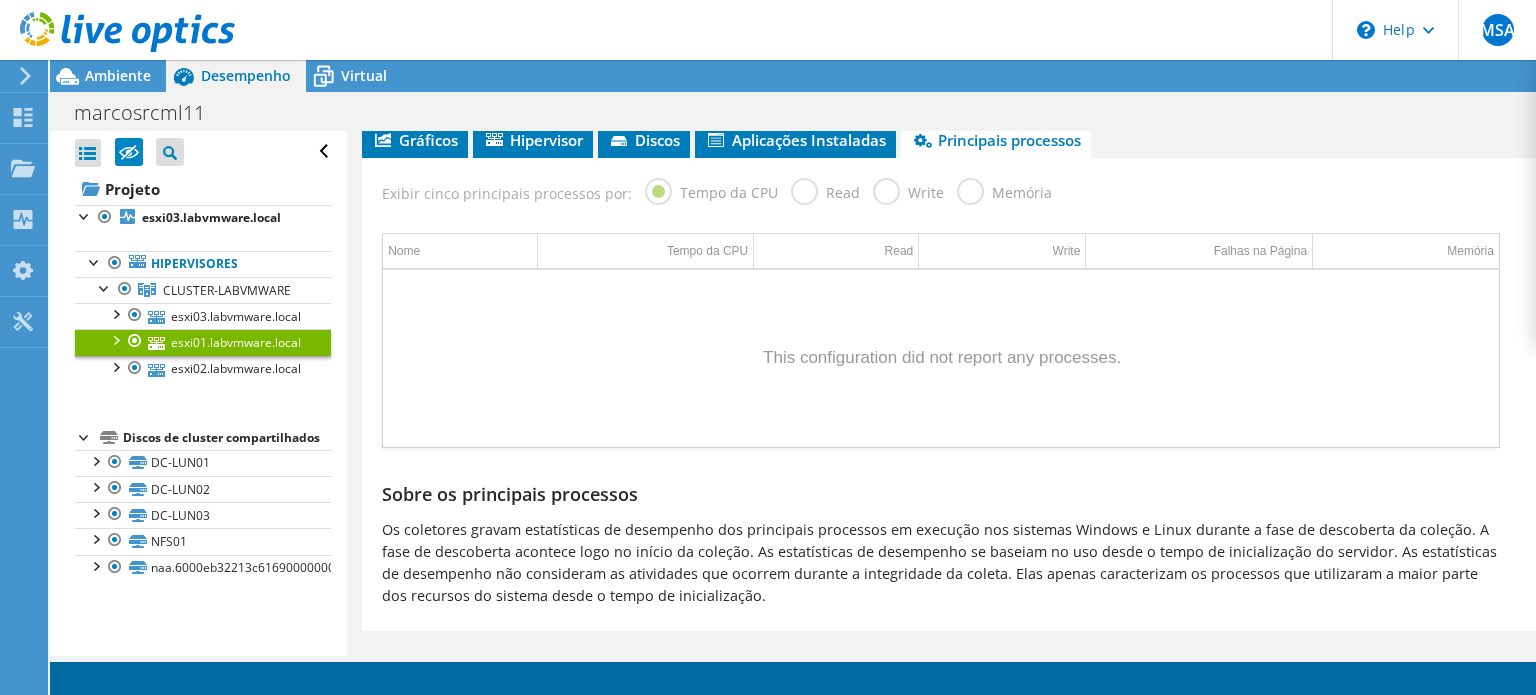 scroll, scrollTop: 0, scrollLeft: 0, axis: both 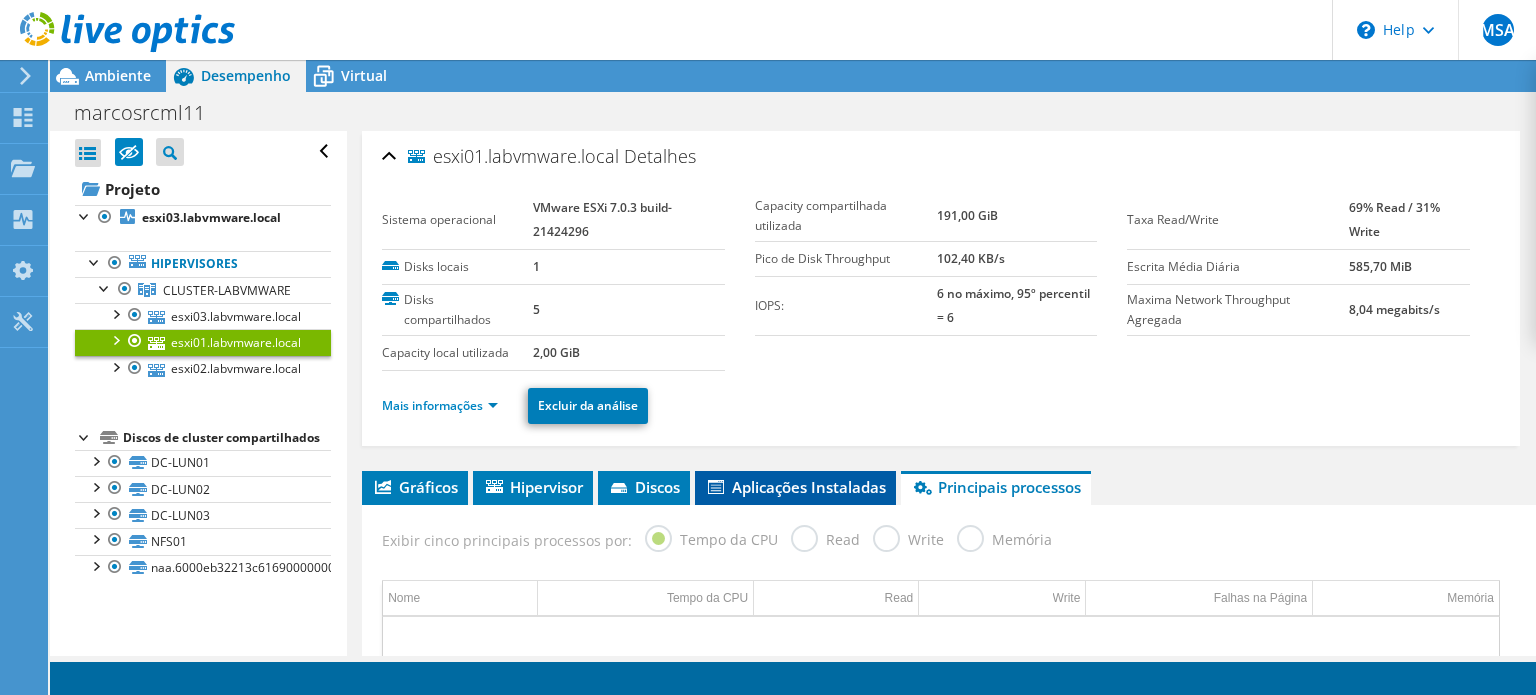 click on "Aplicações Instaladas" at bounding box center (795, 487) 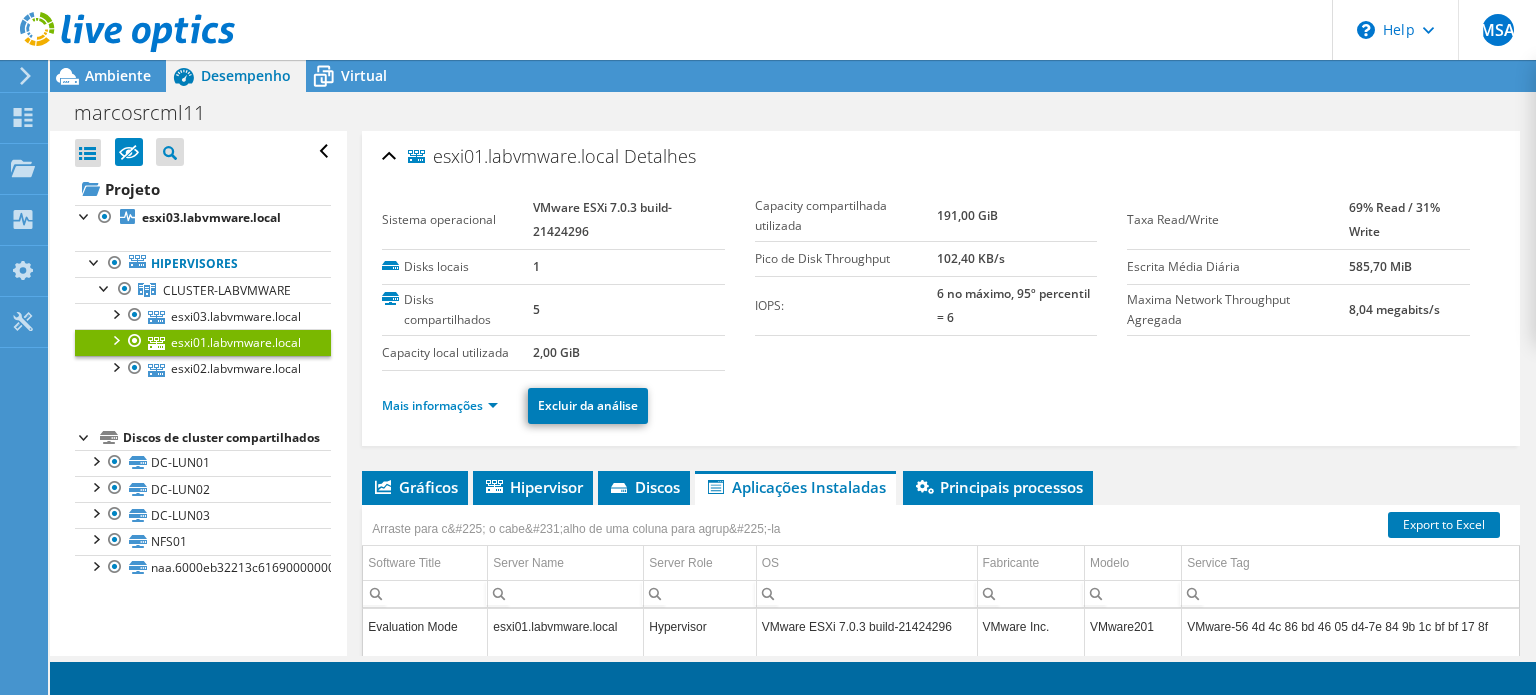 click on "esxi01.labvmware.local
Detalhes" at bounding box center (941, 157) 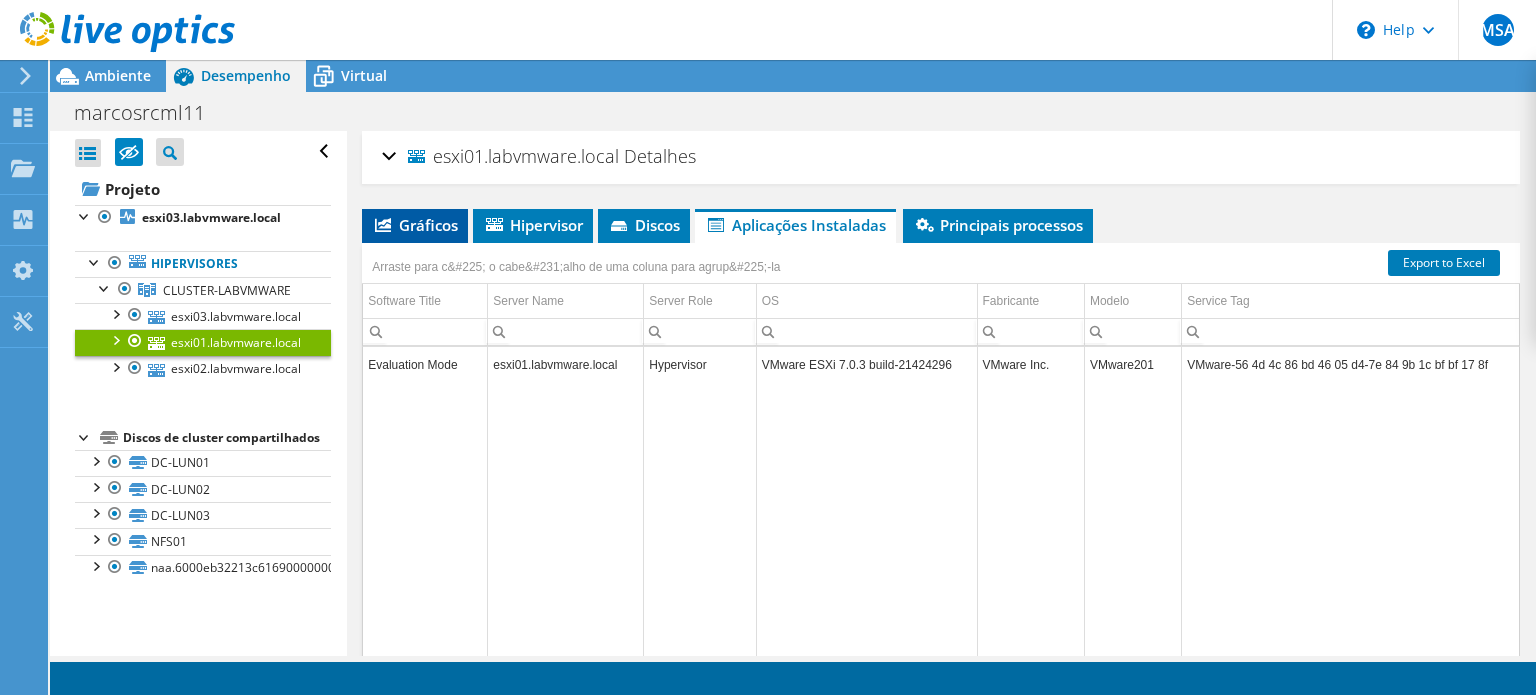 click on "Gráficos" at bounding box center (415, 225) 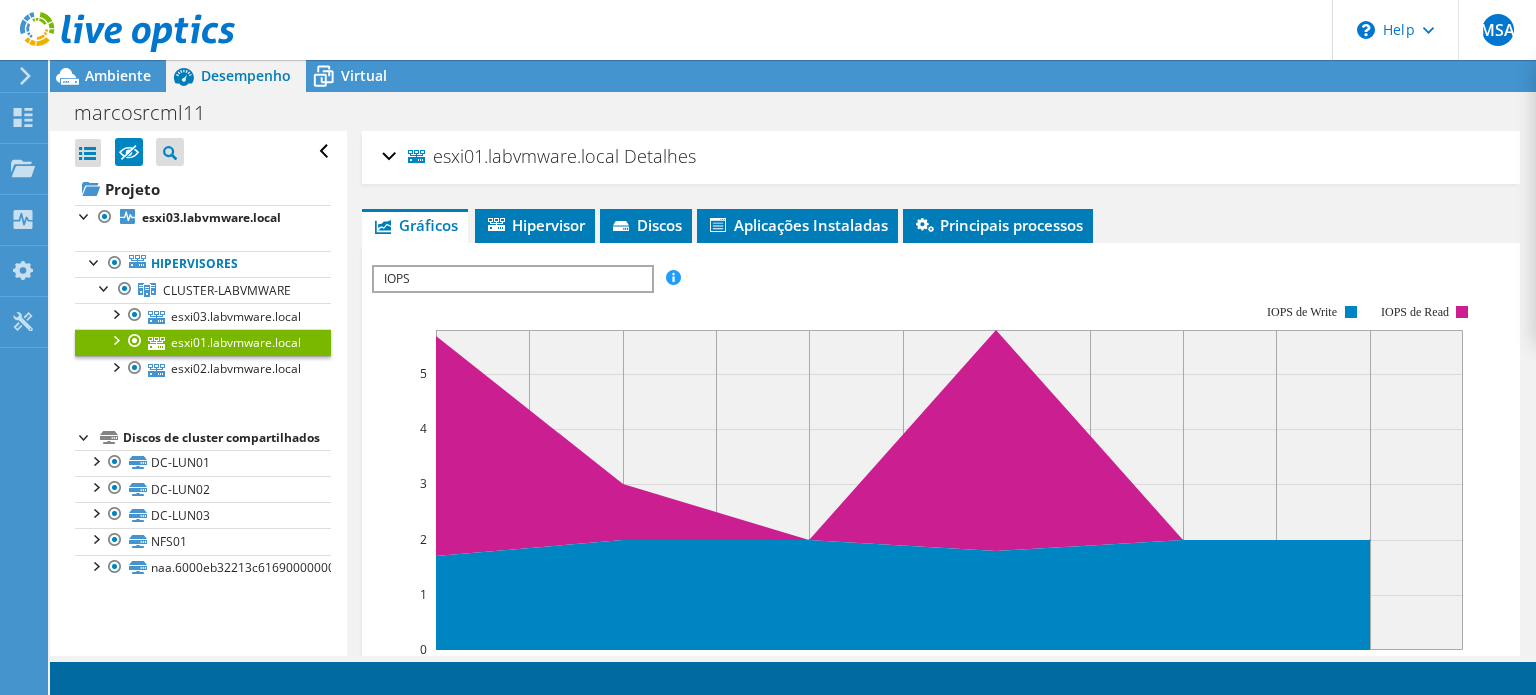scroll, scrollTop: 426, scrollLeft: 0, axis: vertical 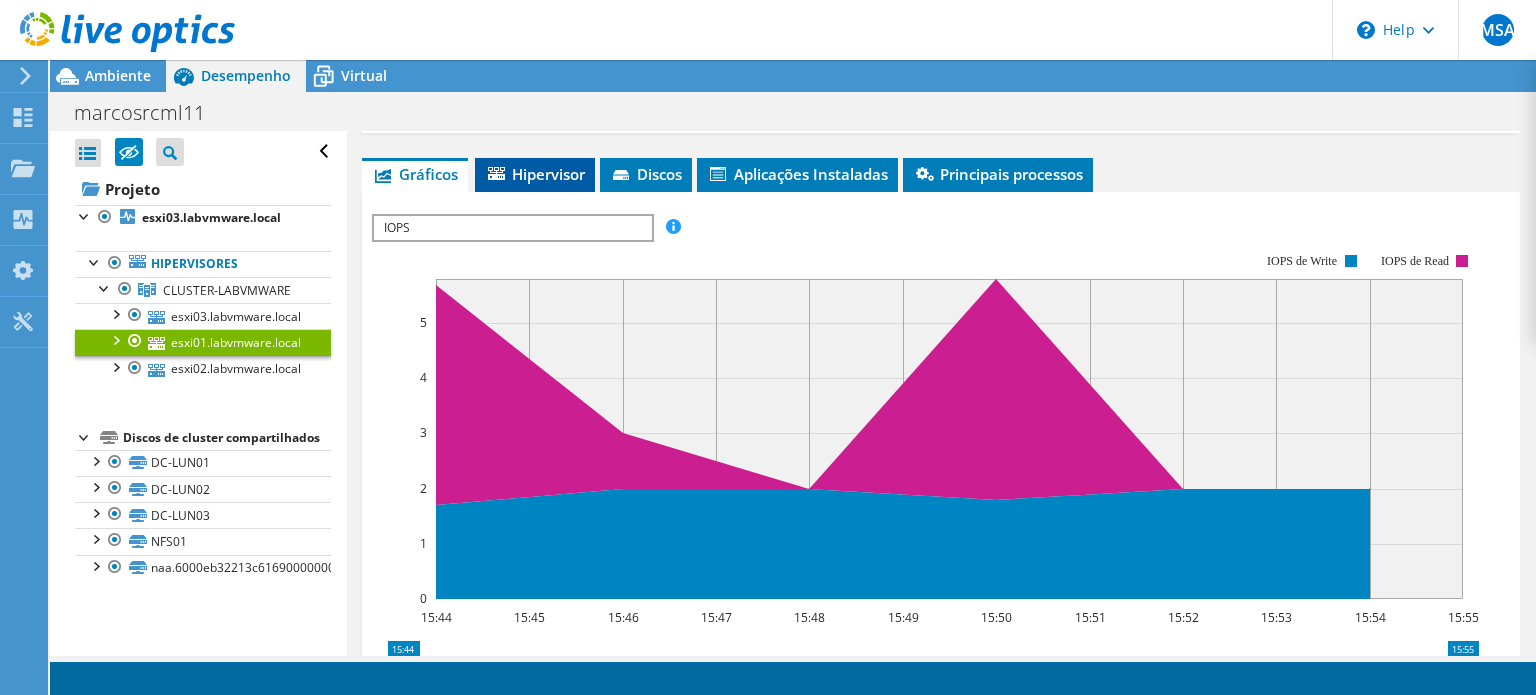 click on "Hipervisor" at bounding box center [535, 174] 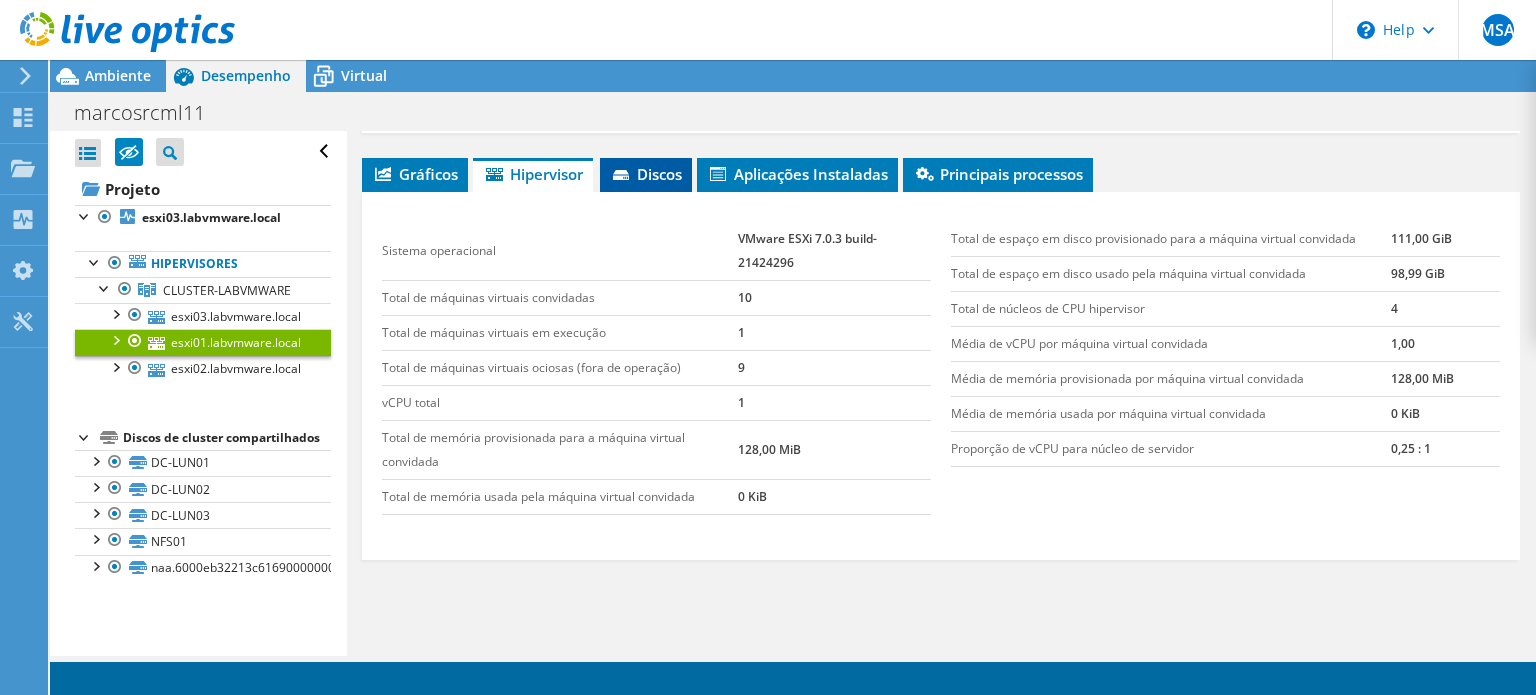 click on "Discos" at bounding box center [646, 174] 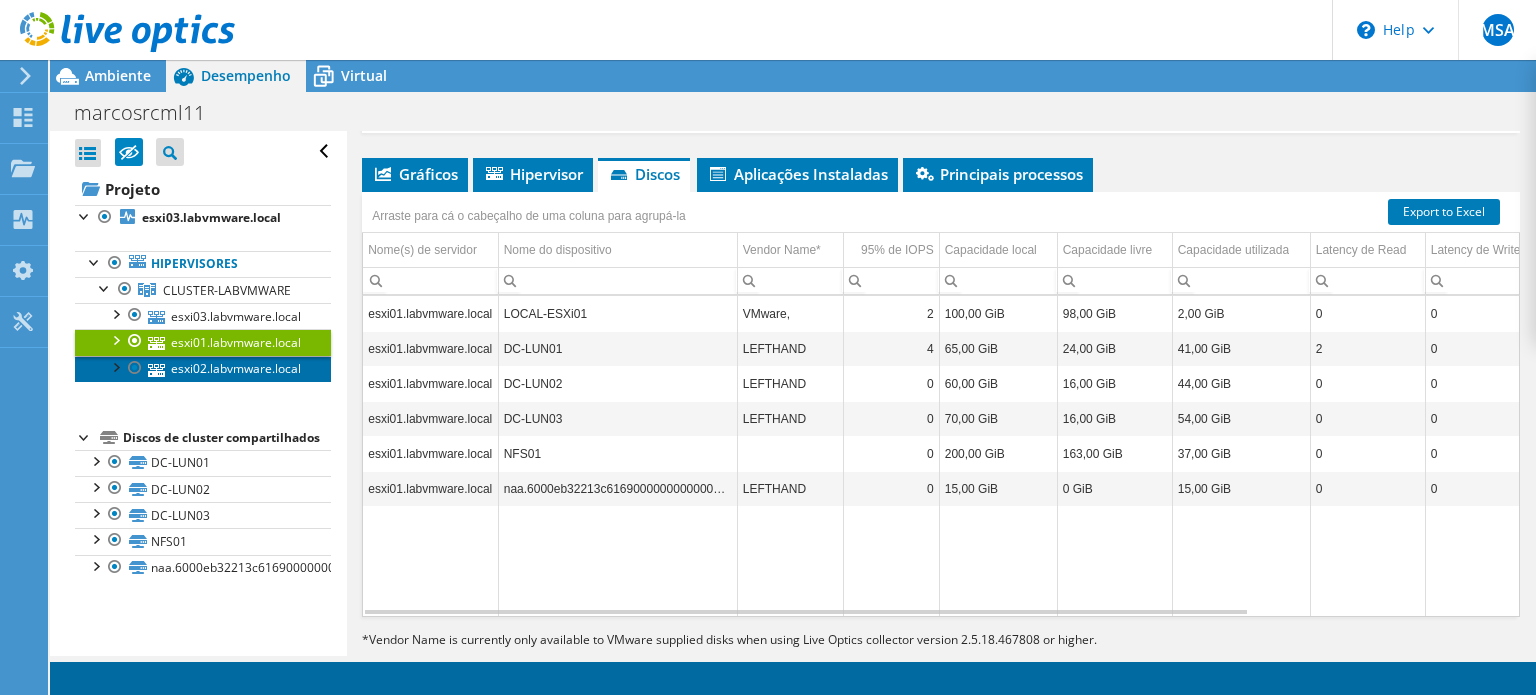 click on "esxi02.labvmware.local" at bounding box center (203, 369) 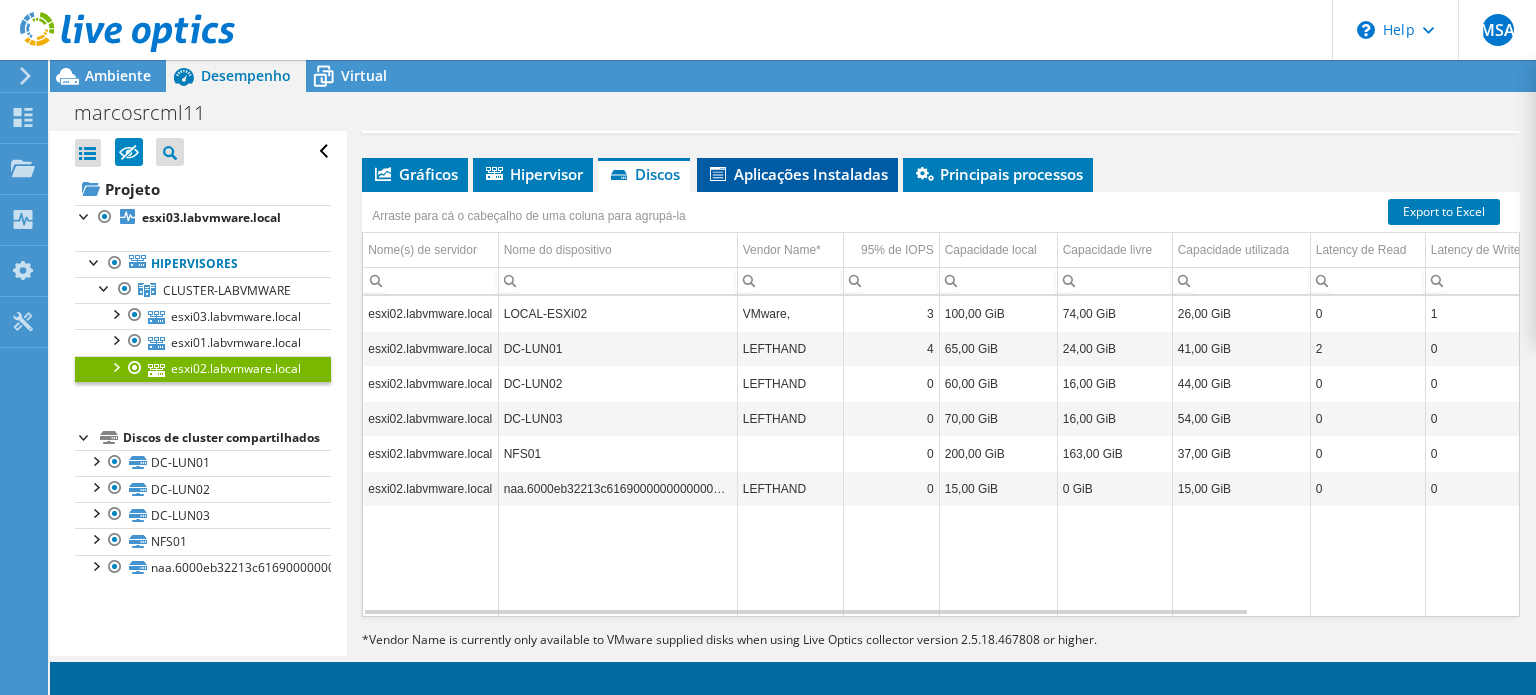 click on "Aplicações Instaladas" at bounding box center [797, 174] 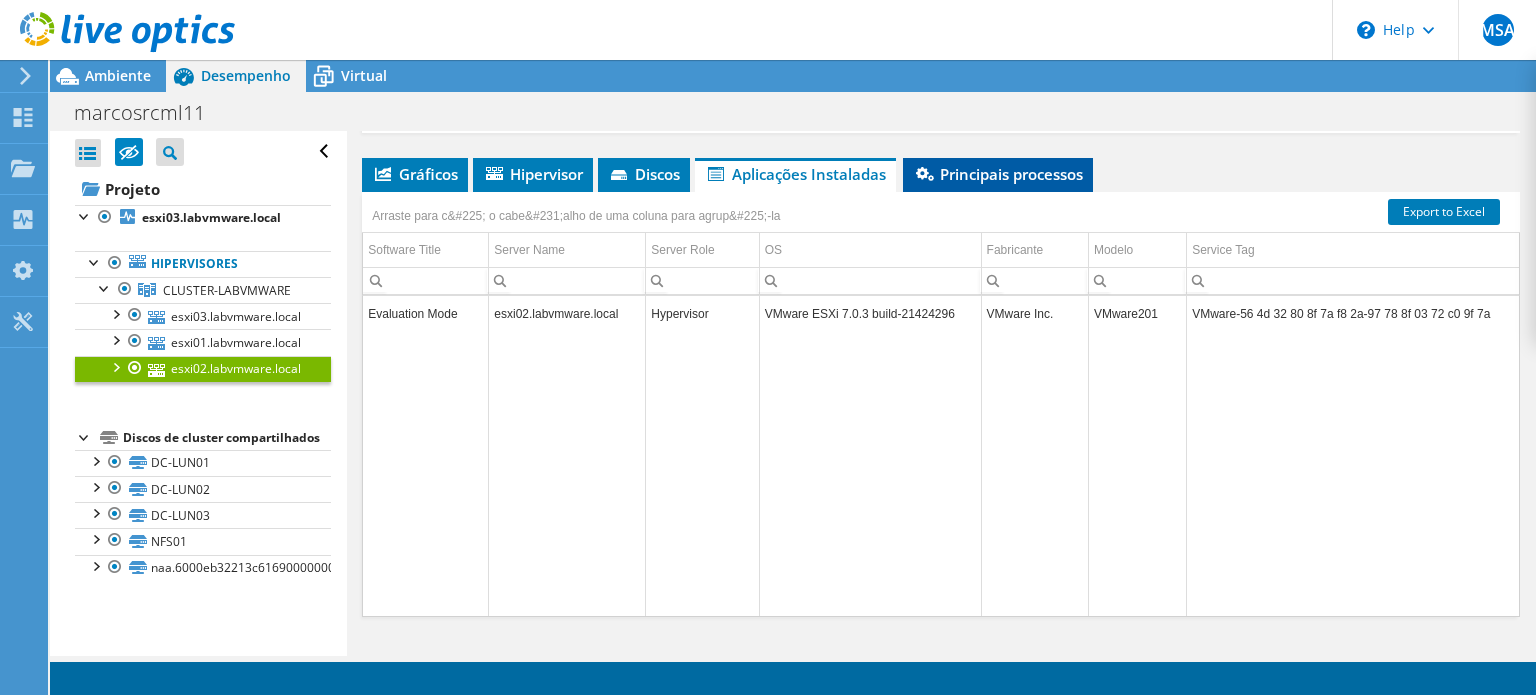 click on "Principais processos" at bounding box center [998, 174] 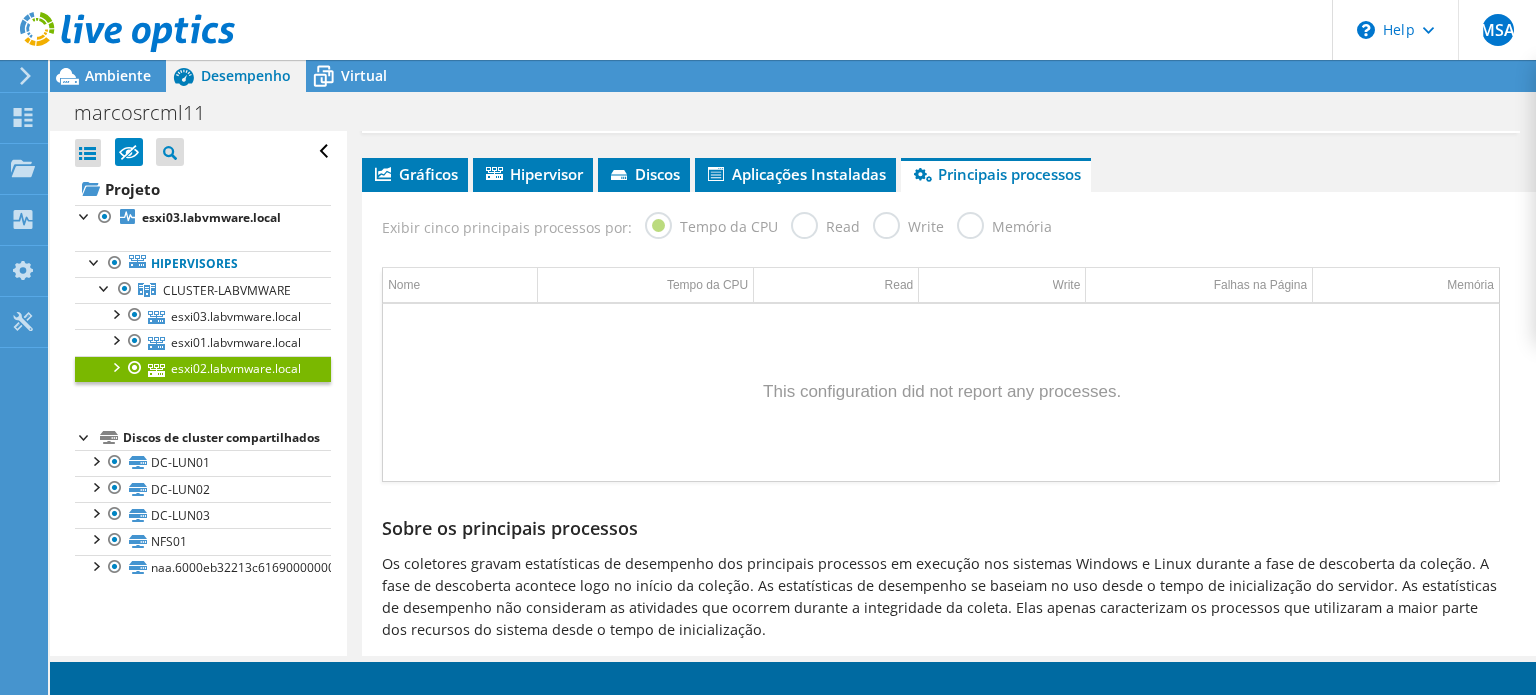 click on "Abrir Todos
Fechar Todos
Ocultar nós excluídos
Filtro de árvore do projeto" at bounding box center [203, 152] 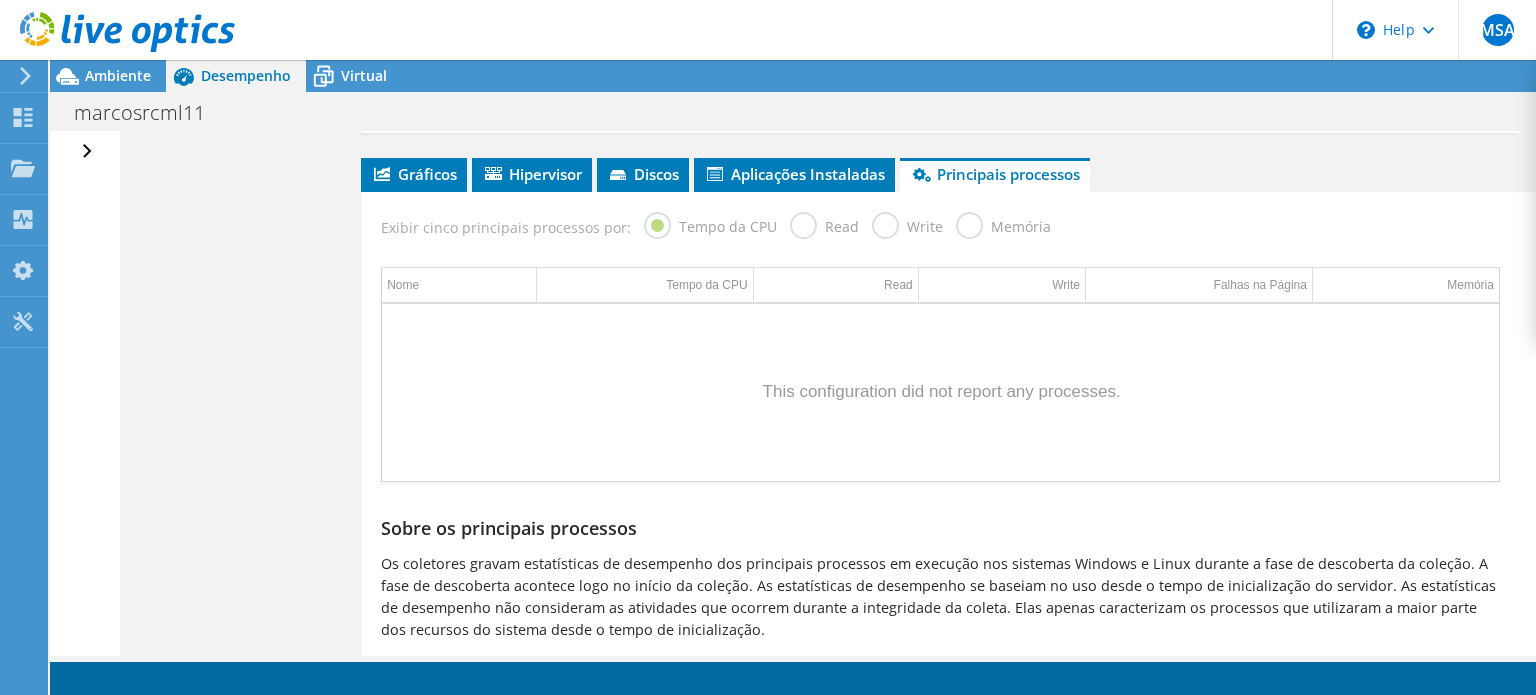click on "Abrir Todos
Fechar Todos
Ocultar nós excluídos
Filtro de árvore do projeto" at bounding box center (84, 393) 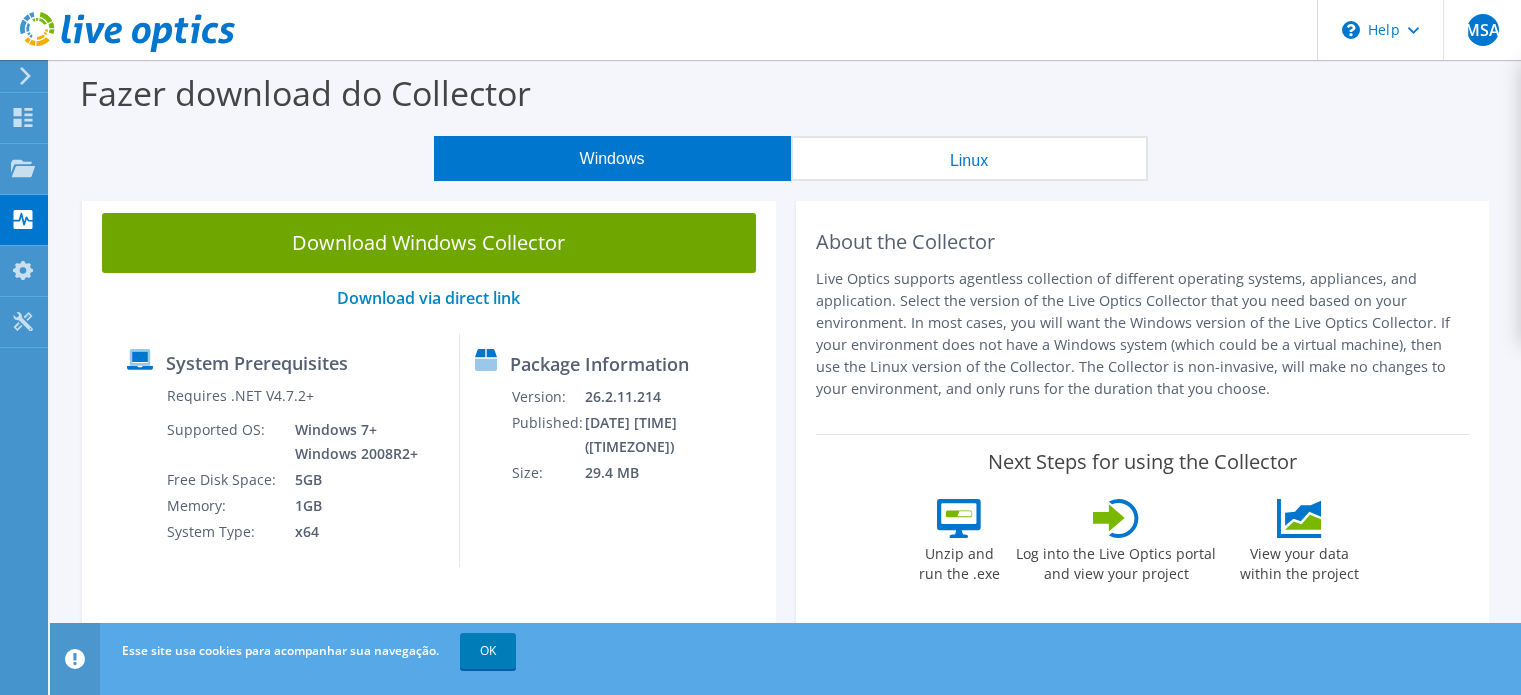 scroll, scrollTop: 0, scrollLeft: 0, axis: both 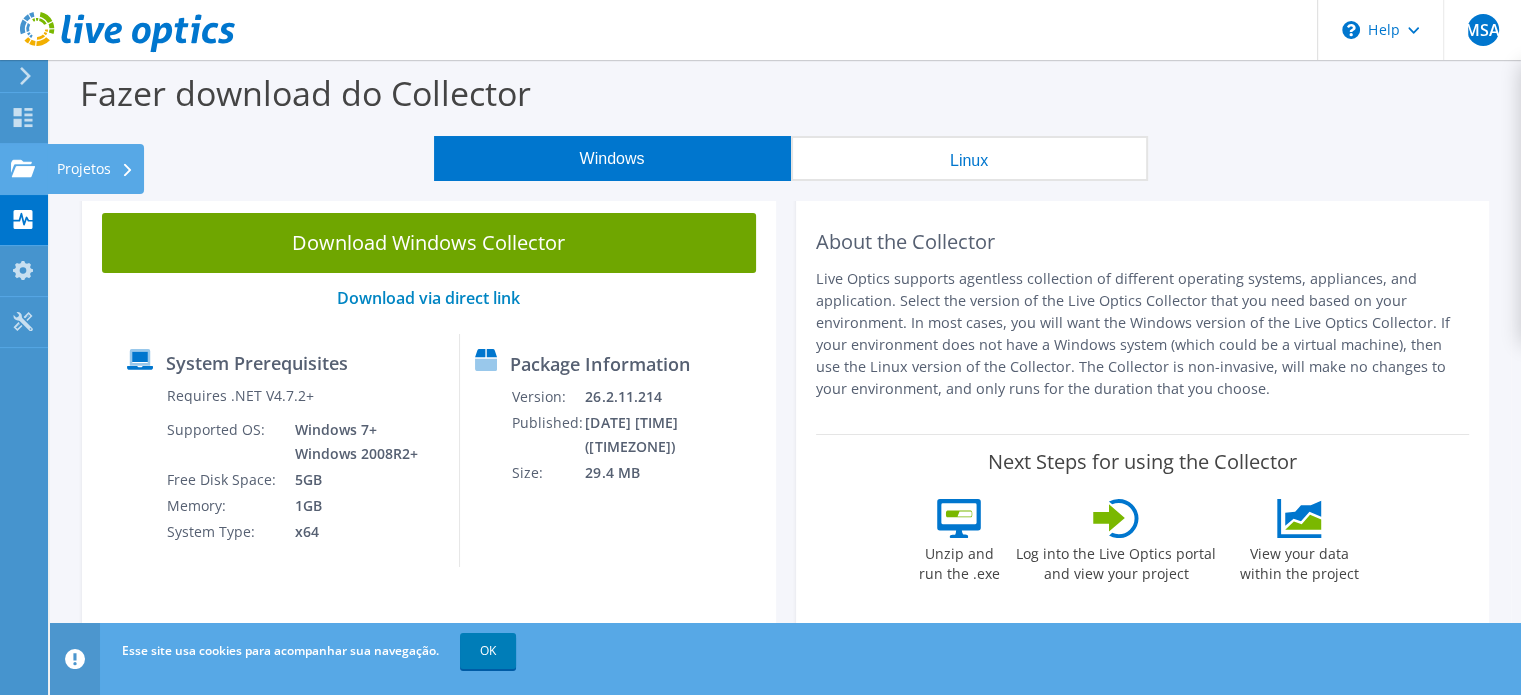 click 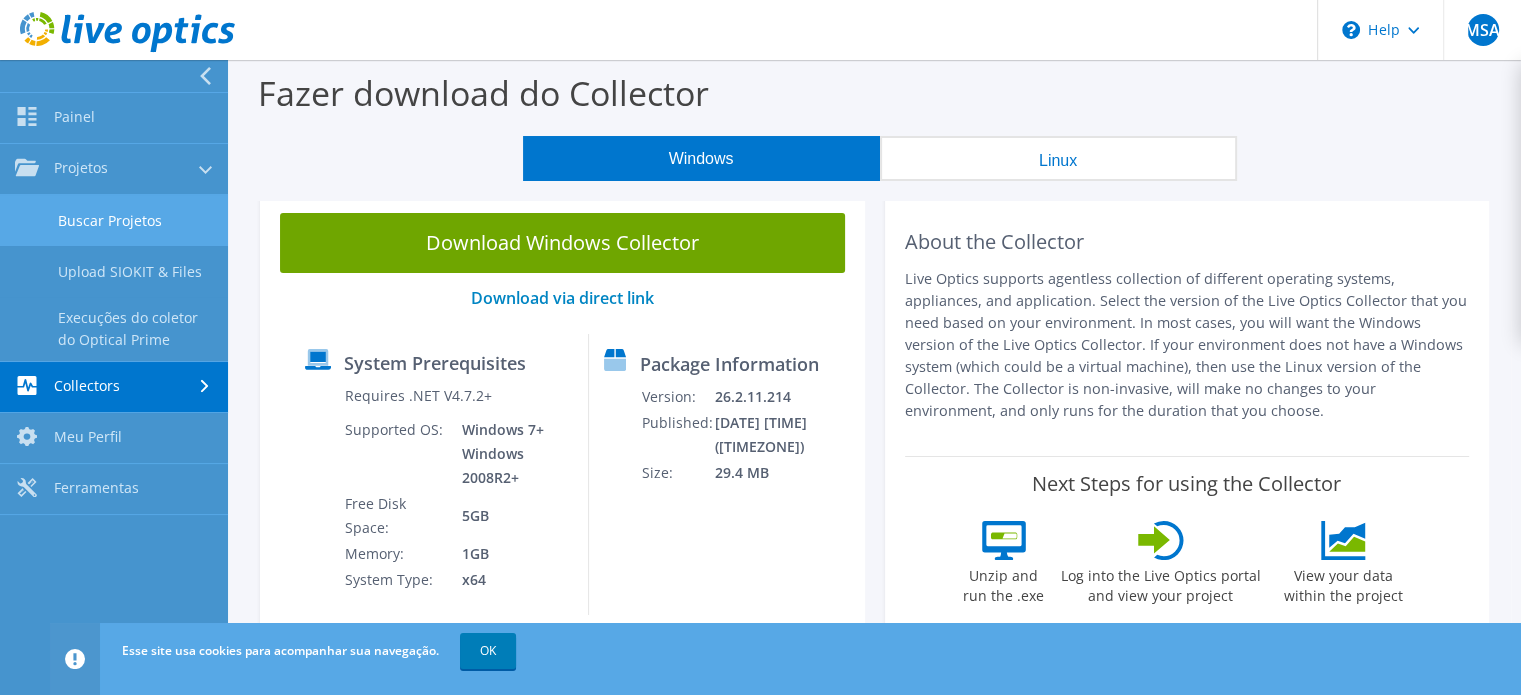 click on "Buscar Projetos" at bounding box center (114, 220) 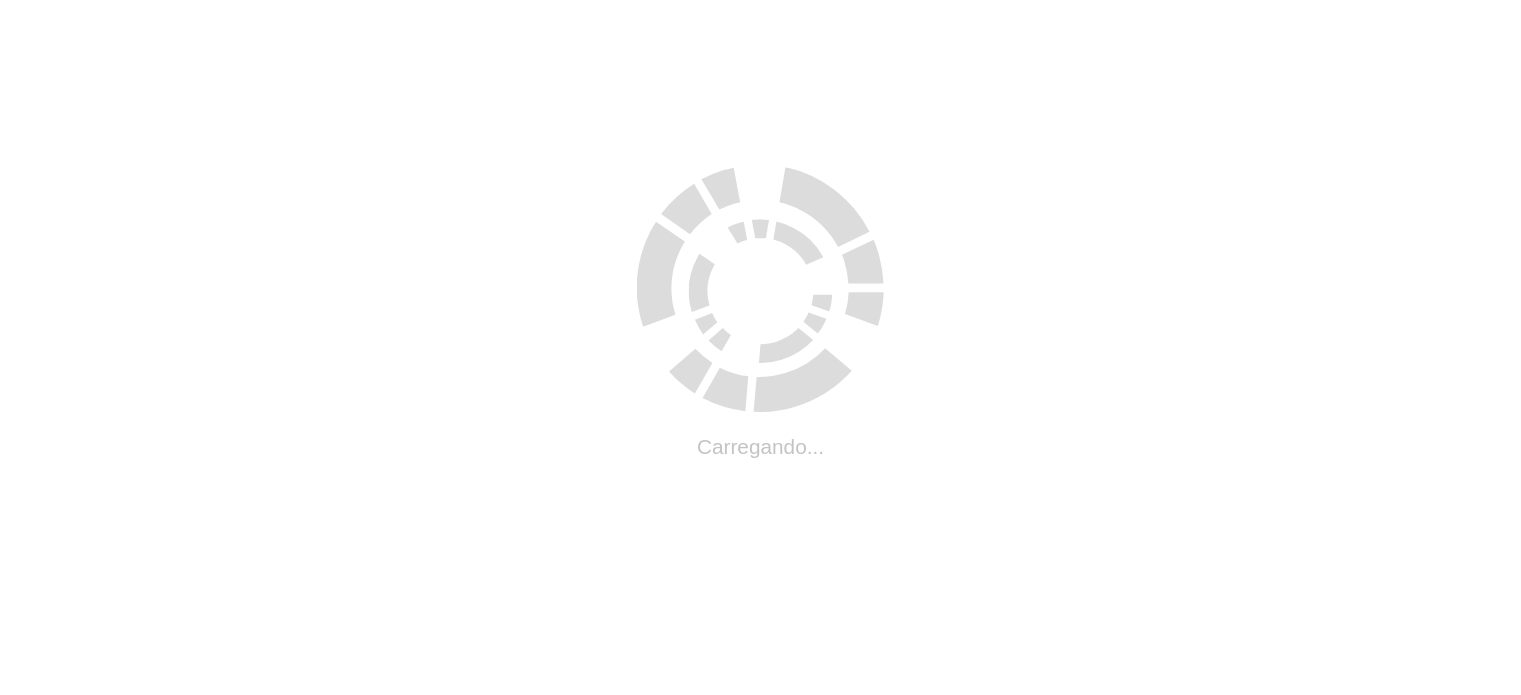 scroll, scrollTop: 0, scrollLeft: 0, axis: both 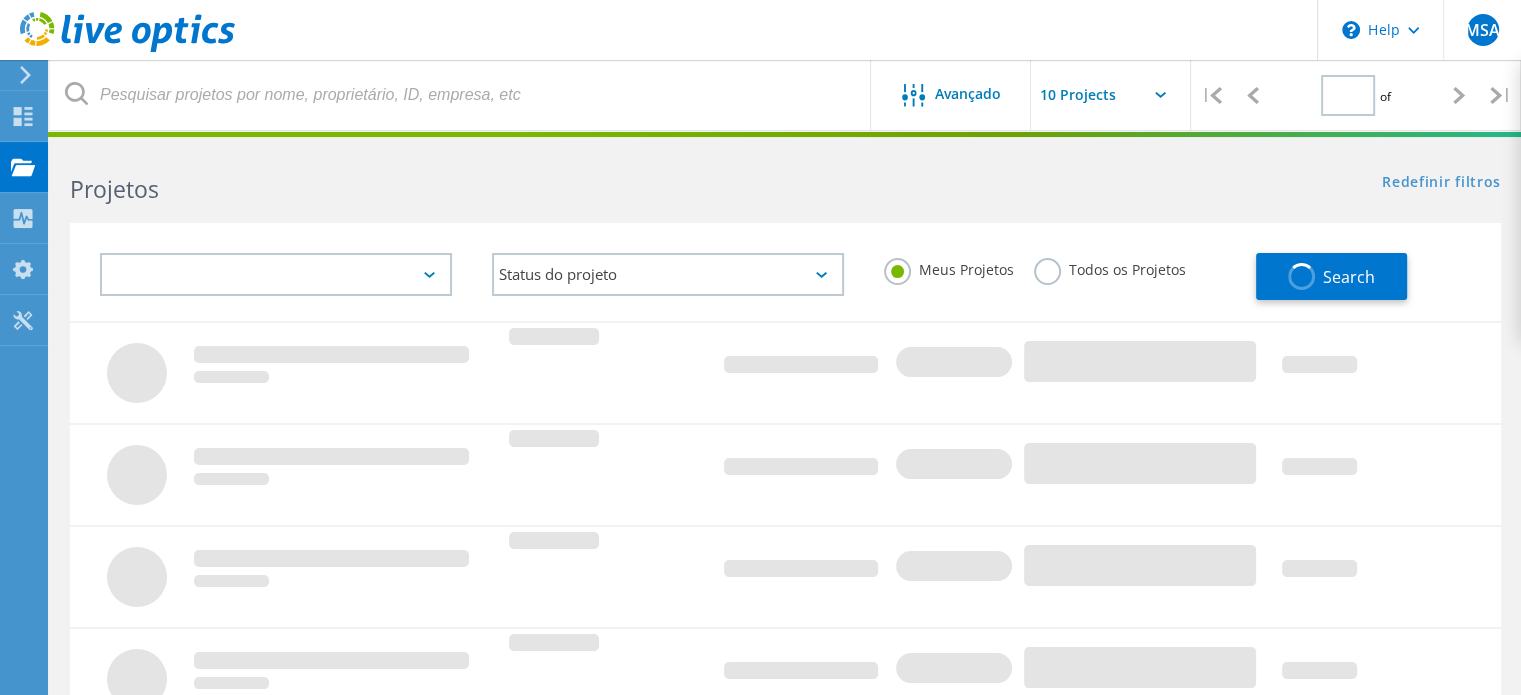 type on "1" 